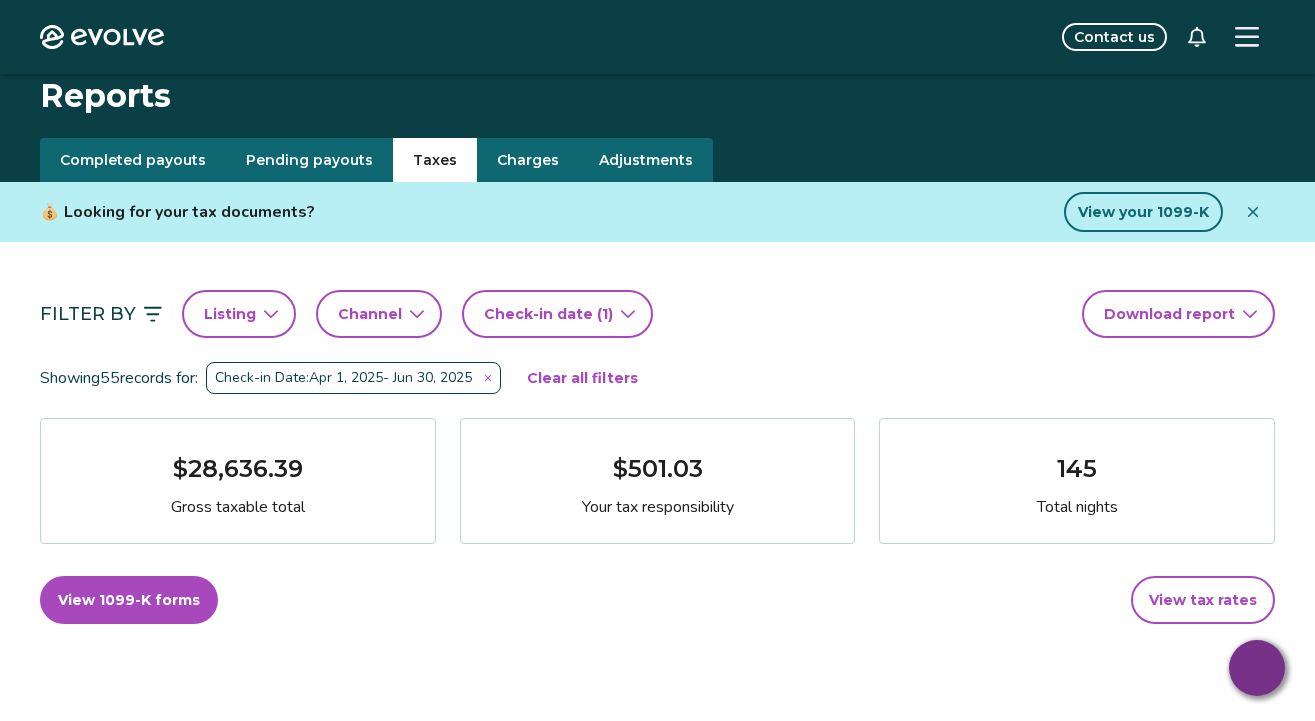 scroll, scrollTop: 1319, scrollLeft: 0, axis: vertical 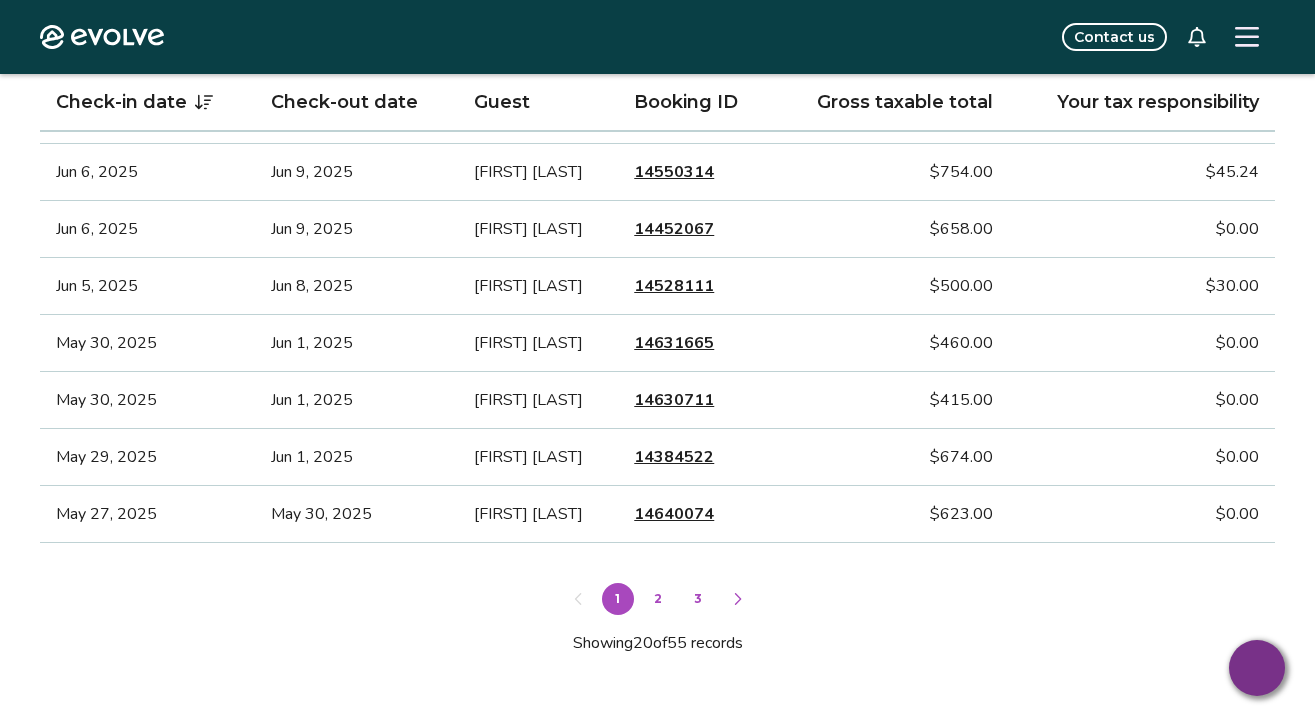 click on "2" at bounding box center (658, 599) 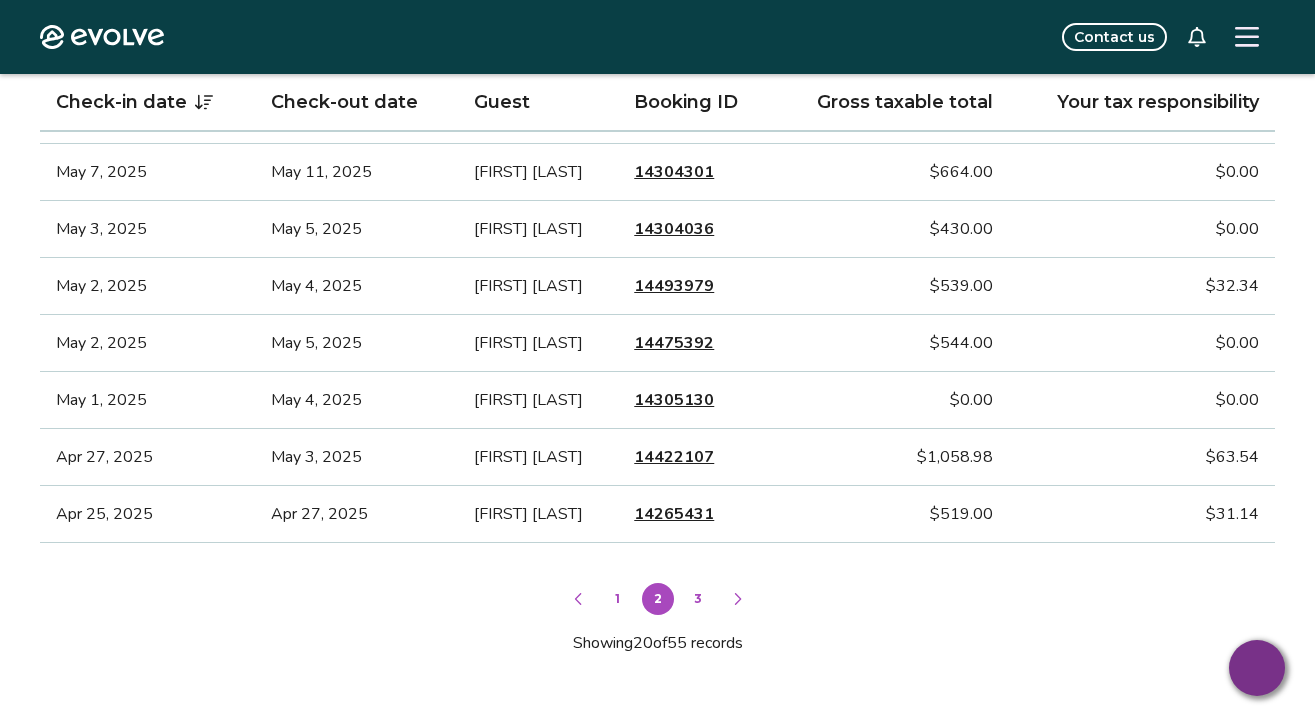 click on "3" at bounding box center (698, 599) 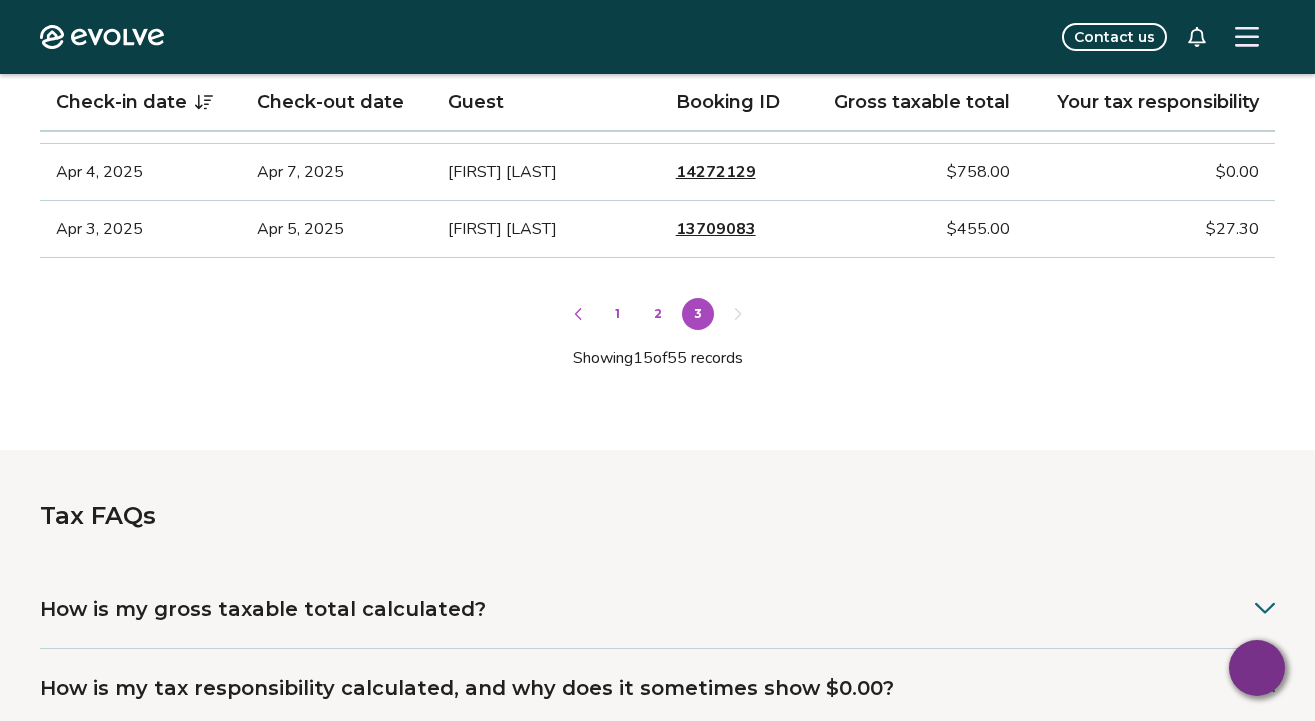 click 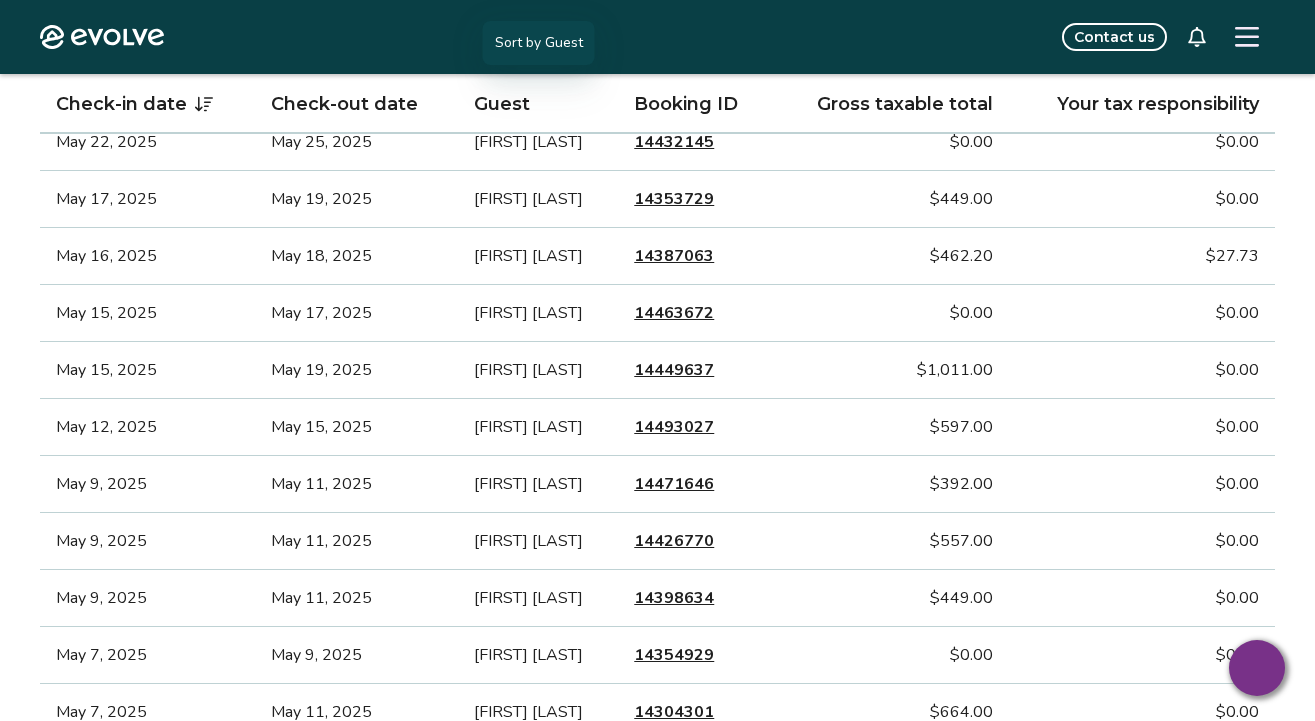 scroll, scrollTop: 782, scrollLeft: 0, axis: vertical 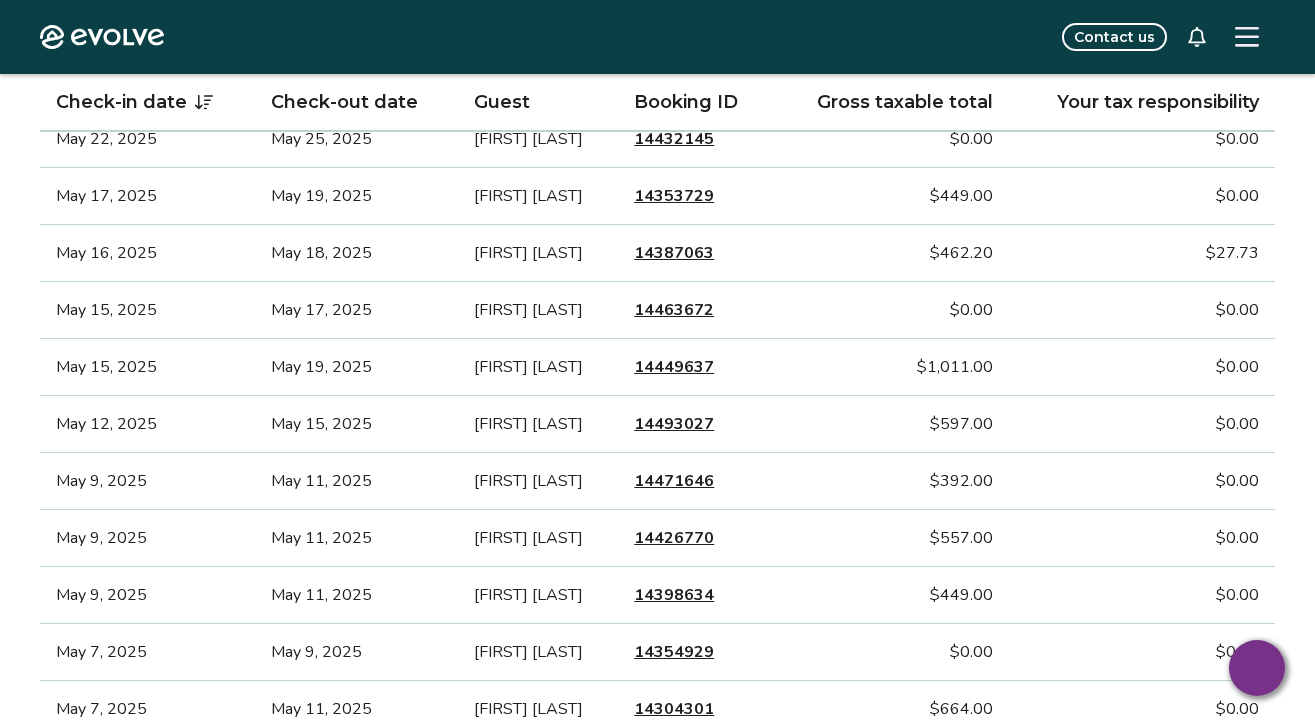 click on "$0.00" at bounding box center (1142, 652) 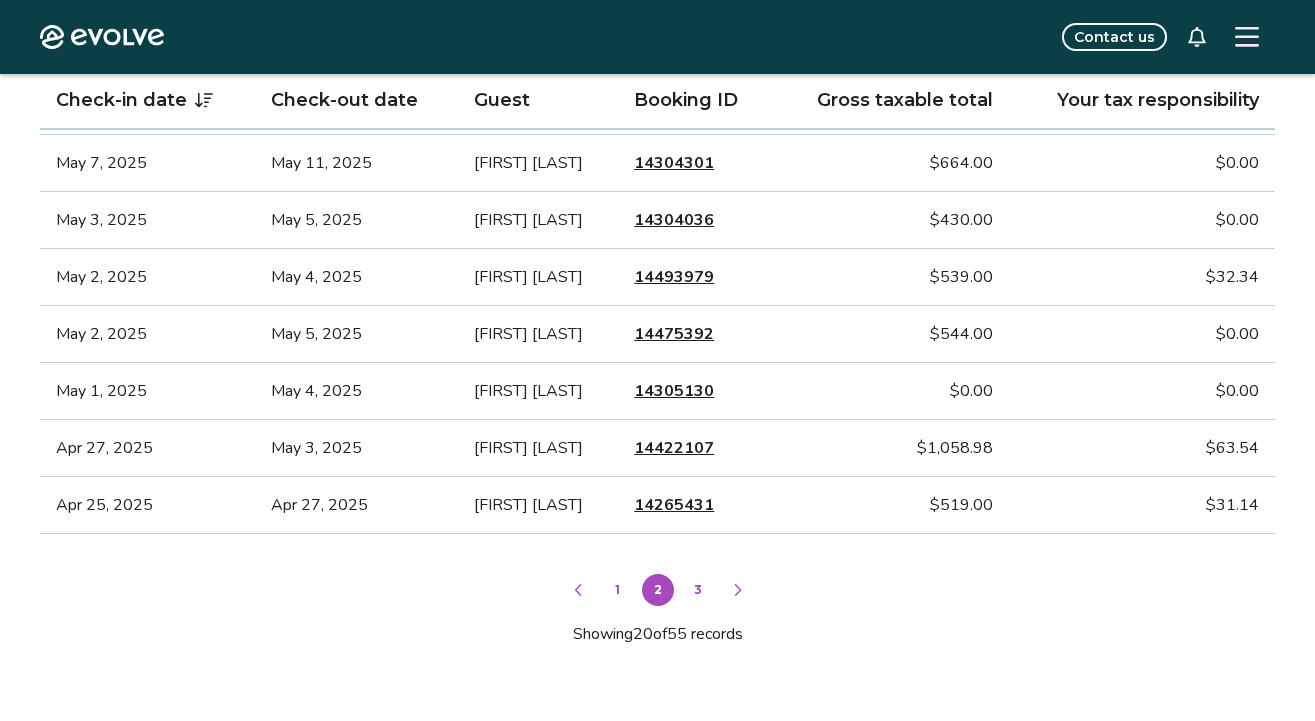 scroll, scrollTop: 1333, scrollLeft: 0, axis: vertical 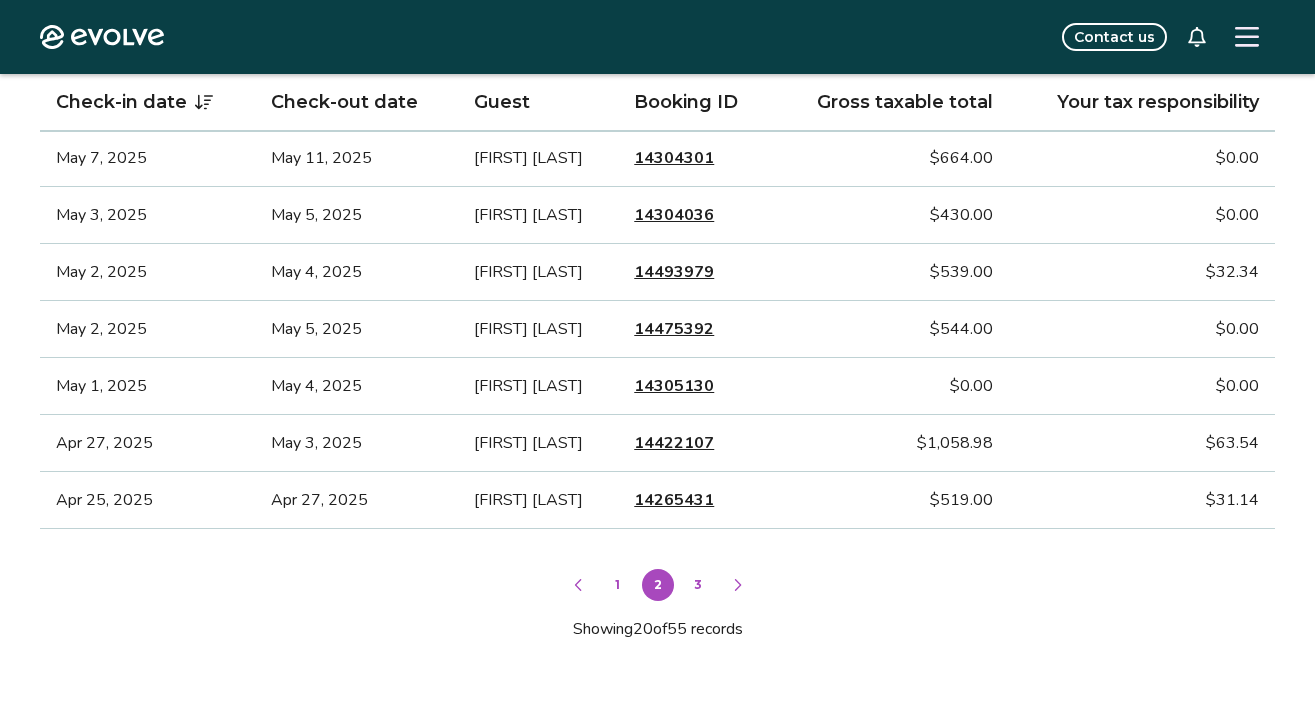 click 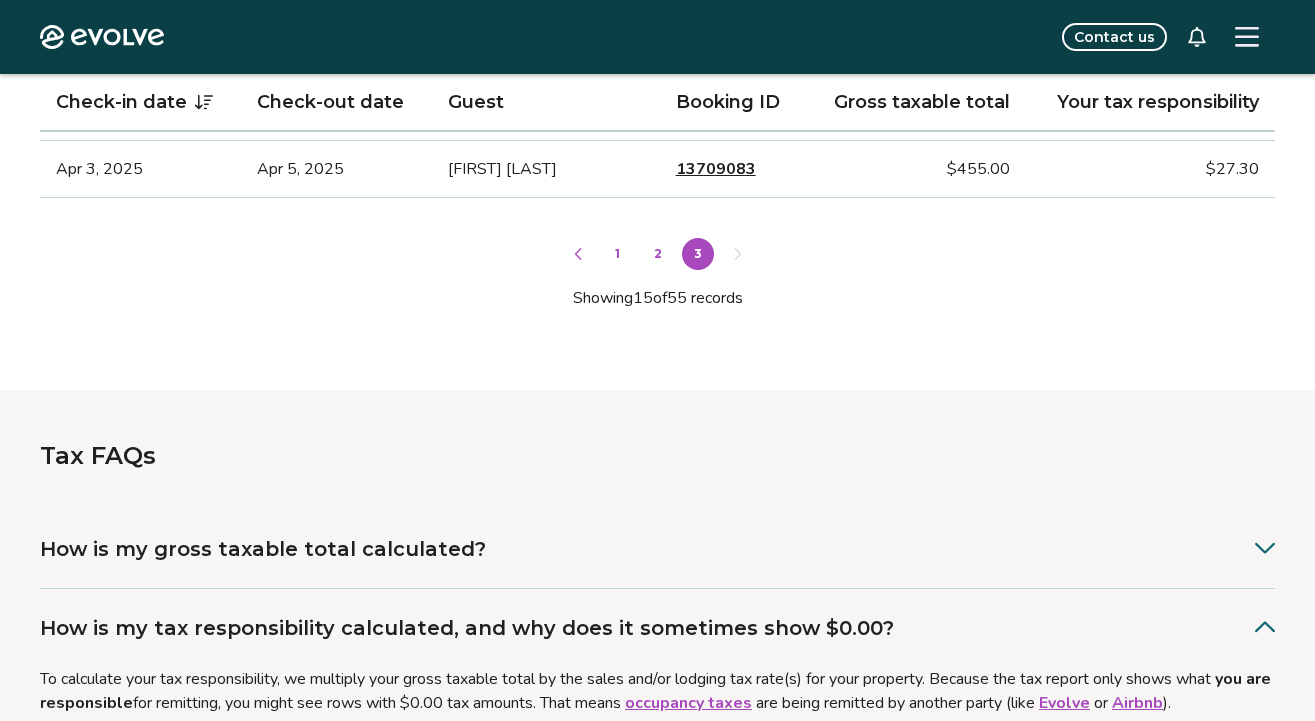 scroll, scrollTop: 1376, scrollLeft: 0, axis: vertical 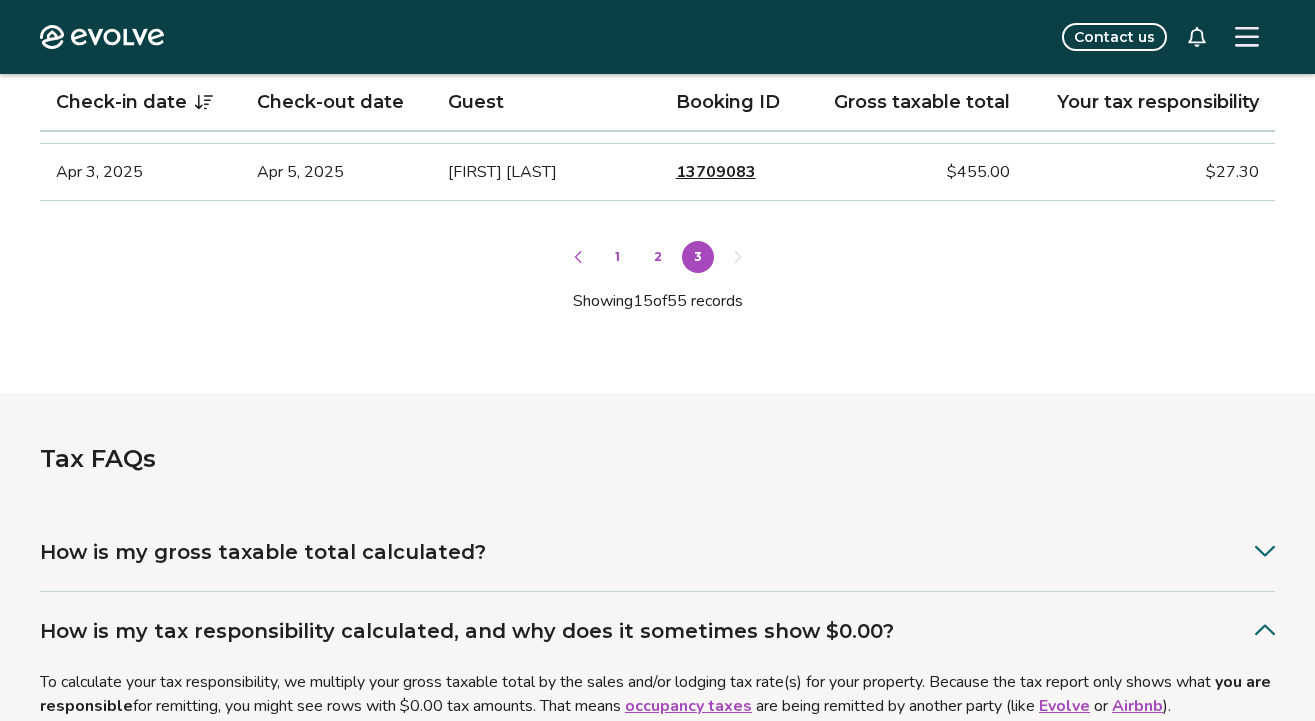 click on "1" at bounding box center (618, 257) 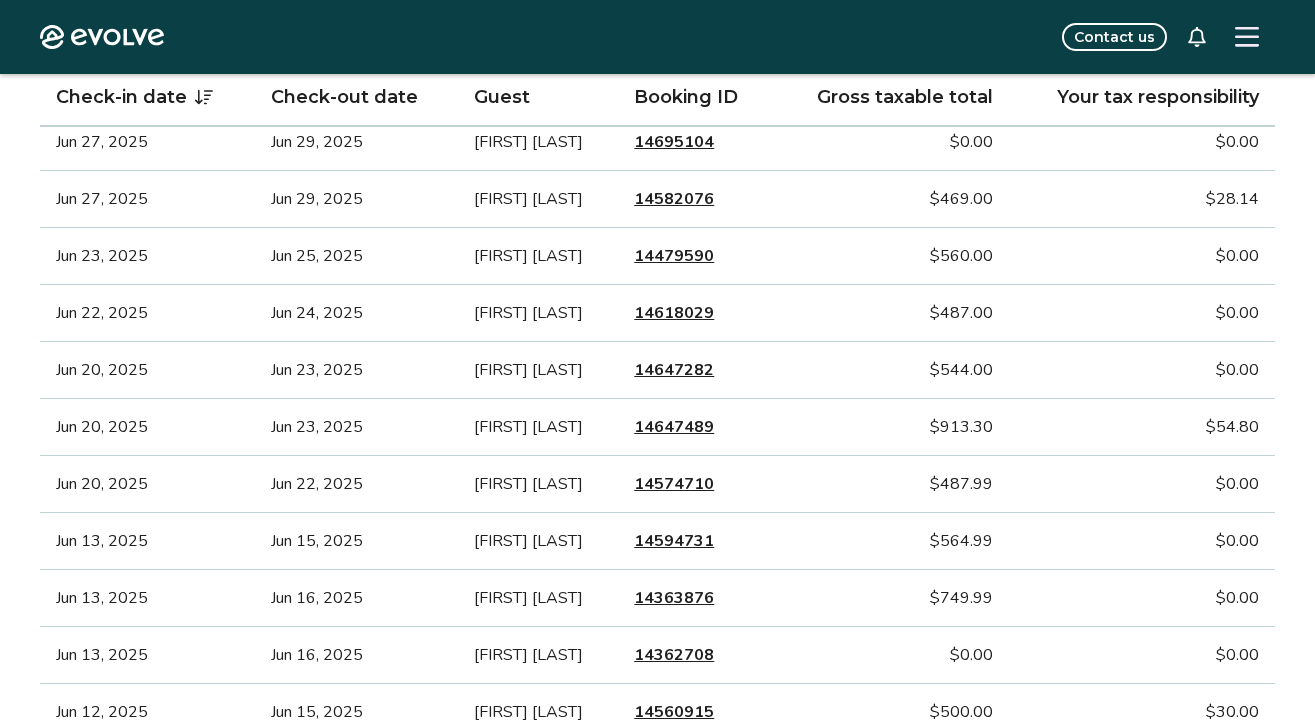 scroll, scrollTop: 740, scrollLeft: 0, axis: vertical 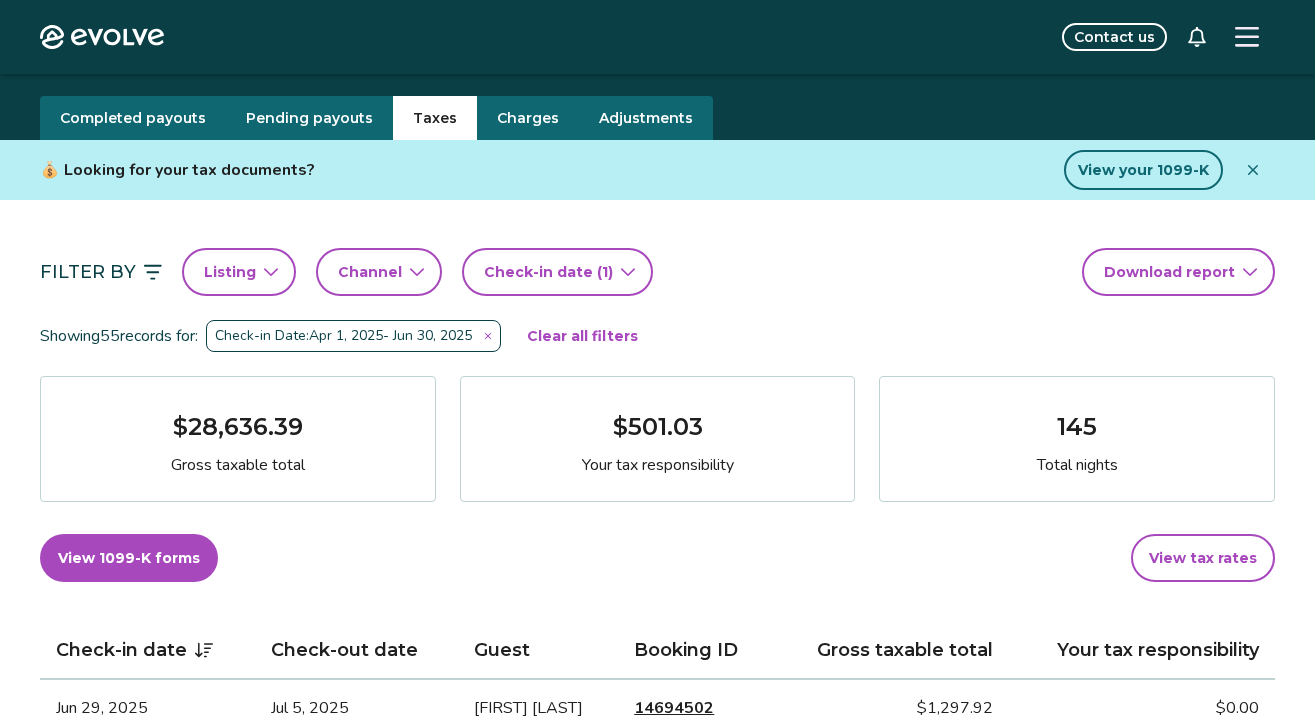 click 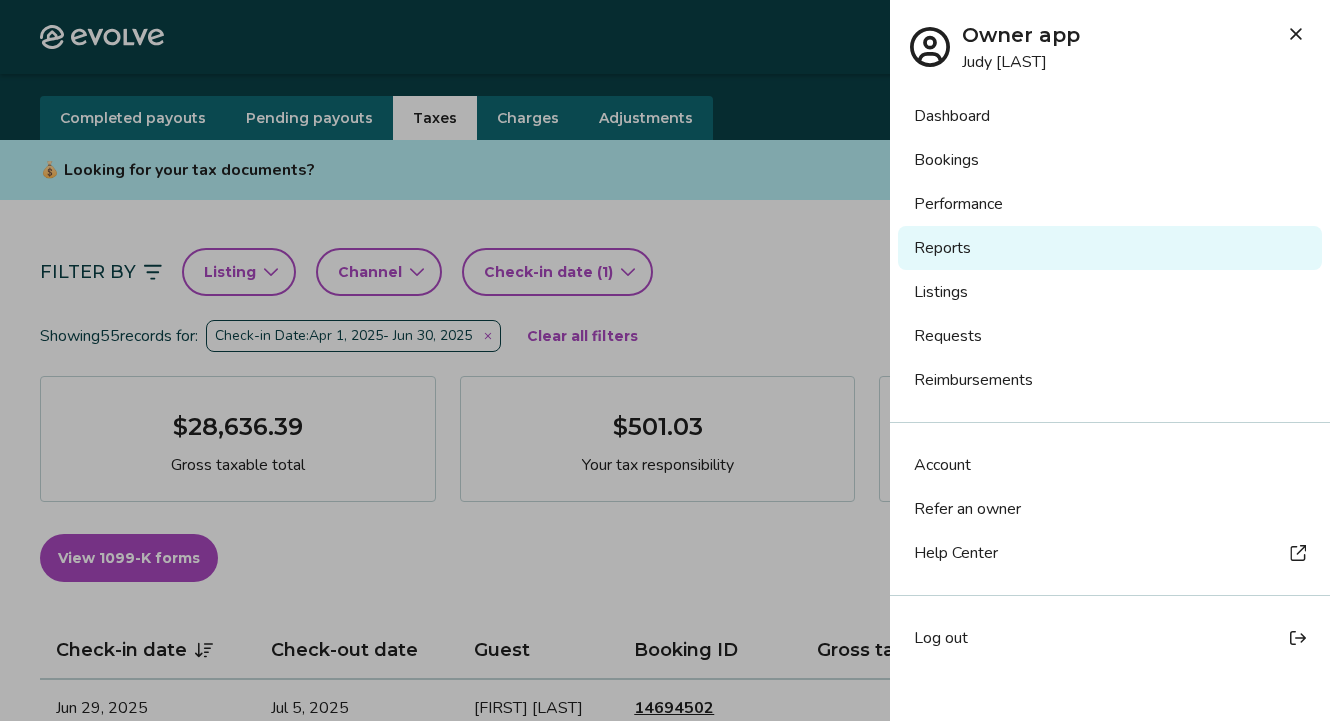 click on "Bookings" at bounding box center [1110, 160] 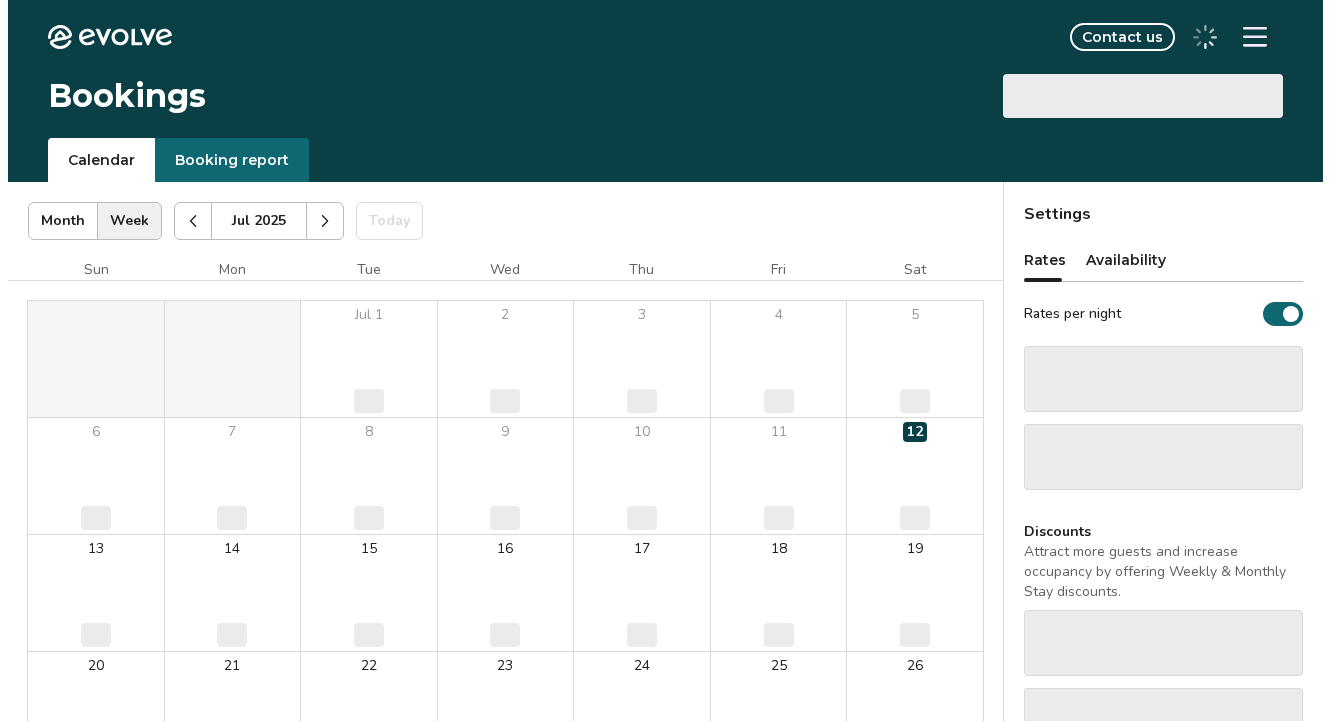 scroll, scrollTop: 0, scrollLeft: 0, axis: both 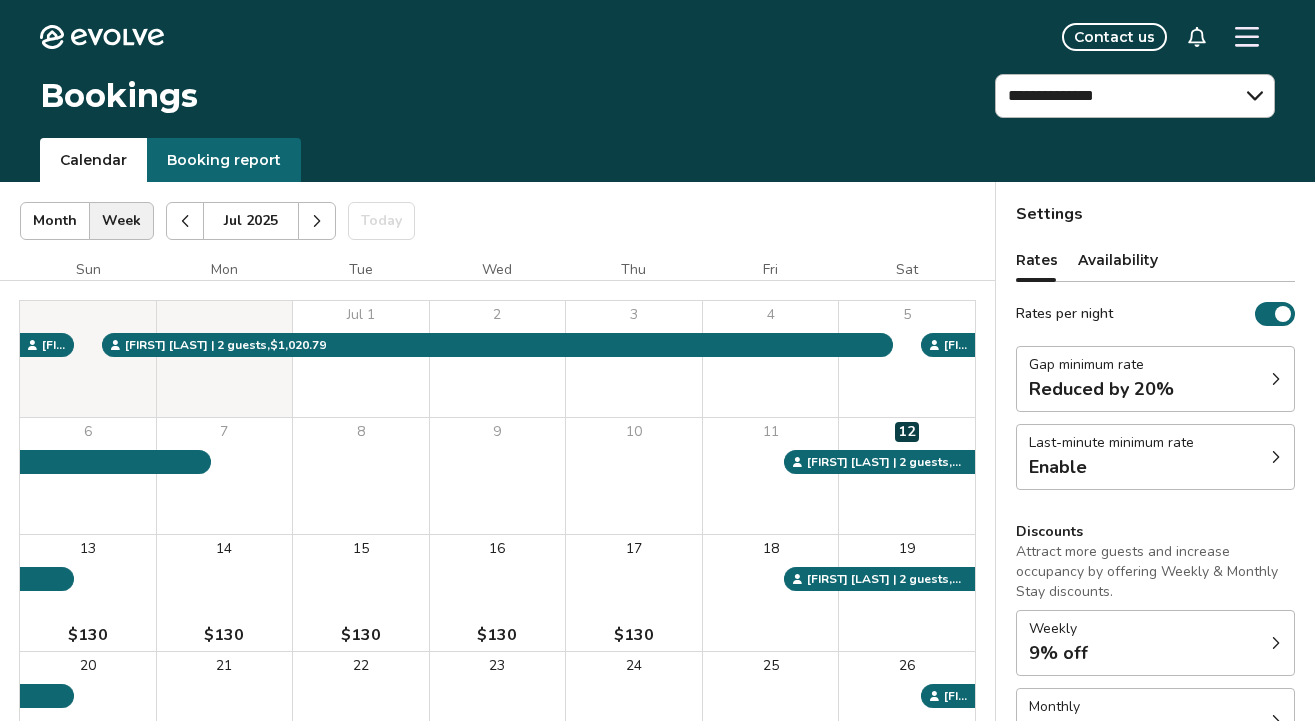 click 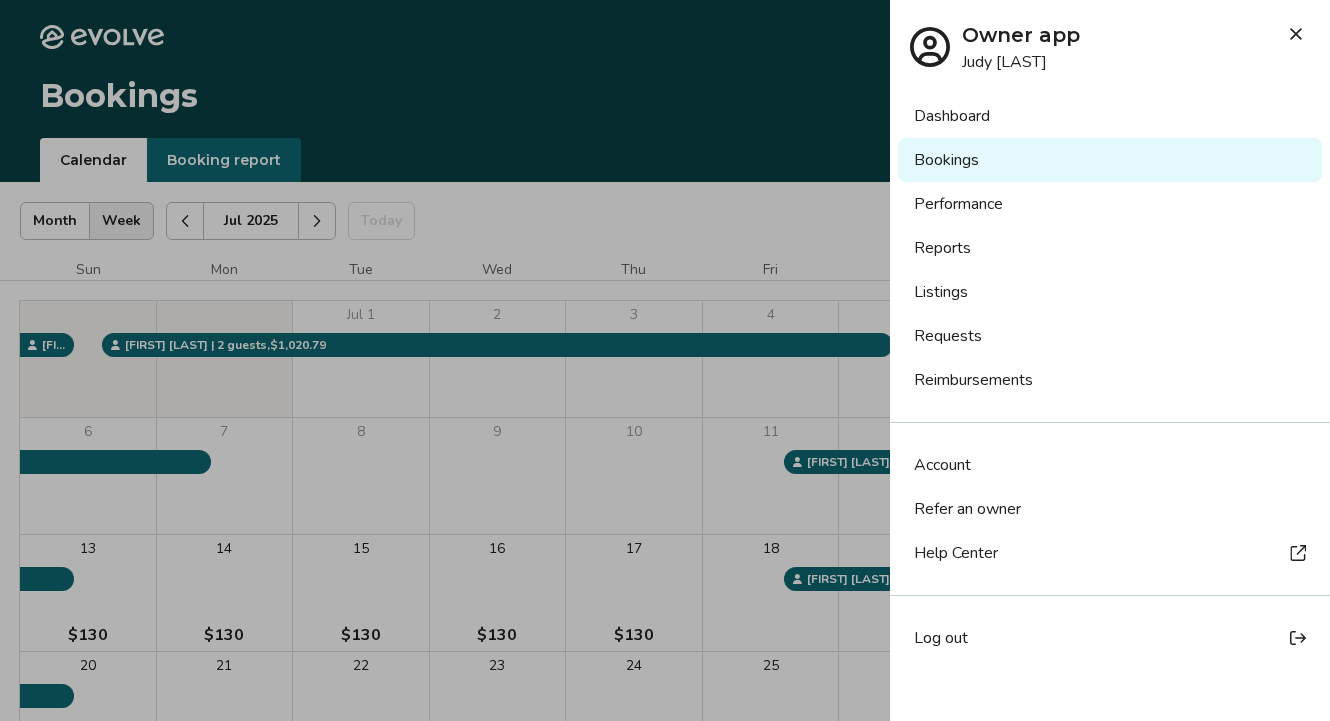click on "Dashboard" at bounding box center [1110, 116] 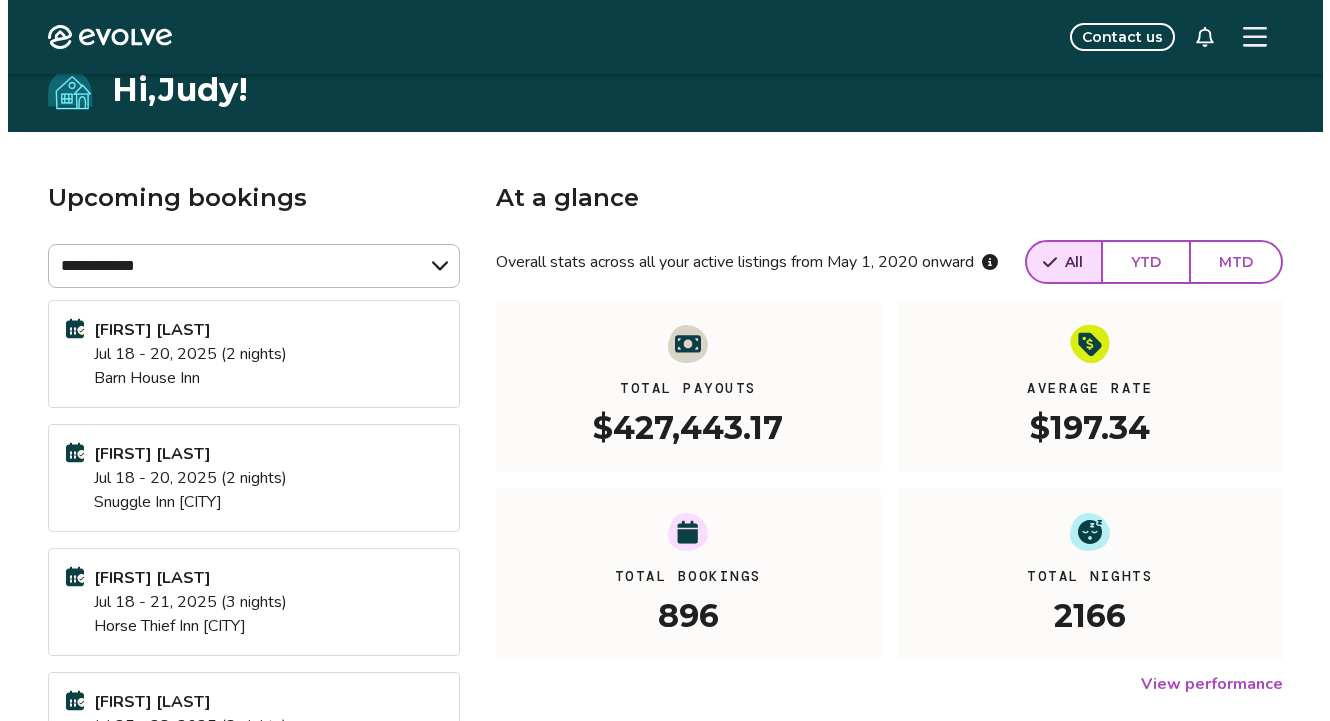 scroll, scrollTop: 1, scrollLeft: 0, axis: vertical 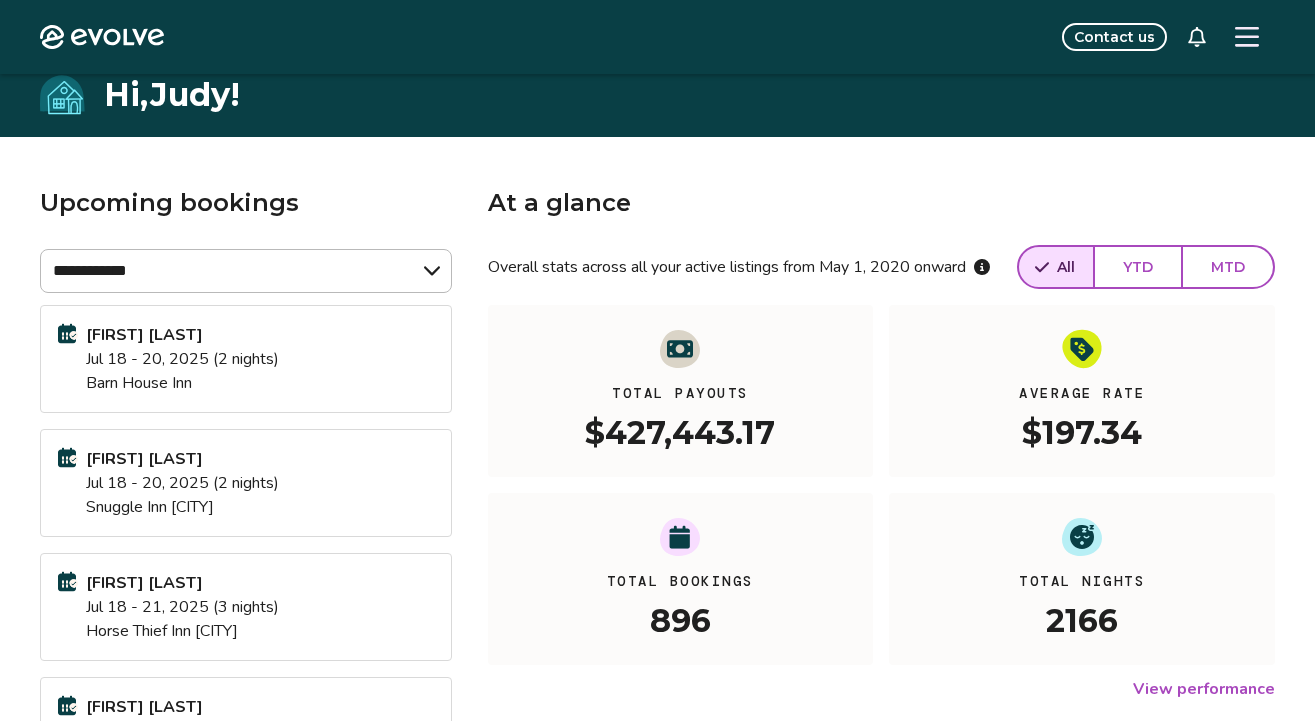 click 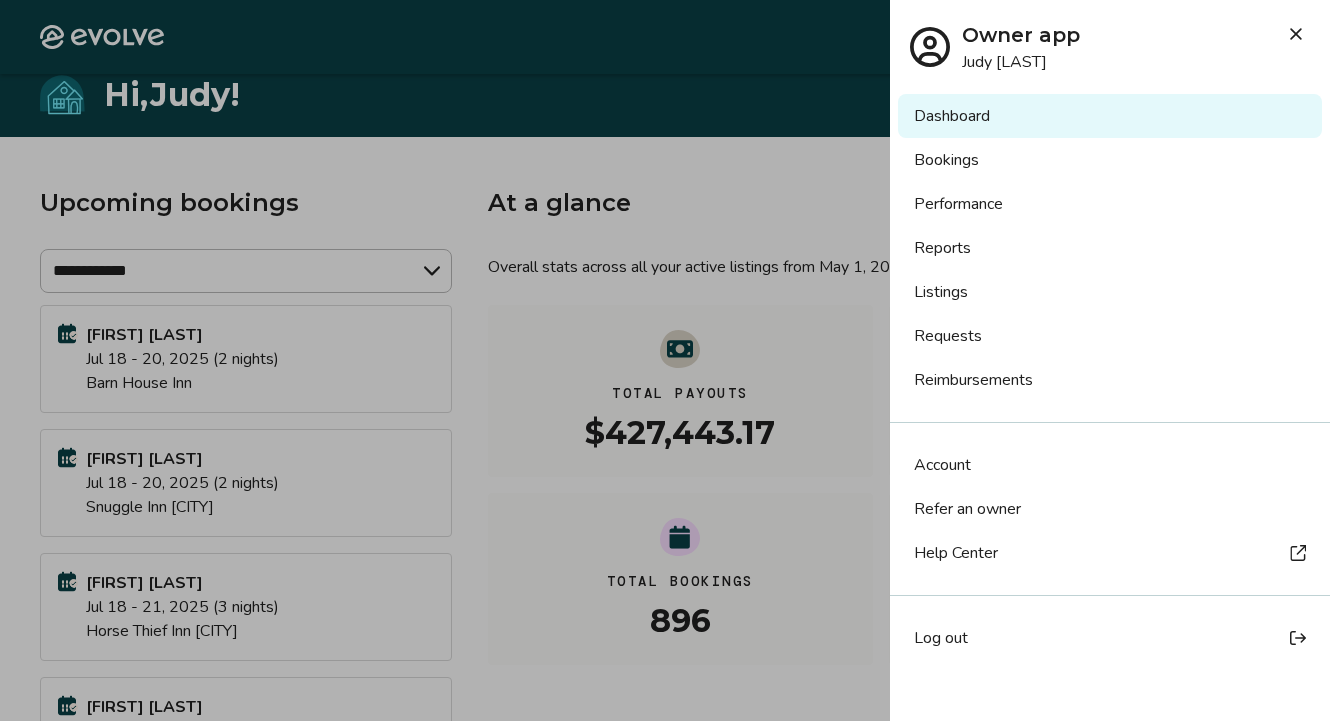 click on "Reports" at bounding box center [1110, 248] 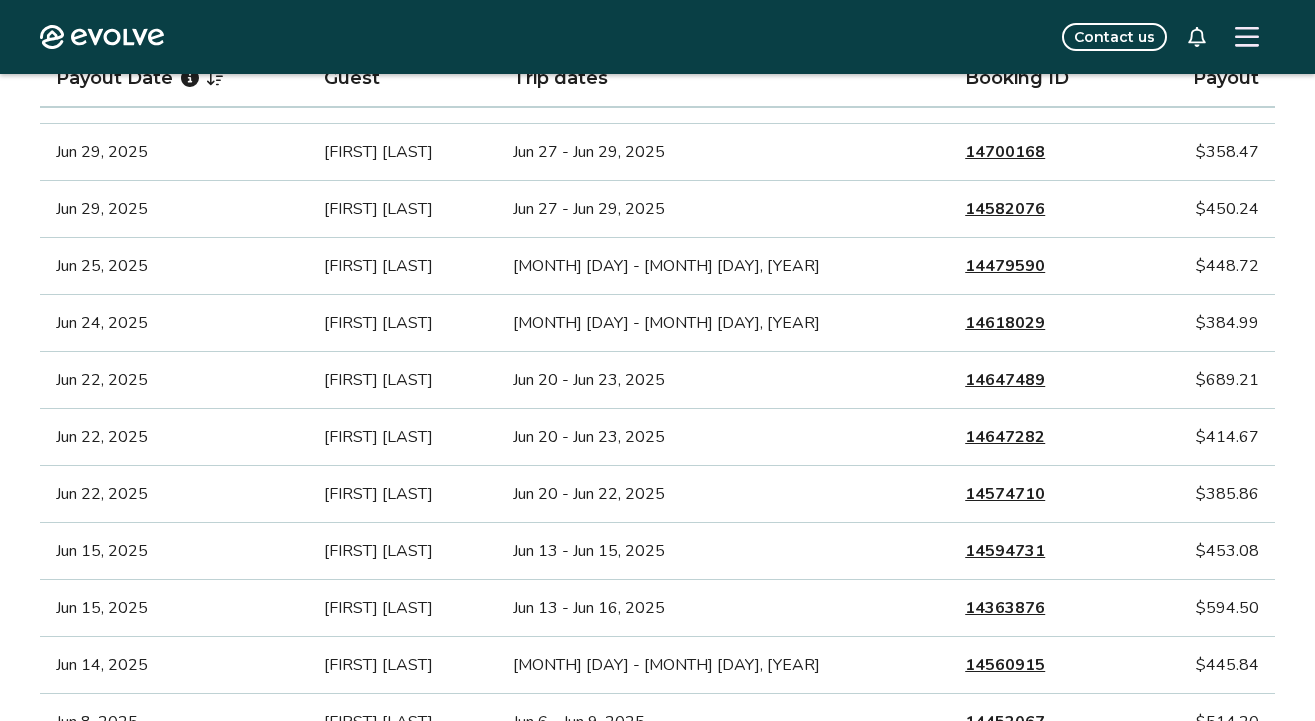 scroll, scrollTop: 983, scrollLeft: 0, axis: vertical 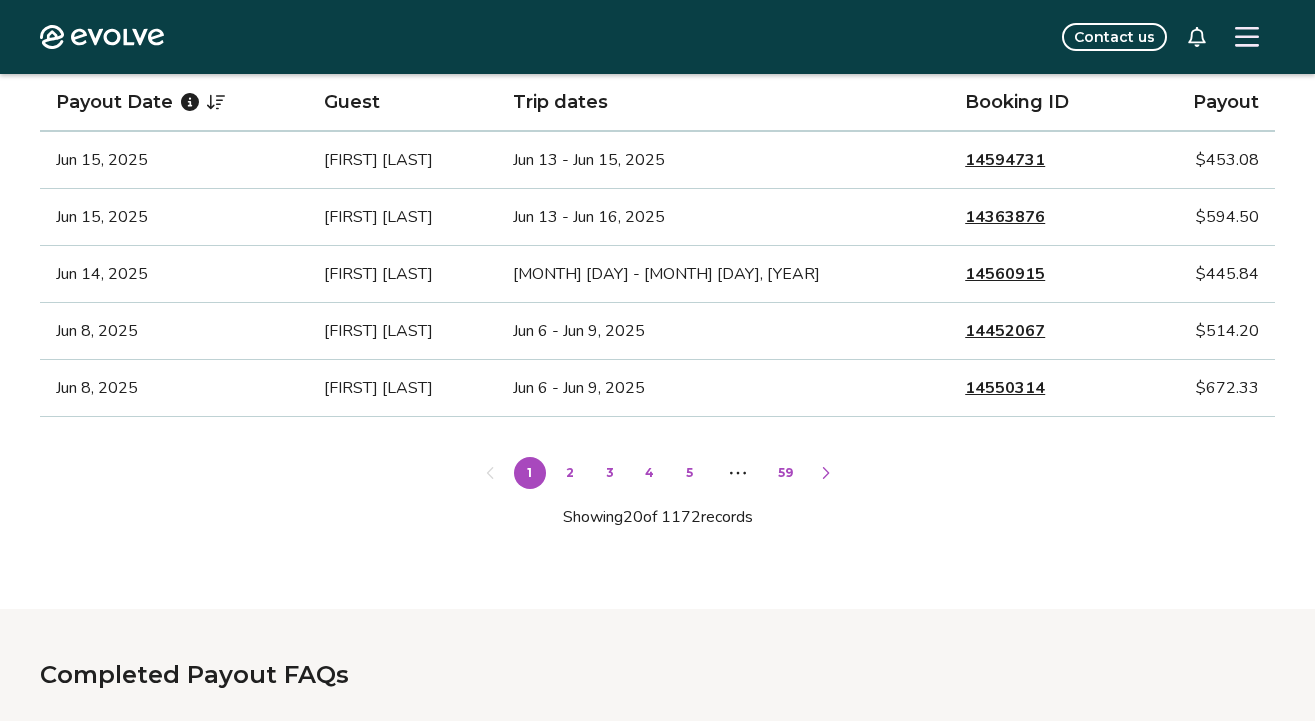 click 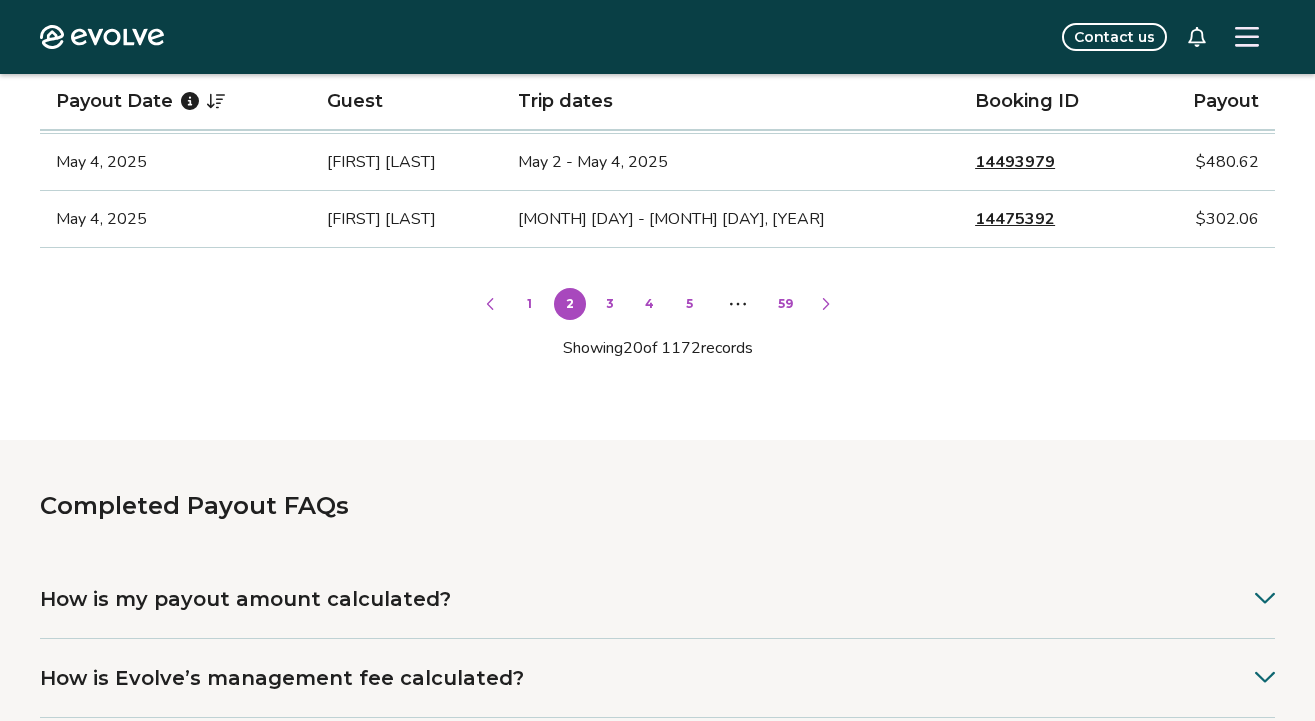 scroll, scrollTop: 1540, scrollLeft: 0, axis: vertical 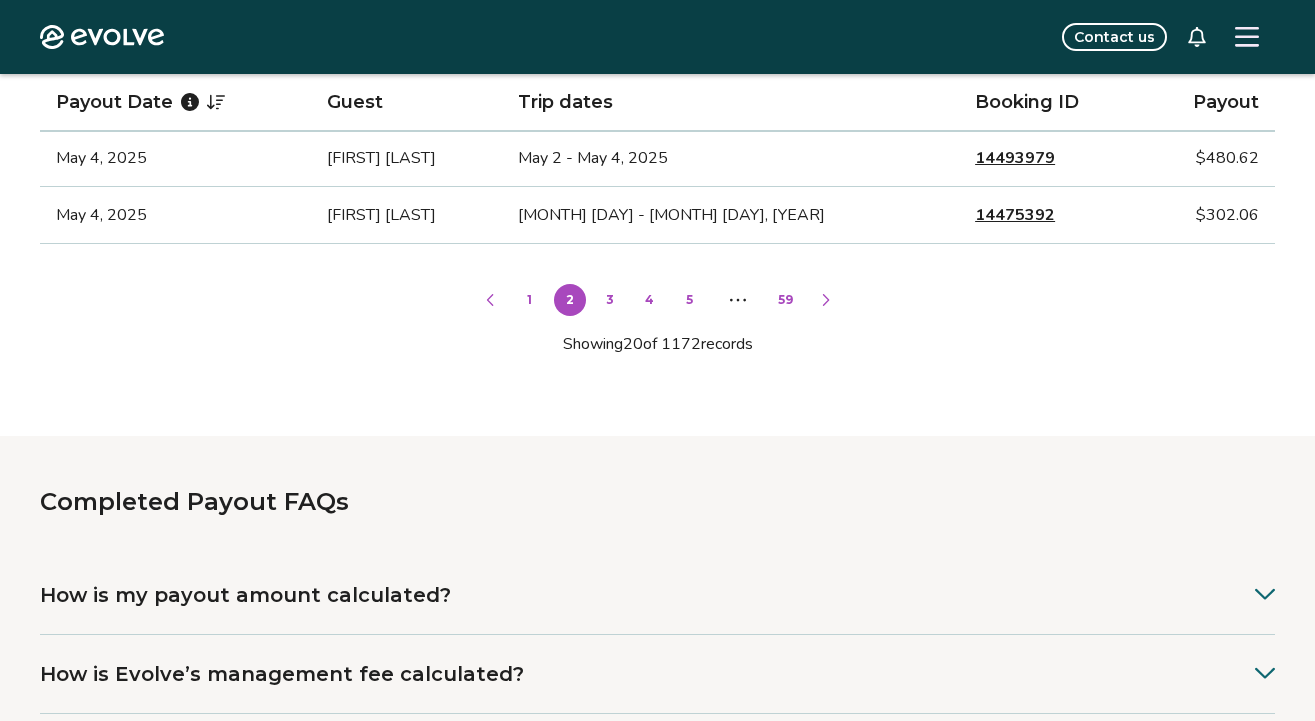 click at bounding box center (490, 300) 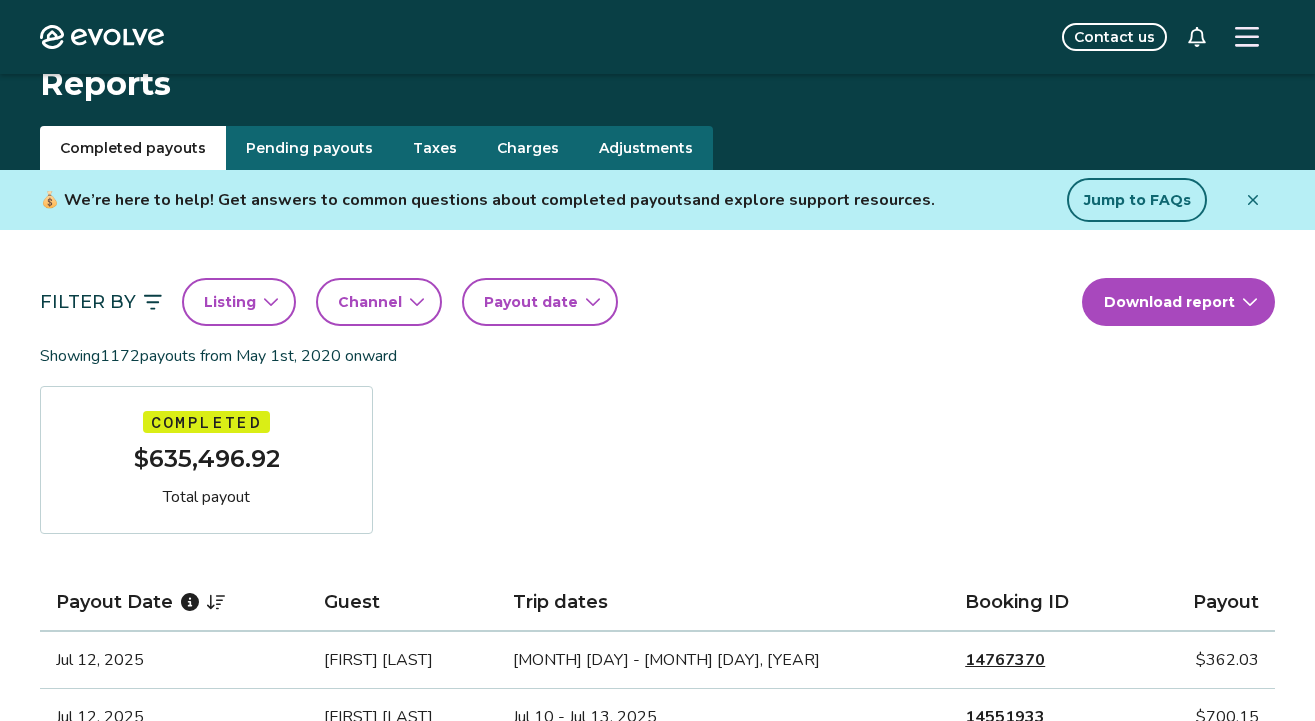 scroll, scrollTop: 0, scrollLeft: 0, axis: both 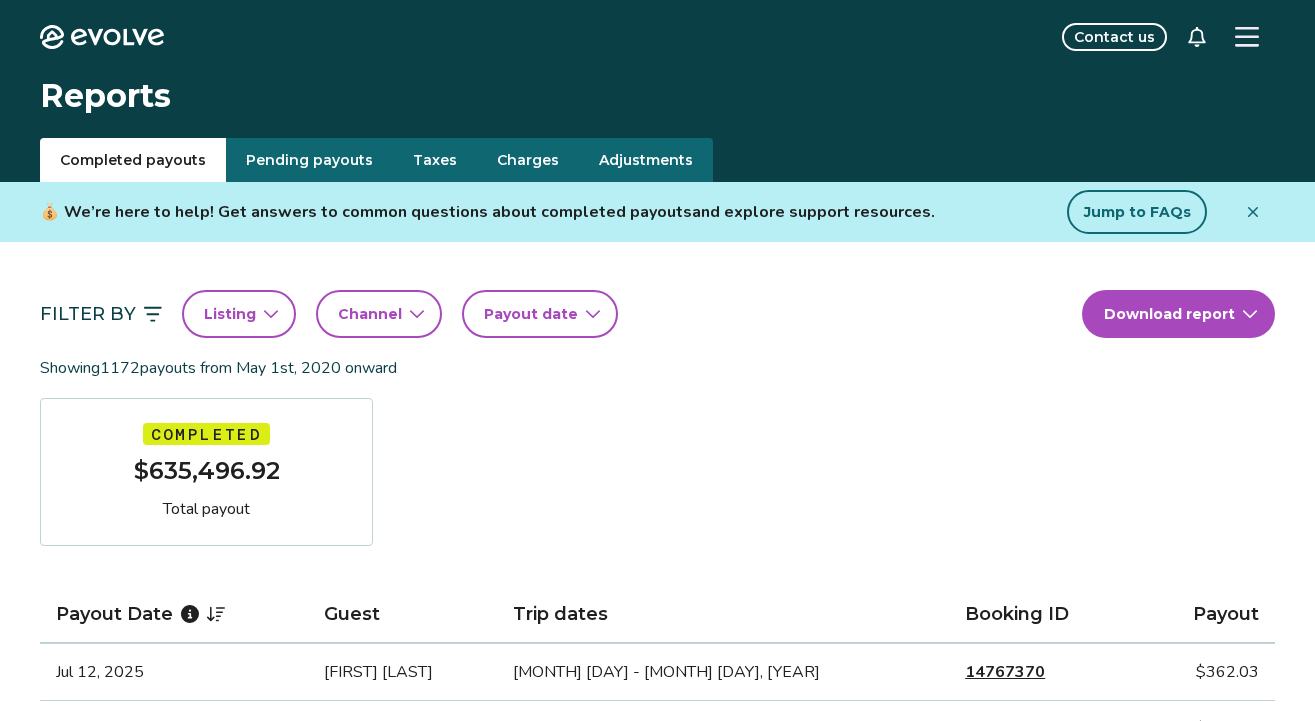 click on "Taxes" at bounding box center [435, 160] 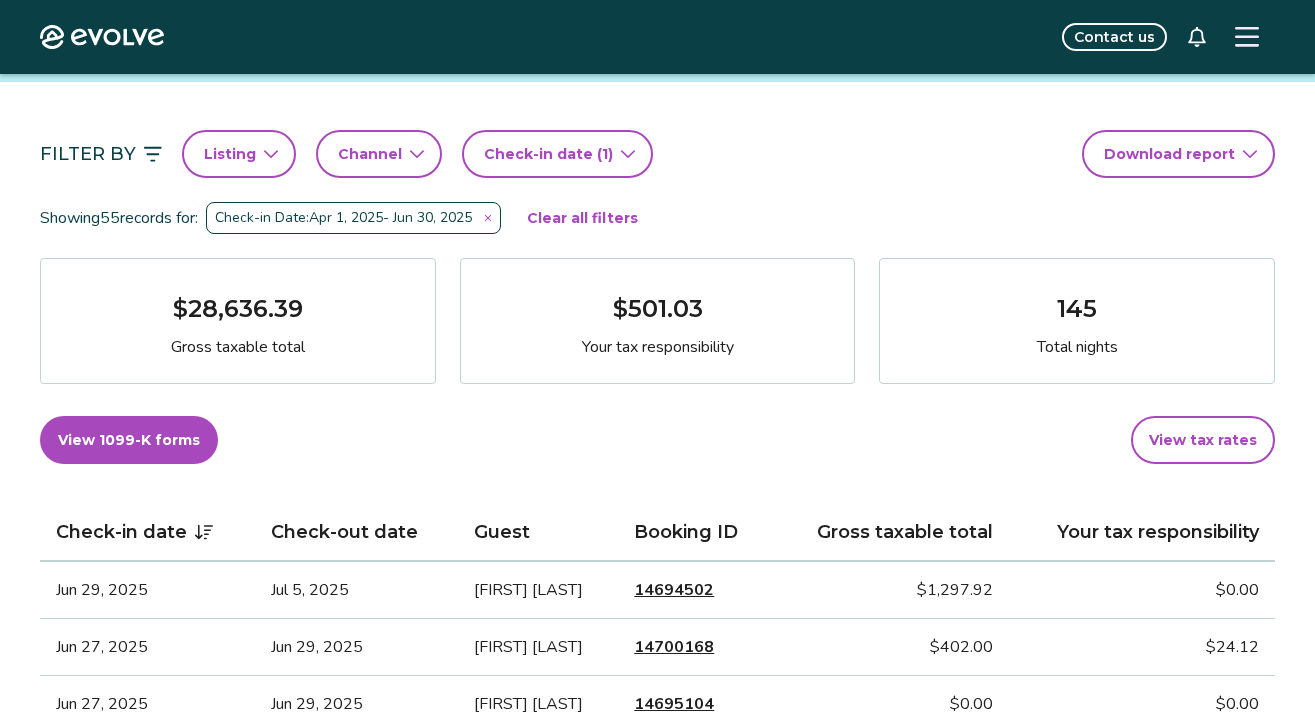scroll, scrollTop: 163, scrollLeft: 0, axis: vertical 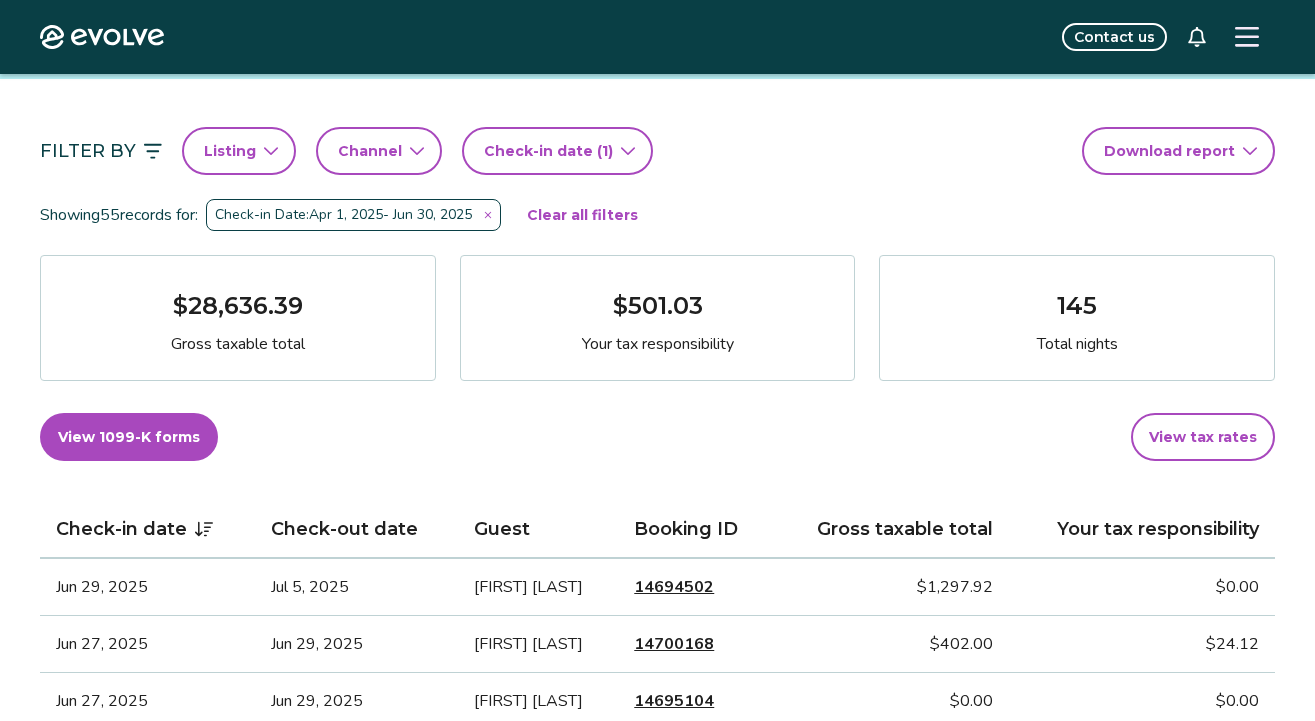 click 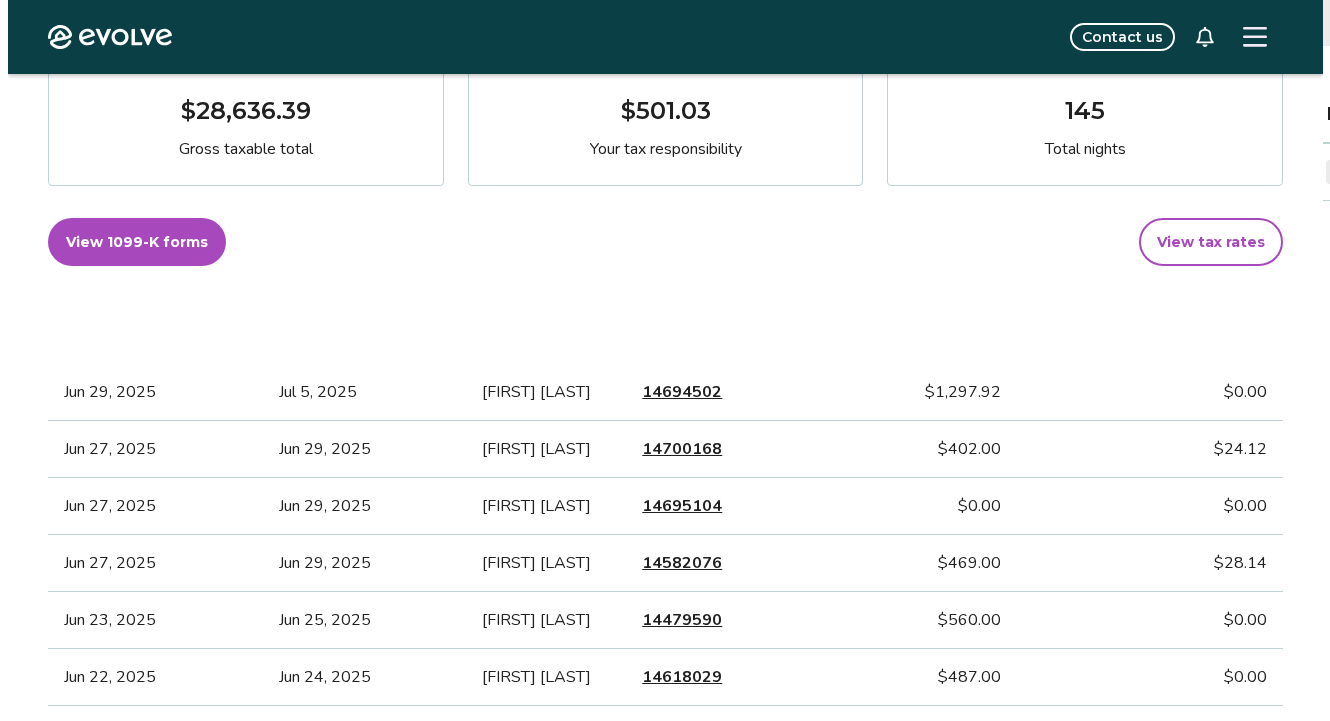 scroll, scrollTop: 0, scrollLeft: 0, axis: both 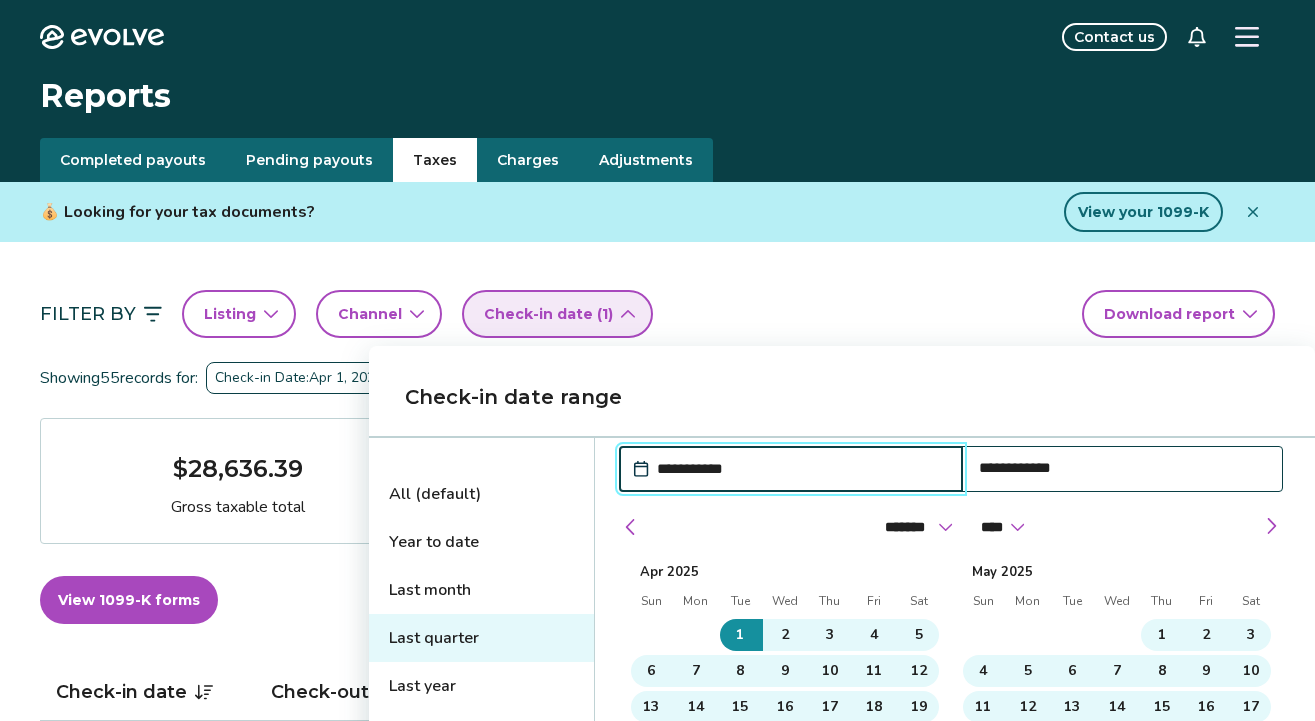 click 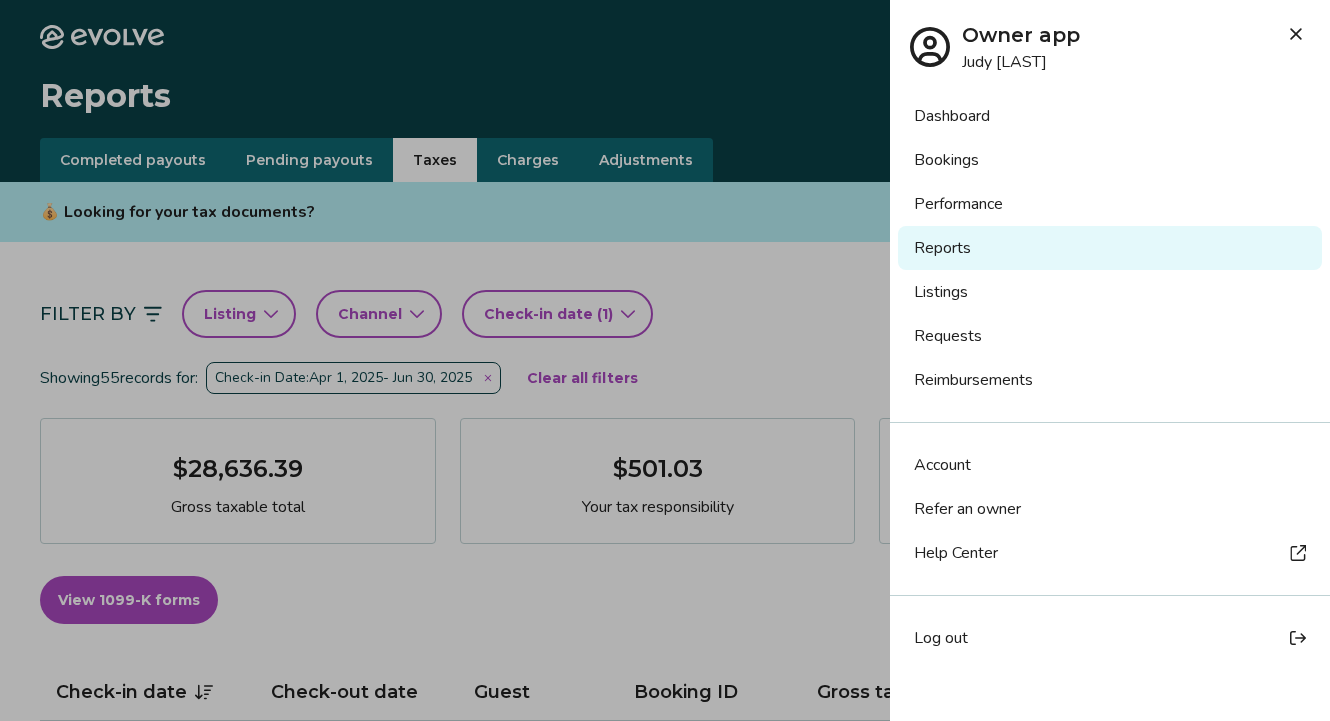 click on "Reports" at bounding box center (1110, 248) 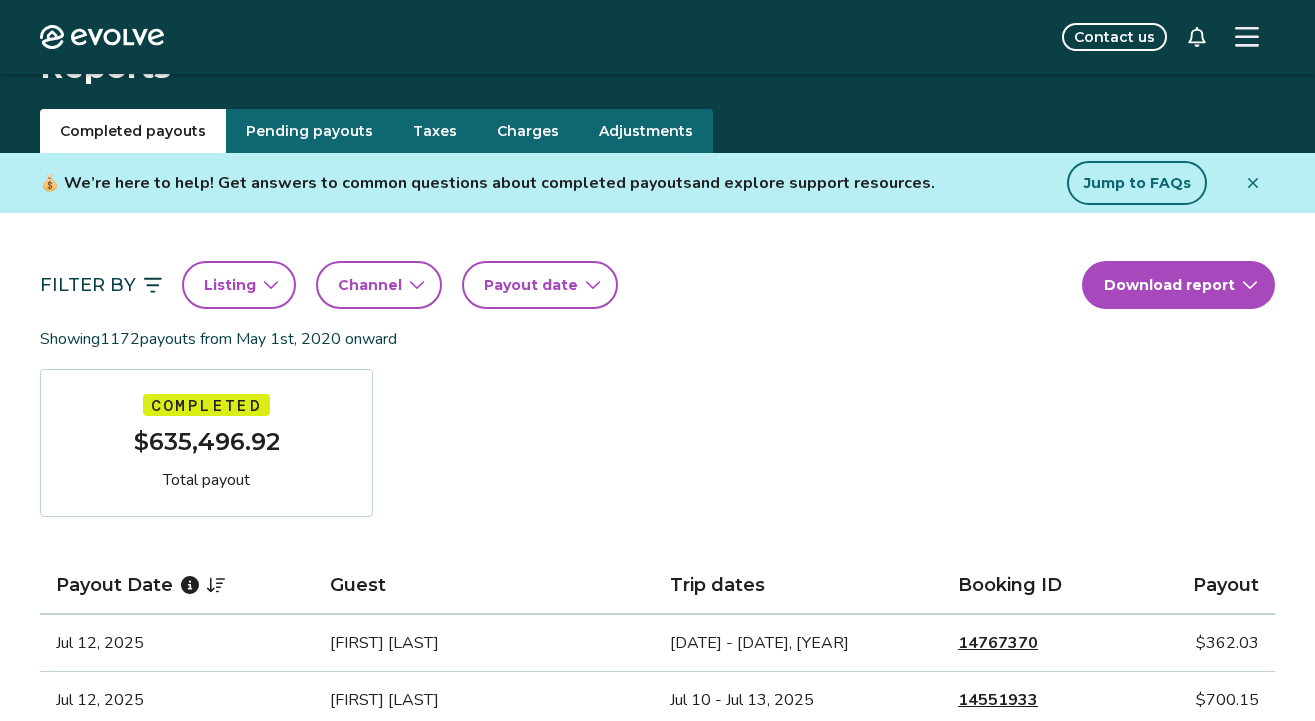 scroll, scrollTop: 0, scrollLeft: 0, axis: both 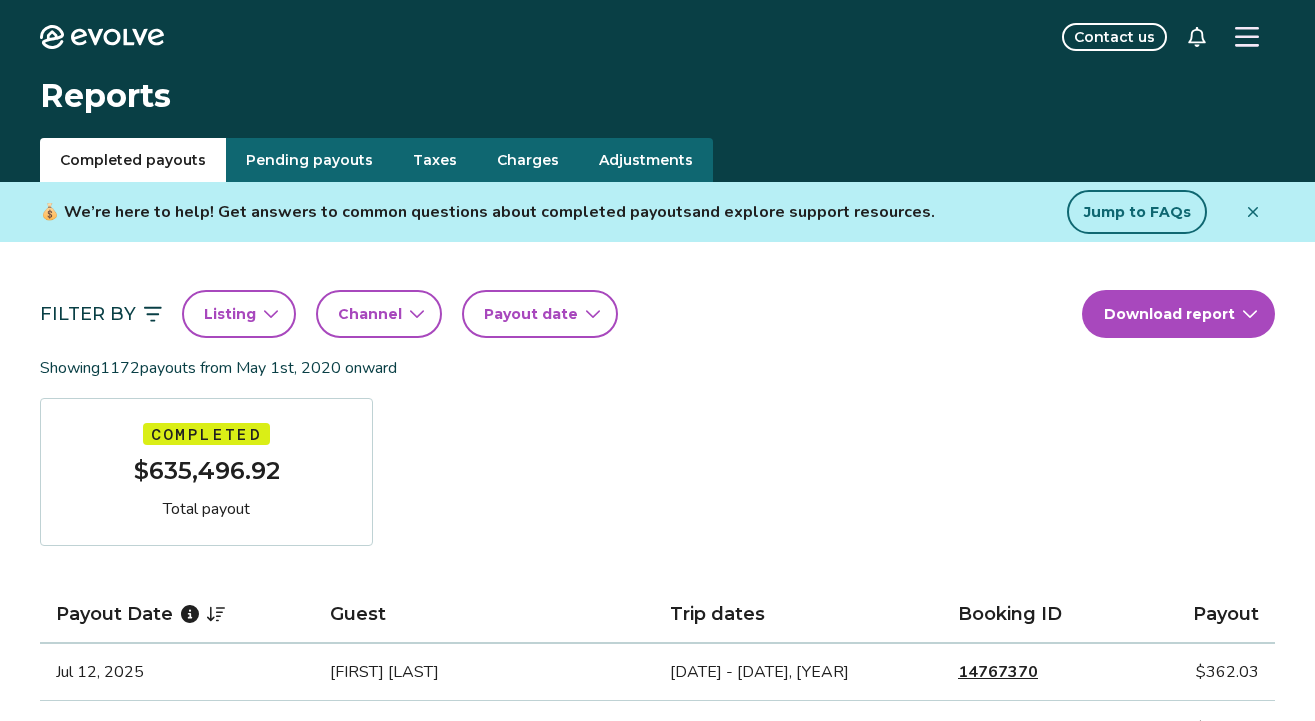 click on "Taxes" at bounding box center (435, 160) 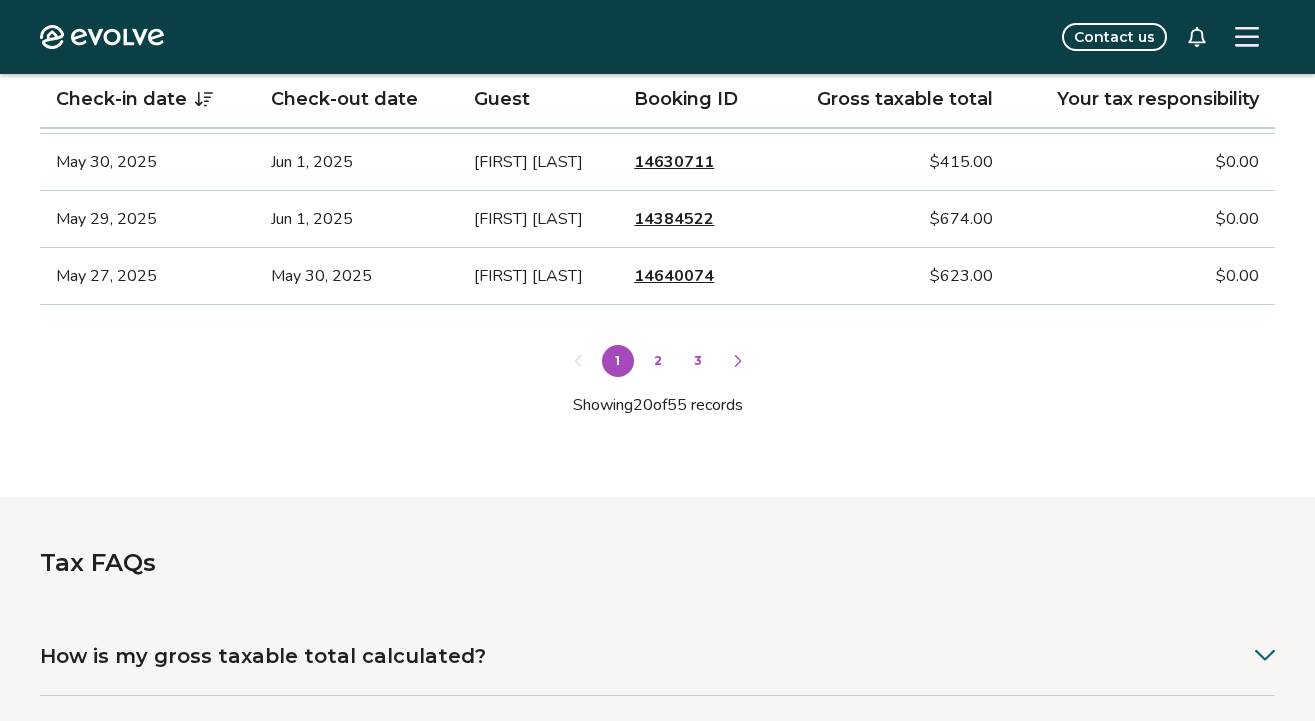 scroll, scrollTop: 1558, scrollLeft: 0, axis: vertical 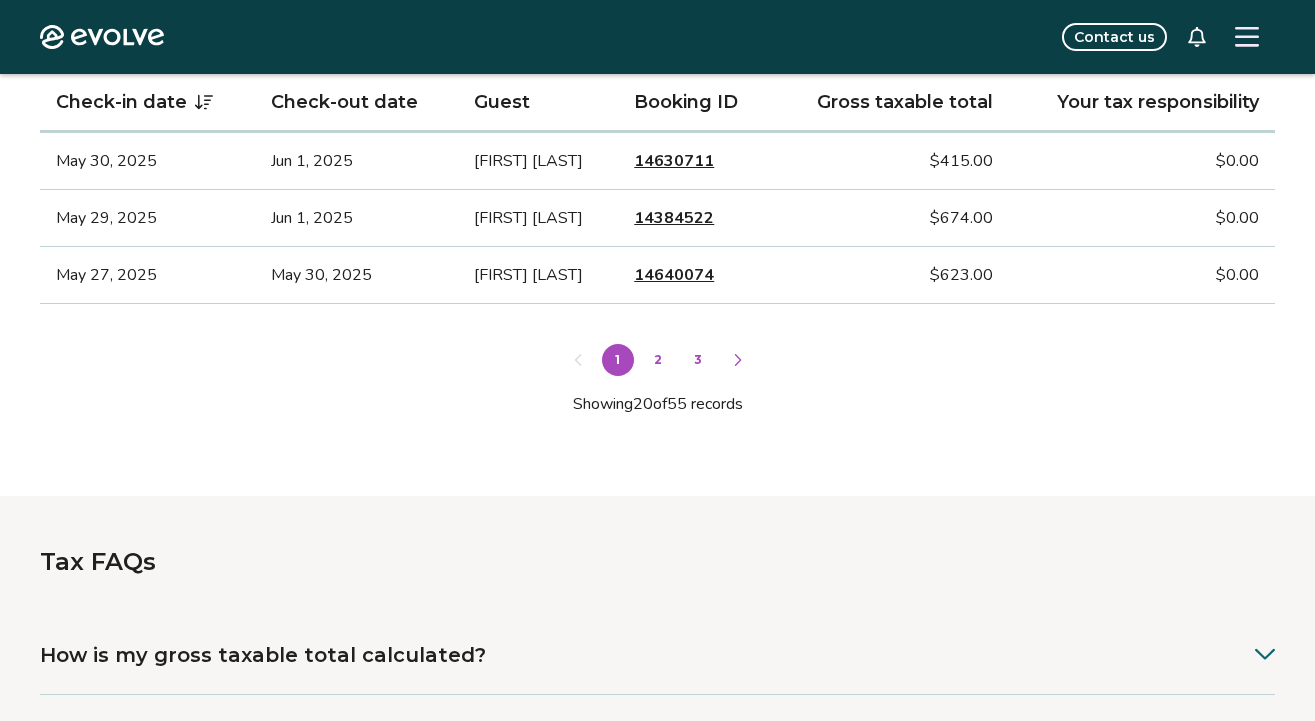 click on "2" at bounding box center [658, 360] 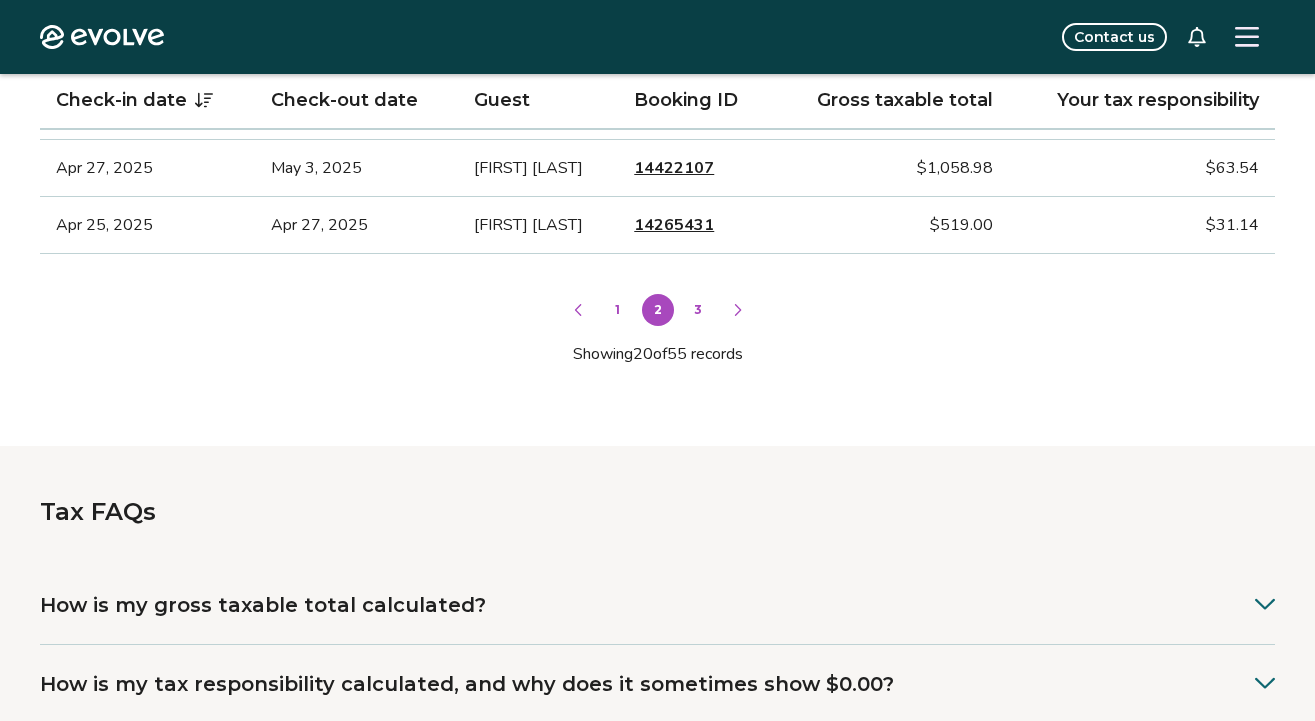 scroll, scrollTop: 1611, scrollLeft: 0, axis: vertical 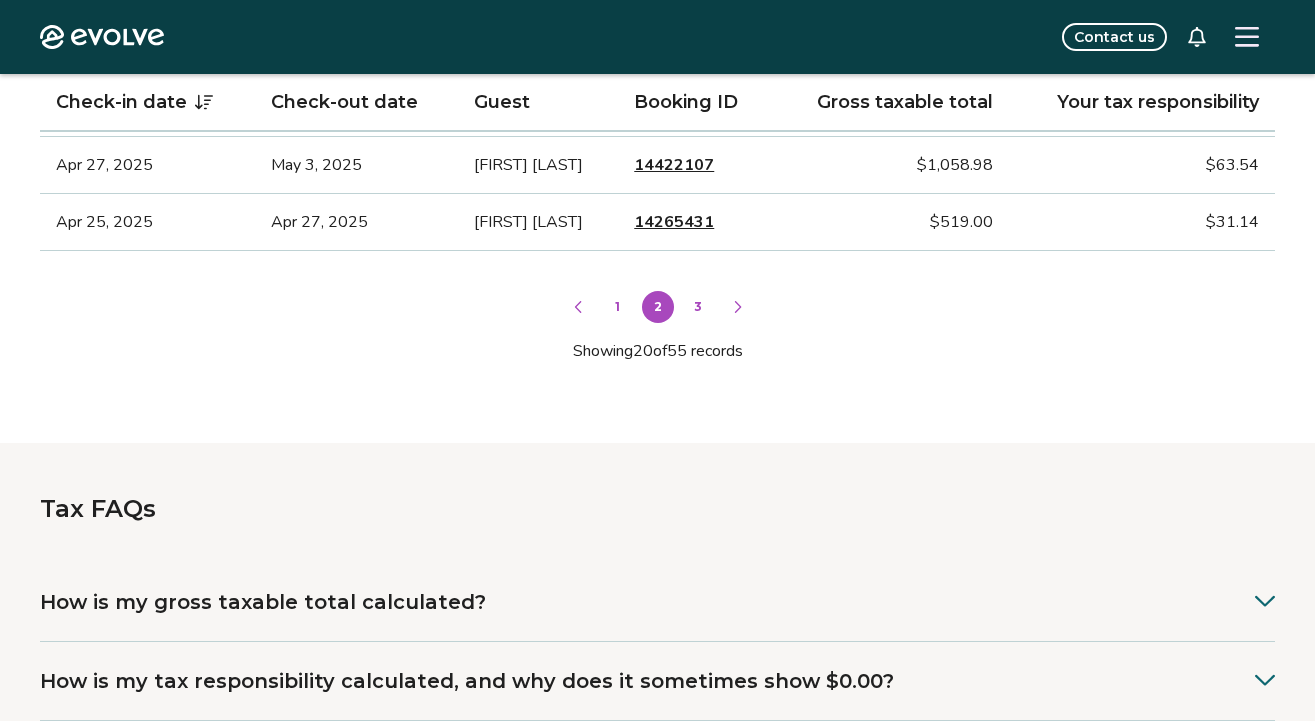 click on "3" at bounding box center [698, 307] 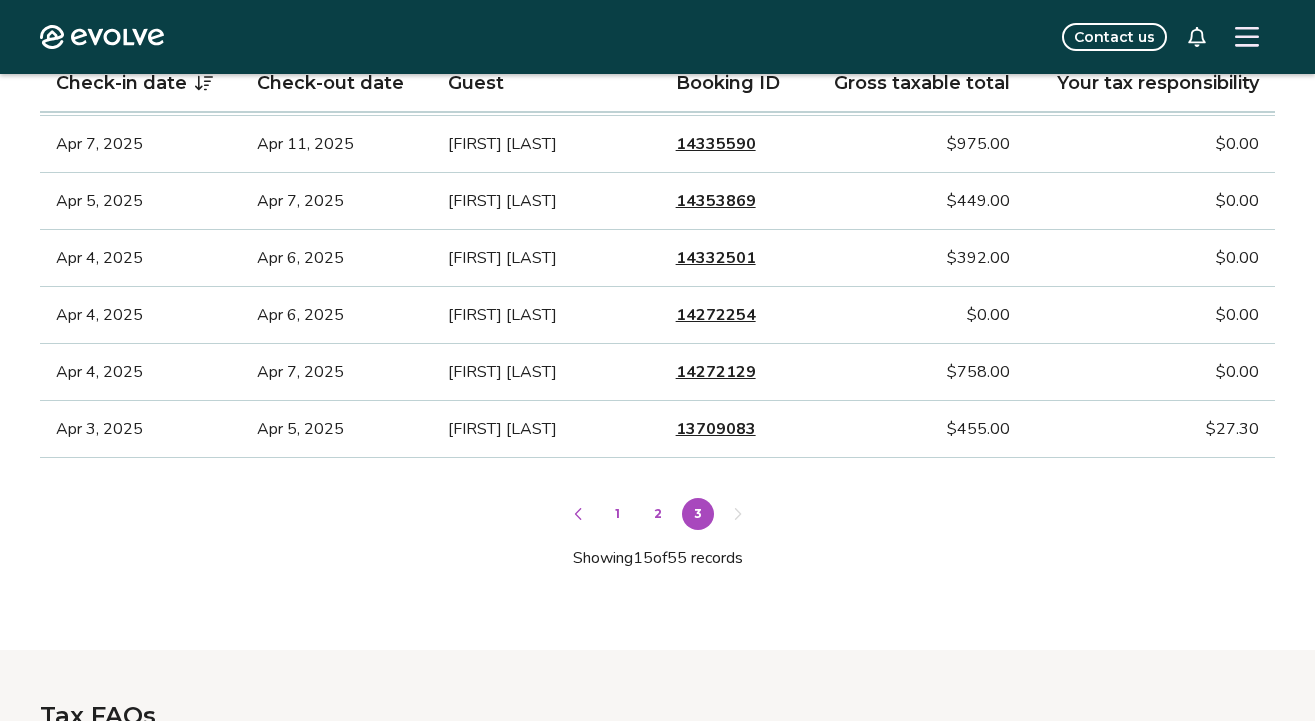 scroll, scrollTop: 1077, scrollLeft: 0, axis: vertical 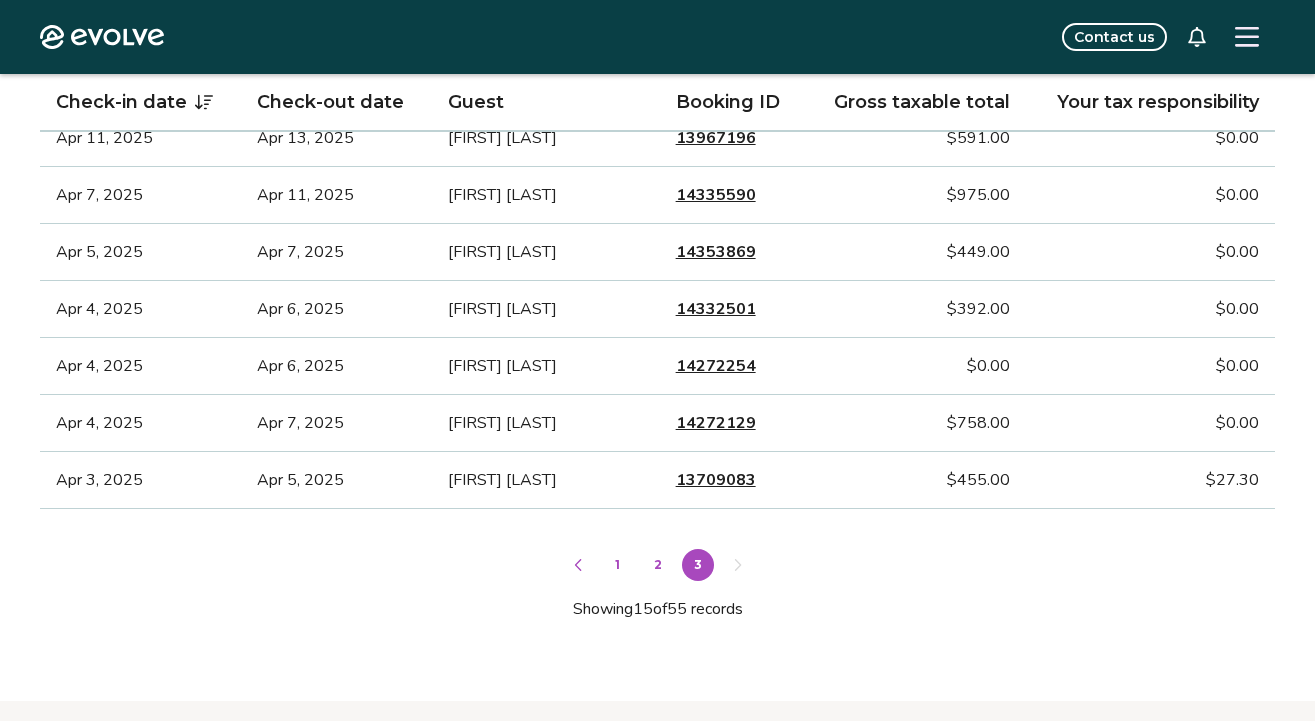 click on "2" at bounding box center [658, 565] 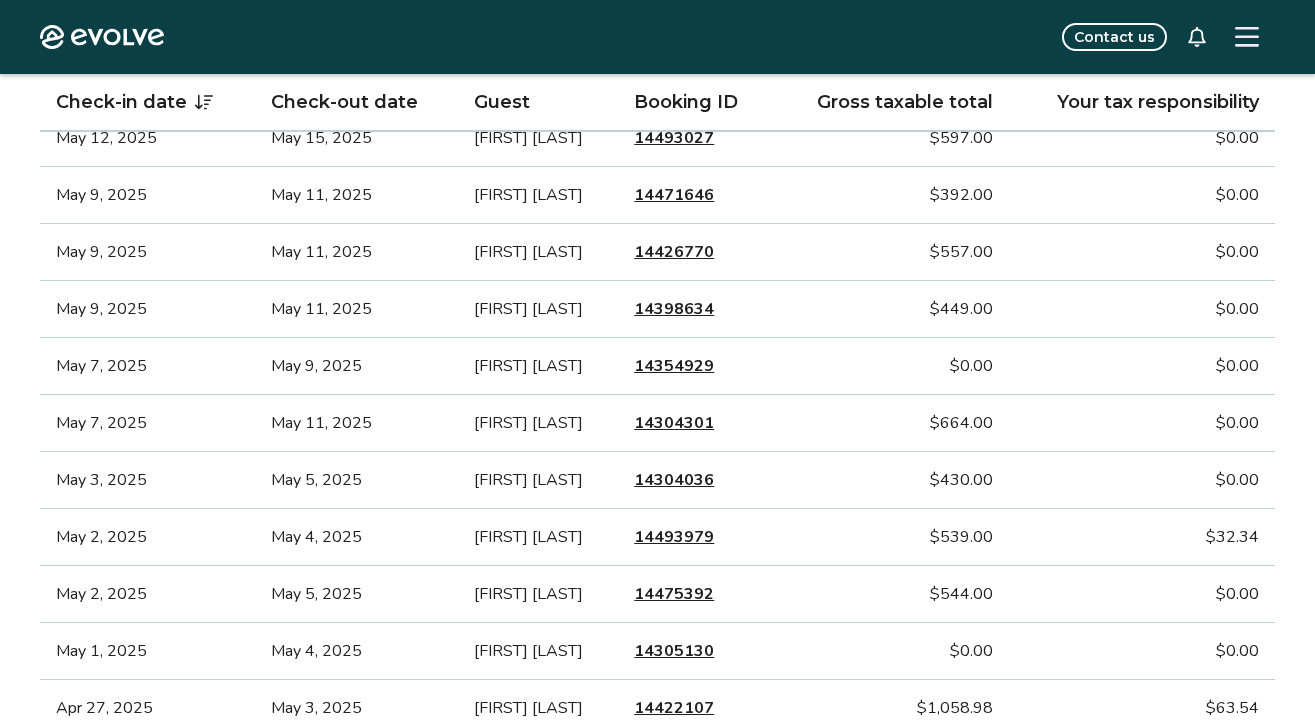 scroll, scrollTop: 0, scrollLeft: 0, axis: both 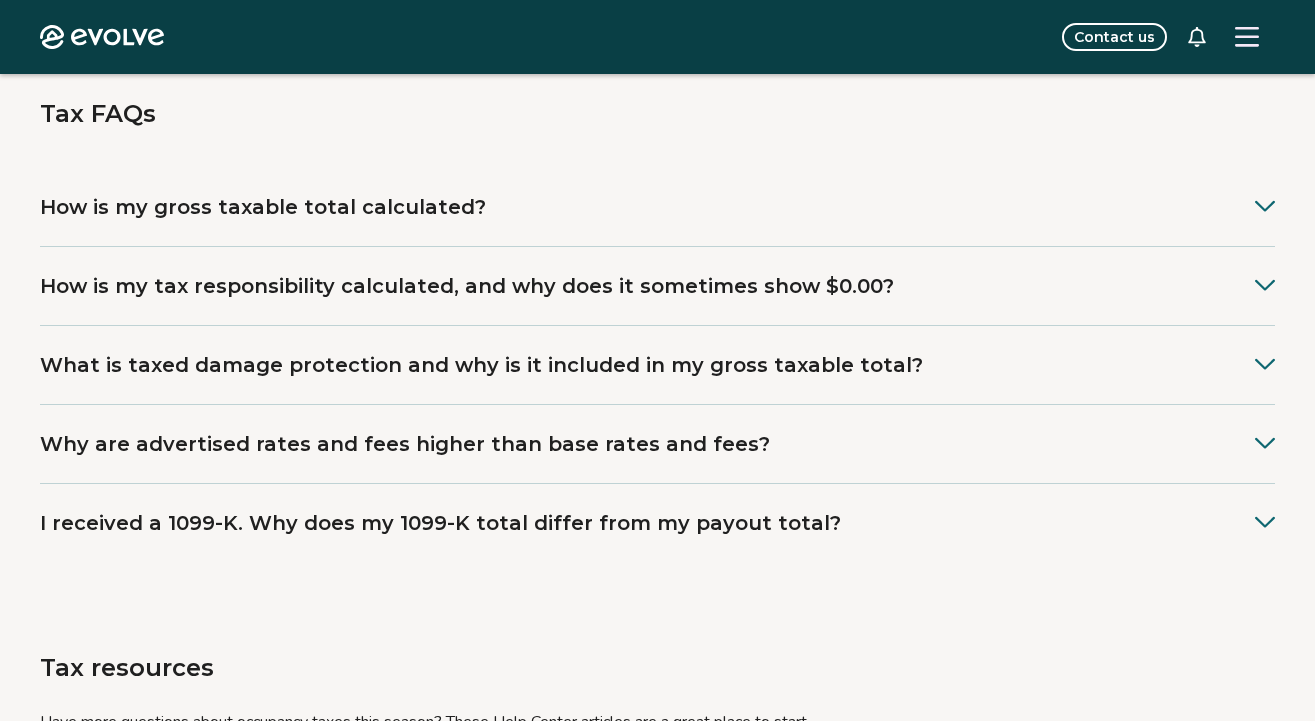 click on "How is my tax responsibility calculated, and why does it sometimes show $0.00?" at bounding box center (467, 286) 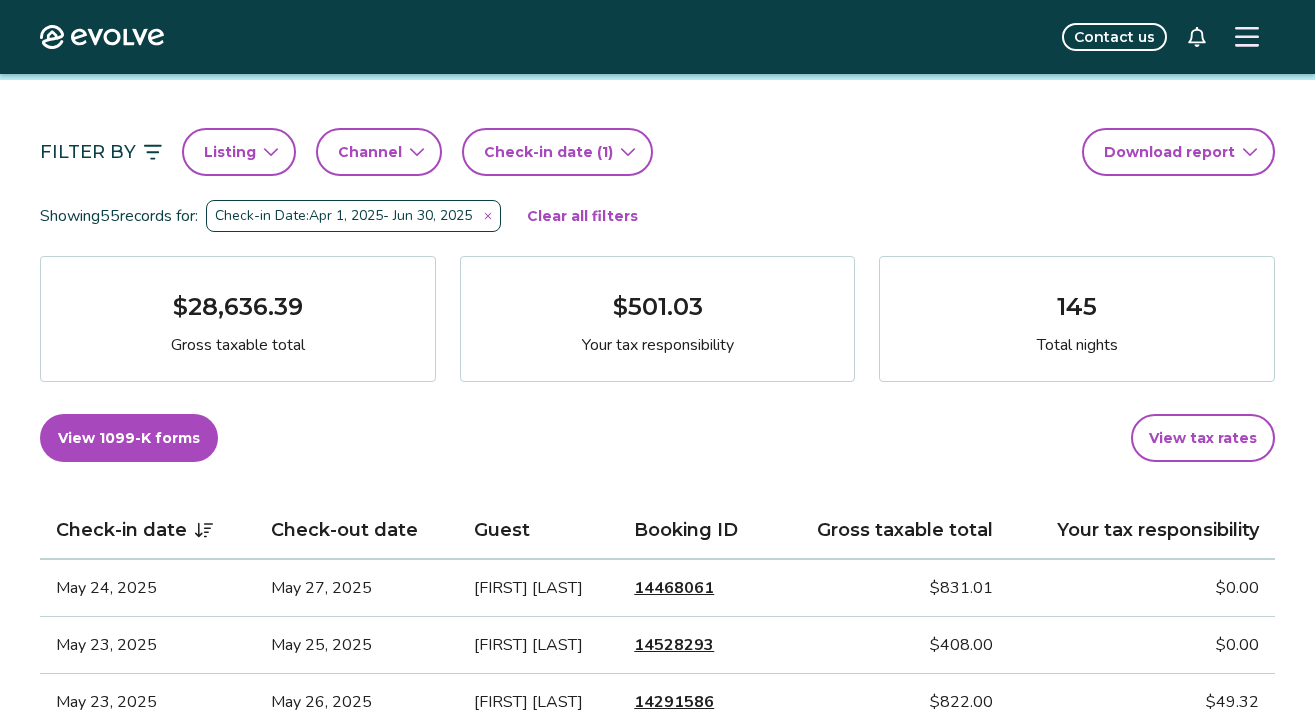 scroll, scrollTop: 0, scrollLeft: 0, axis: both 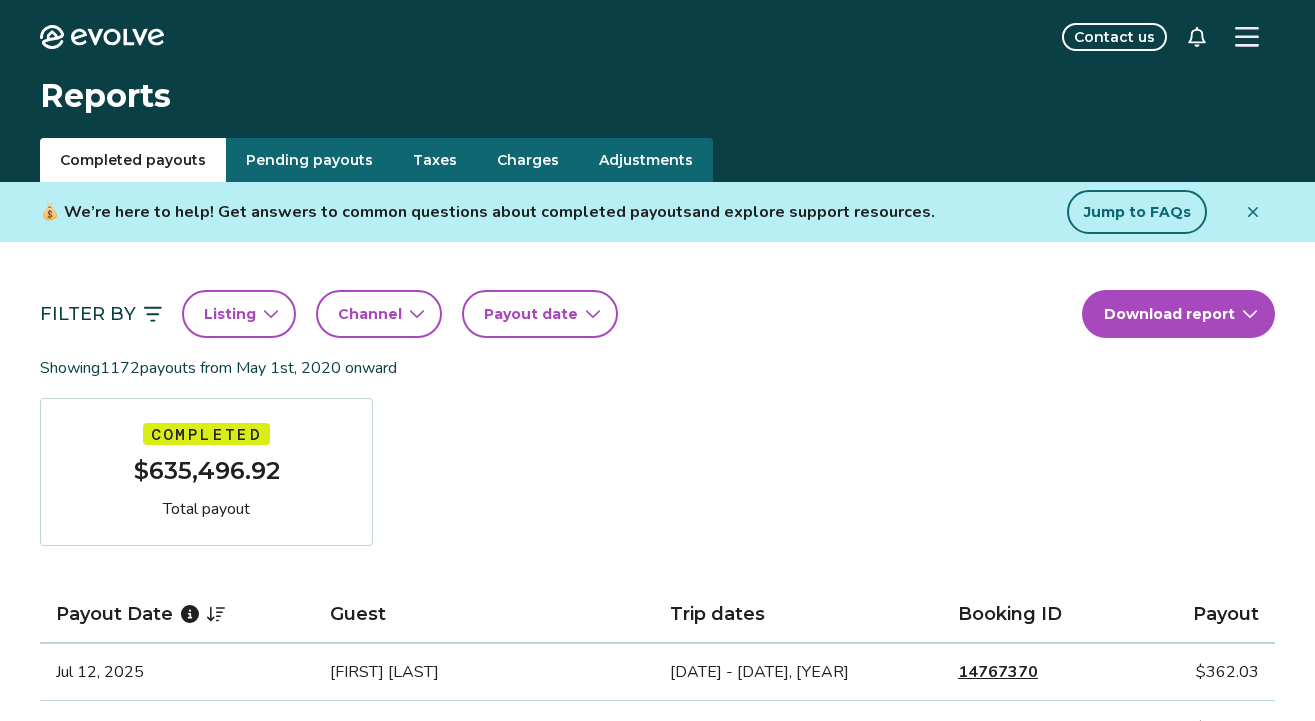click on "Completed payouts" at bounding box center (133, 160) 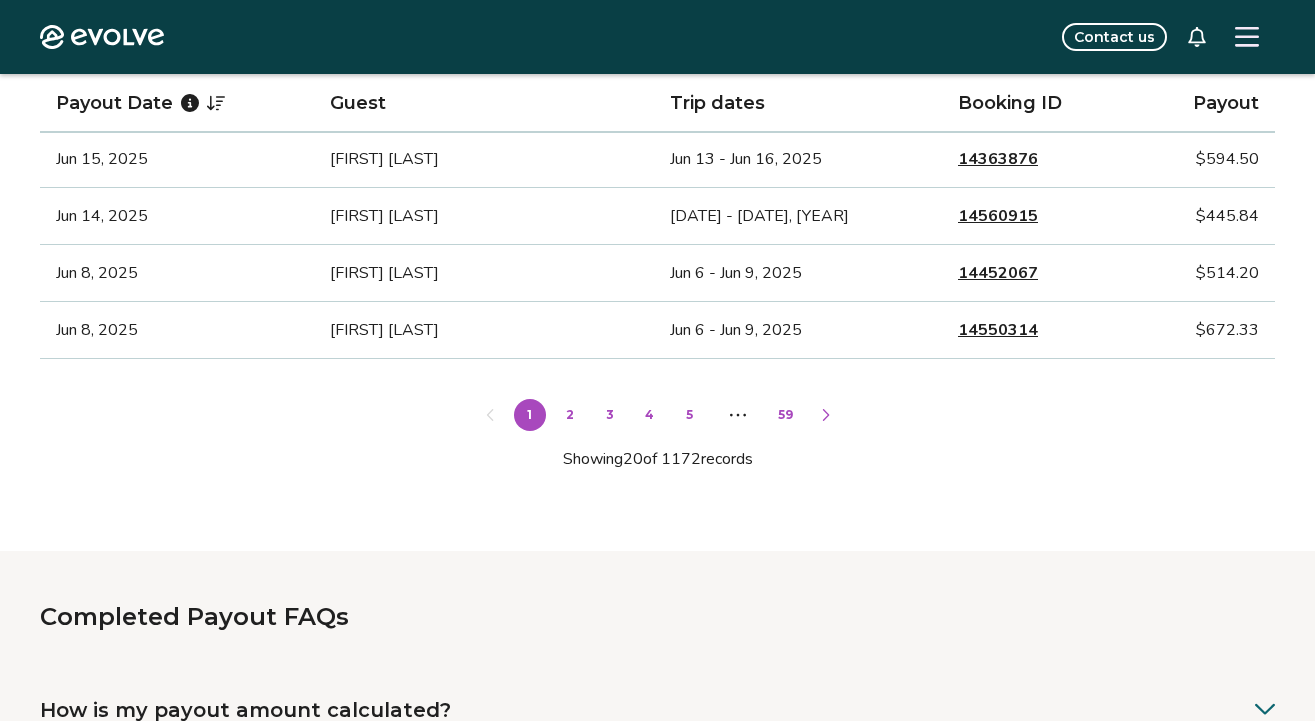 scroll, scrollTop: 1423, scrollLeft: 0, axis: vertical 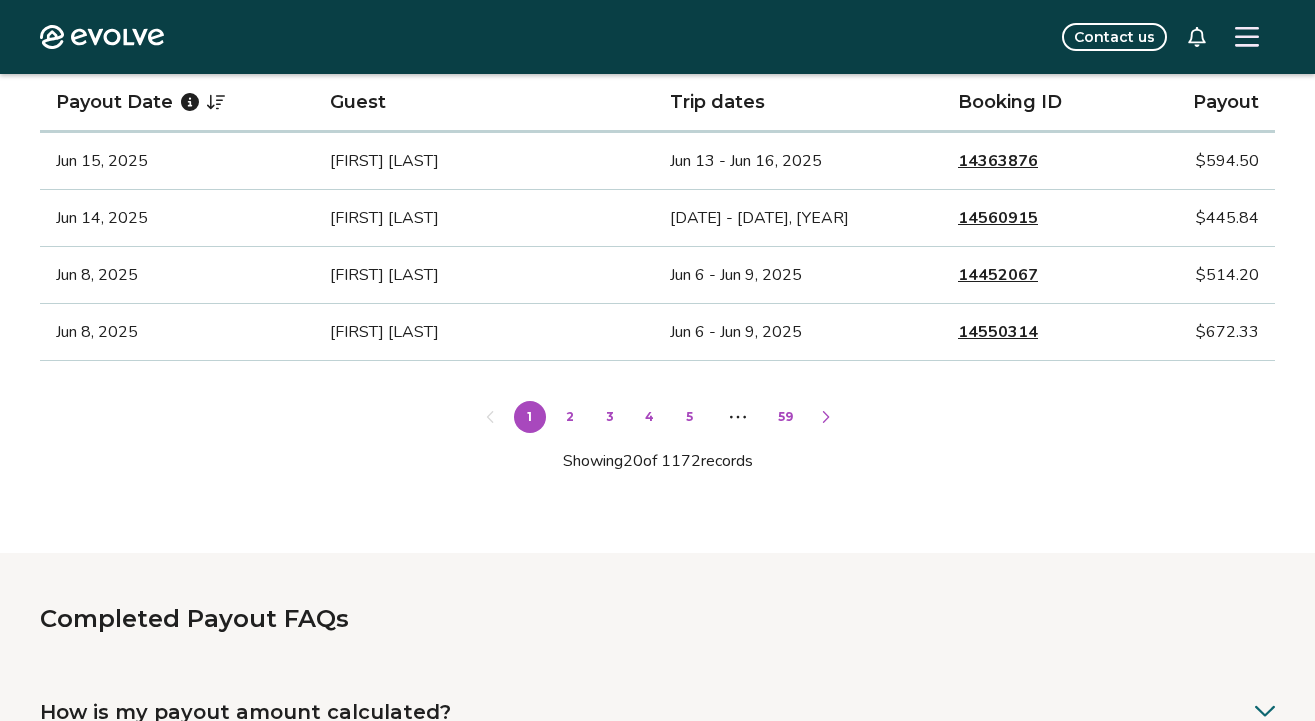 click on "2" at bounding box center (570, 417) 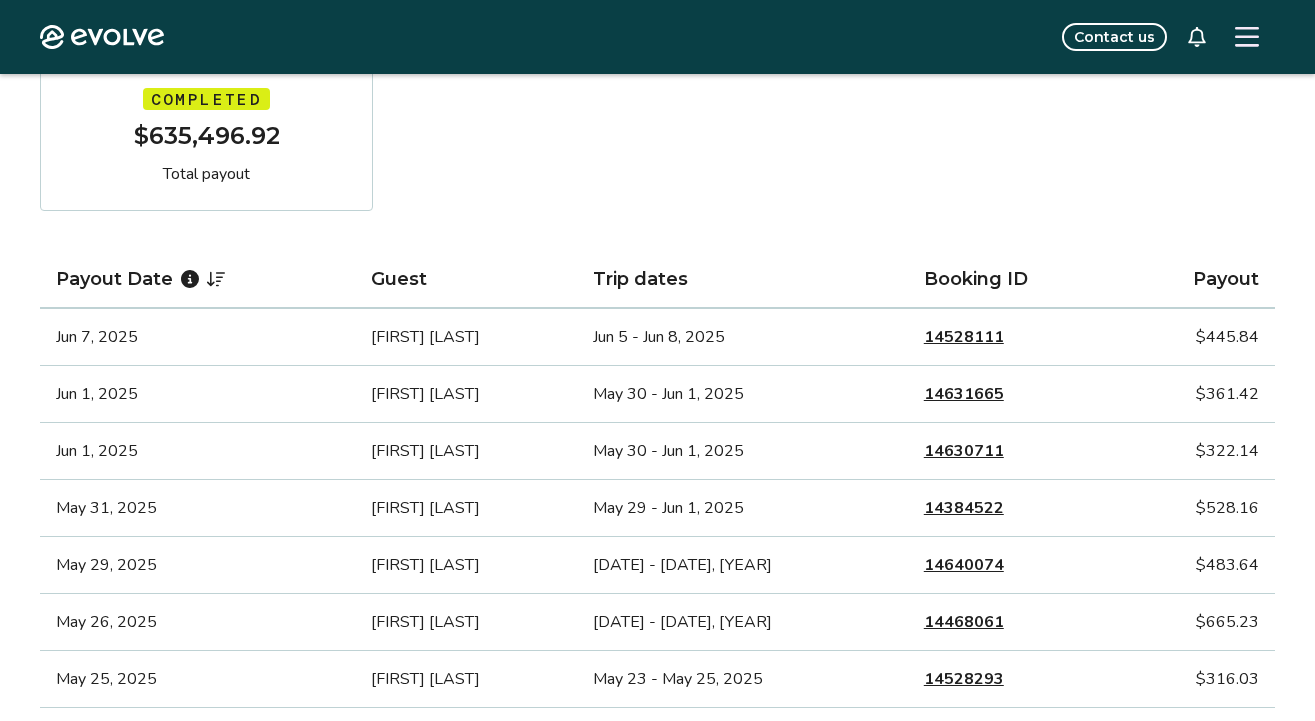 scroll, scrollTop: 0, scrollLeft: 0, axis: both 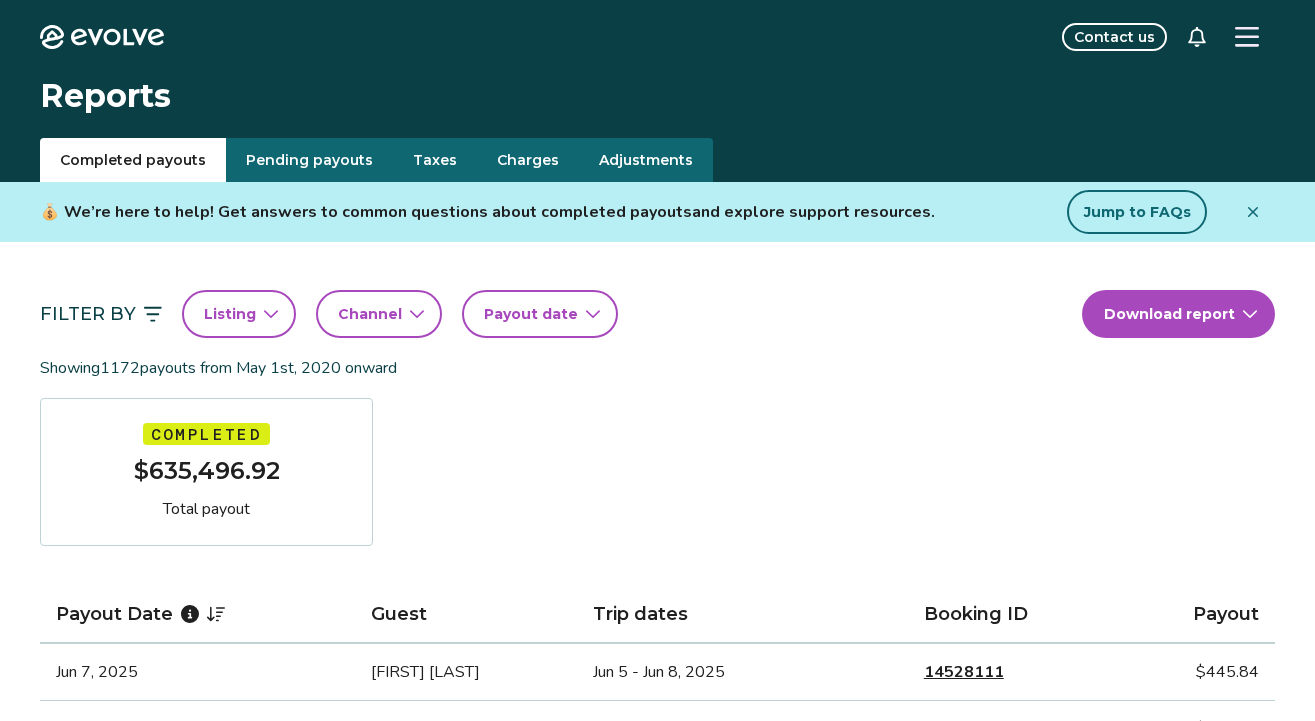 click 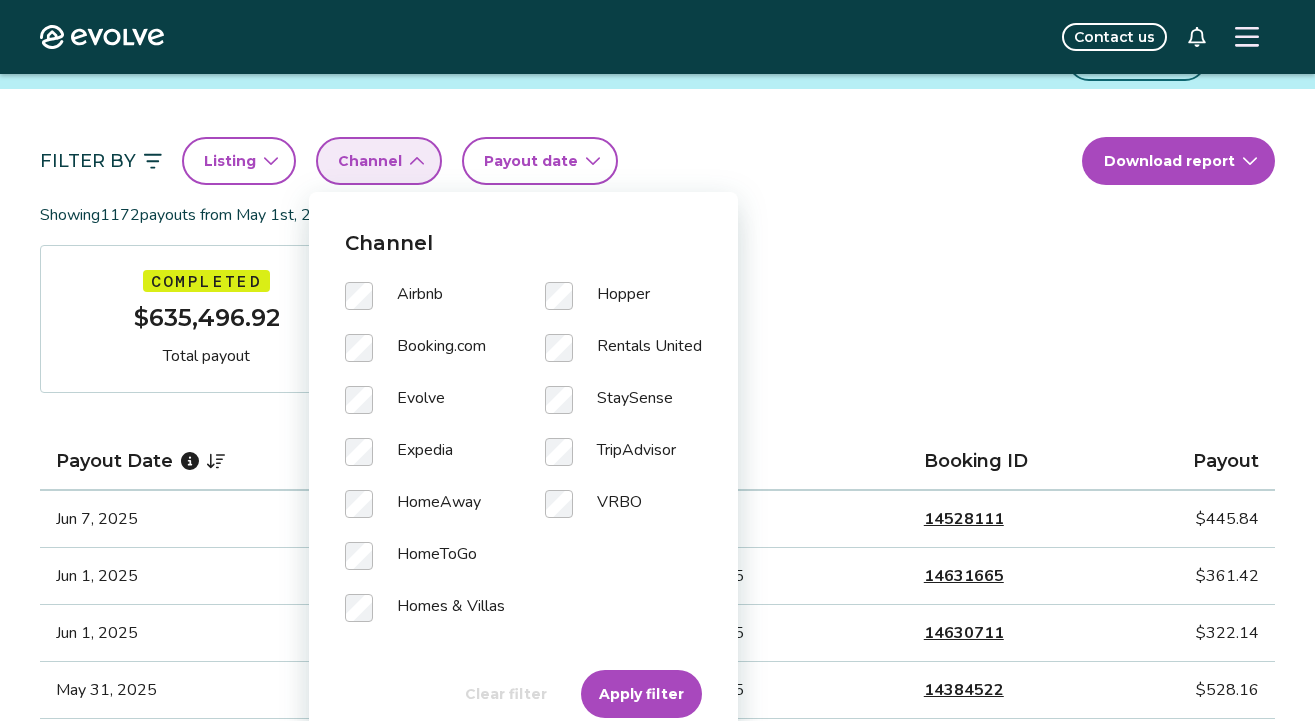 scroll, scrollTop: 154, scrollLeft: 0, axis: vertical 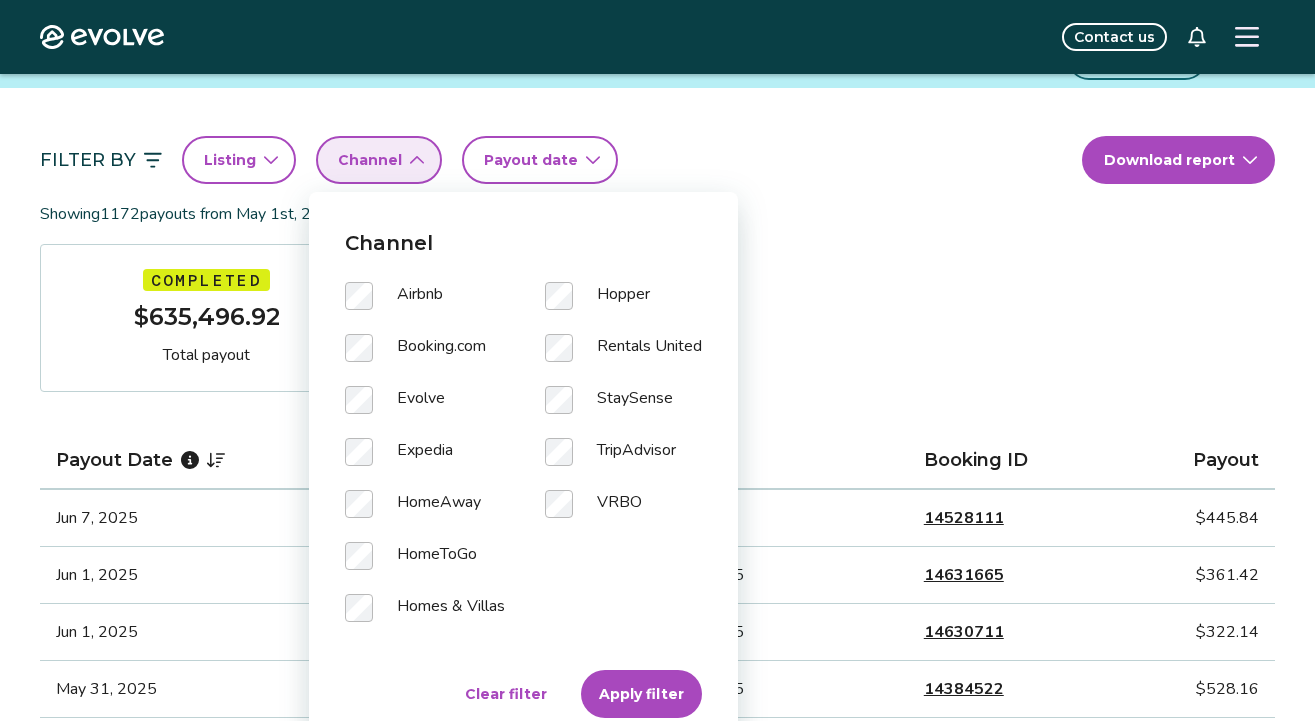 click on "Apply filter" at bounding box center (641, 694) 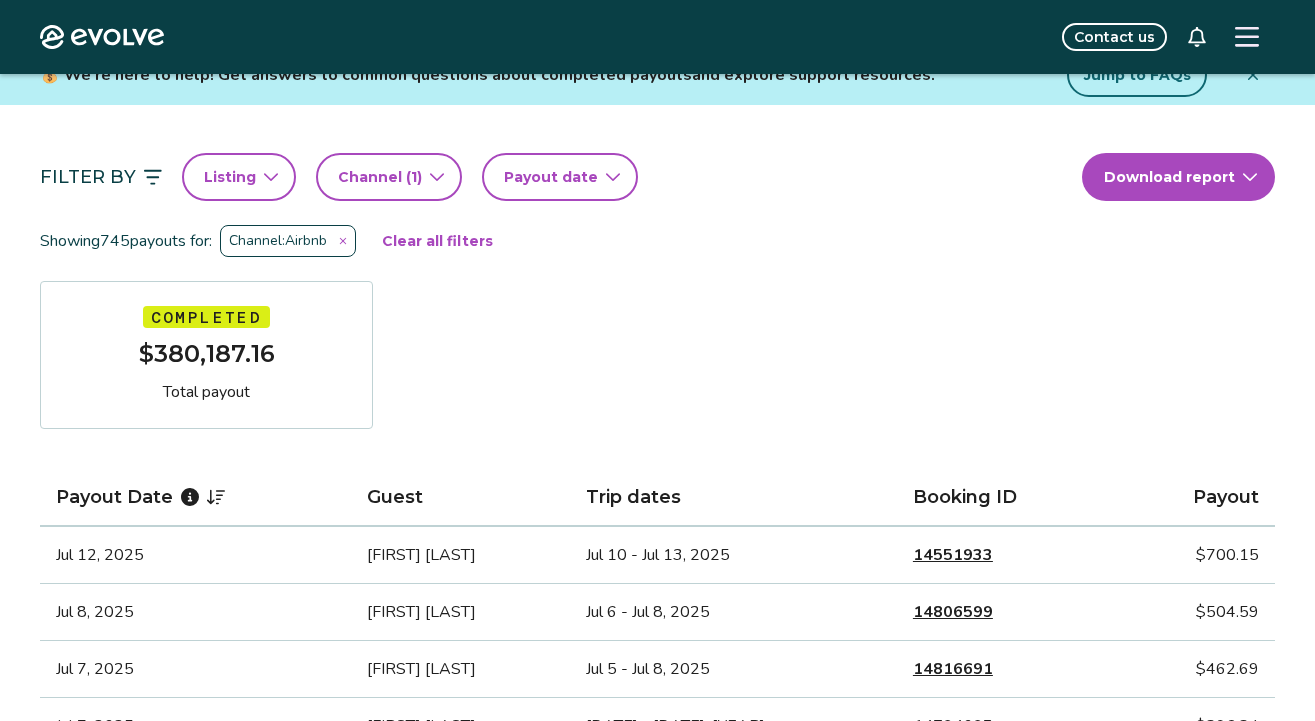 scroll, scrollTop: 0, scrollLeft: 0, axis: both 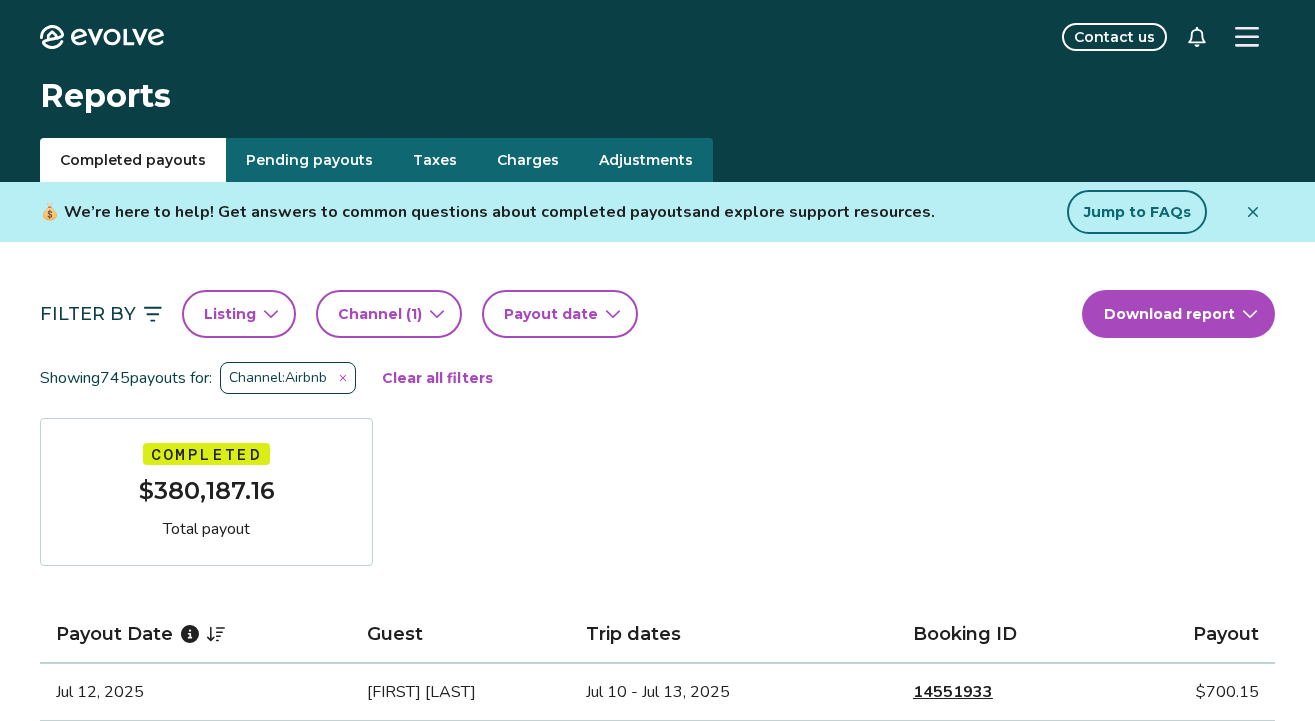 click 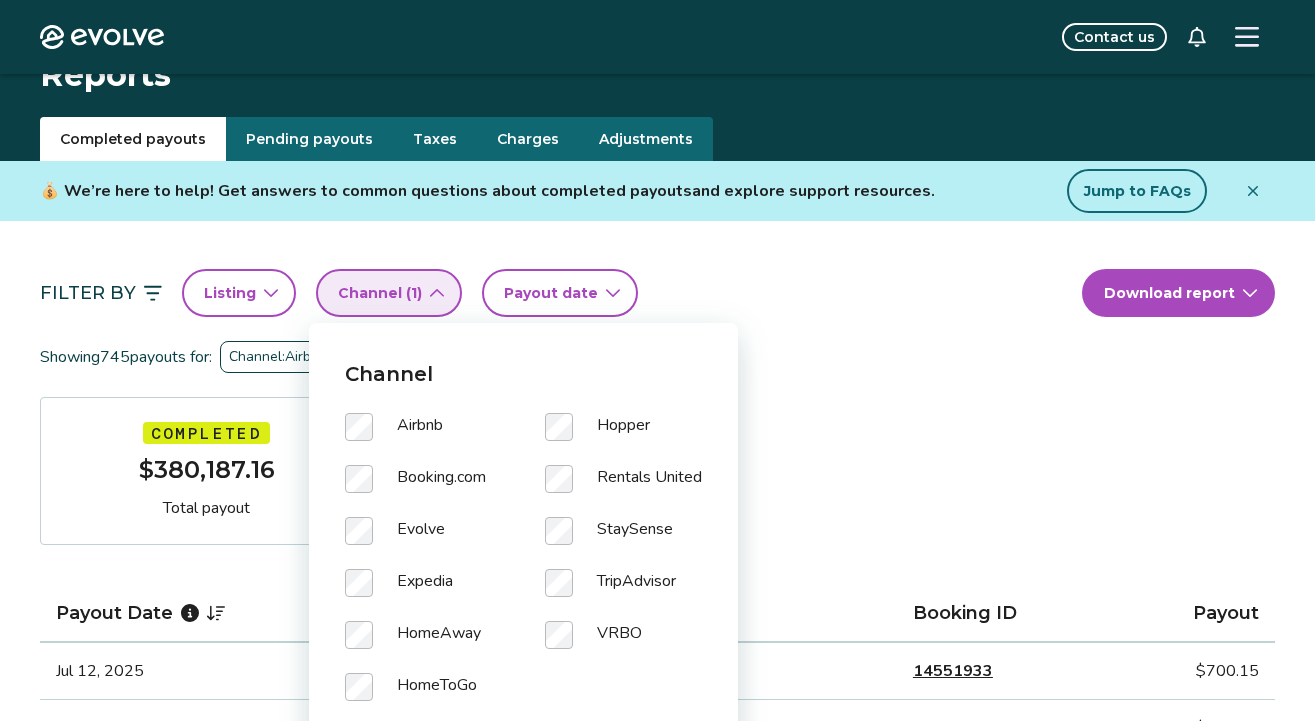 scroll, scrollTop: 35, scrollLeft: 0, axis: vertical 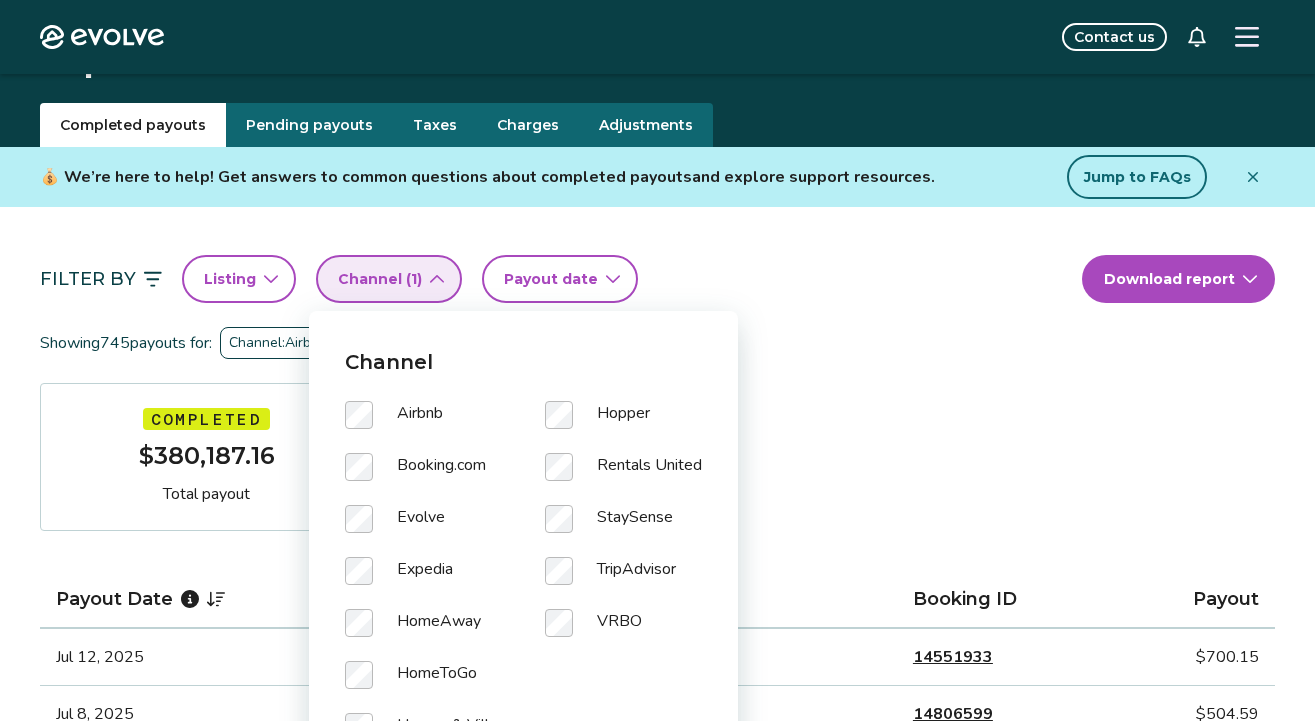 click 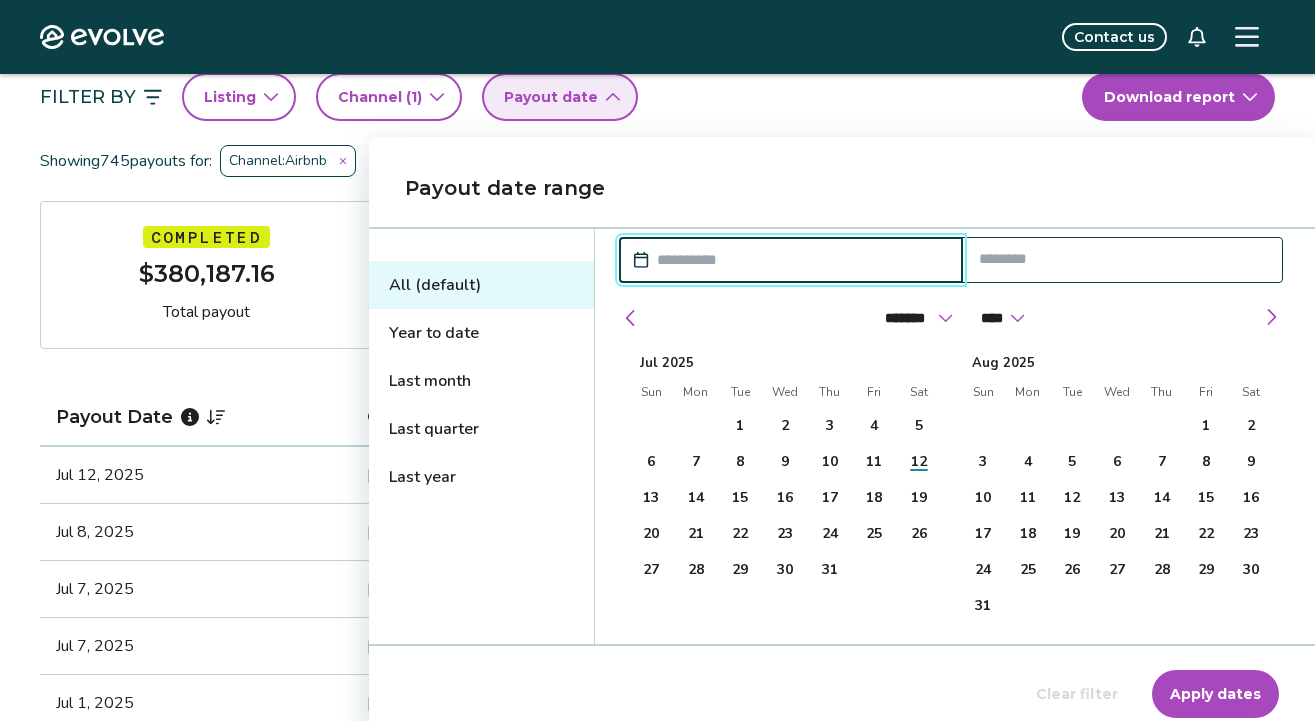 scroll, scrollTop: 209, scrollLeft: 0, axis: vertical 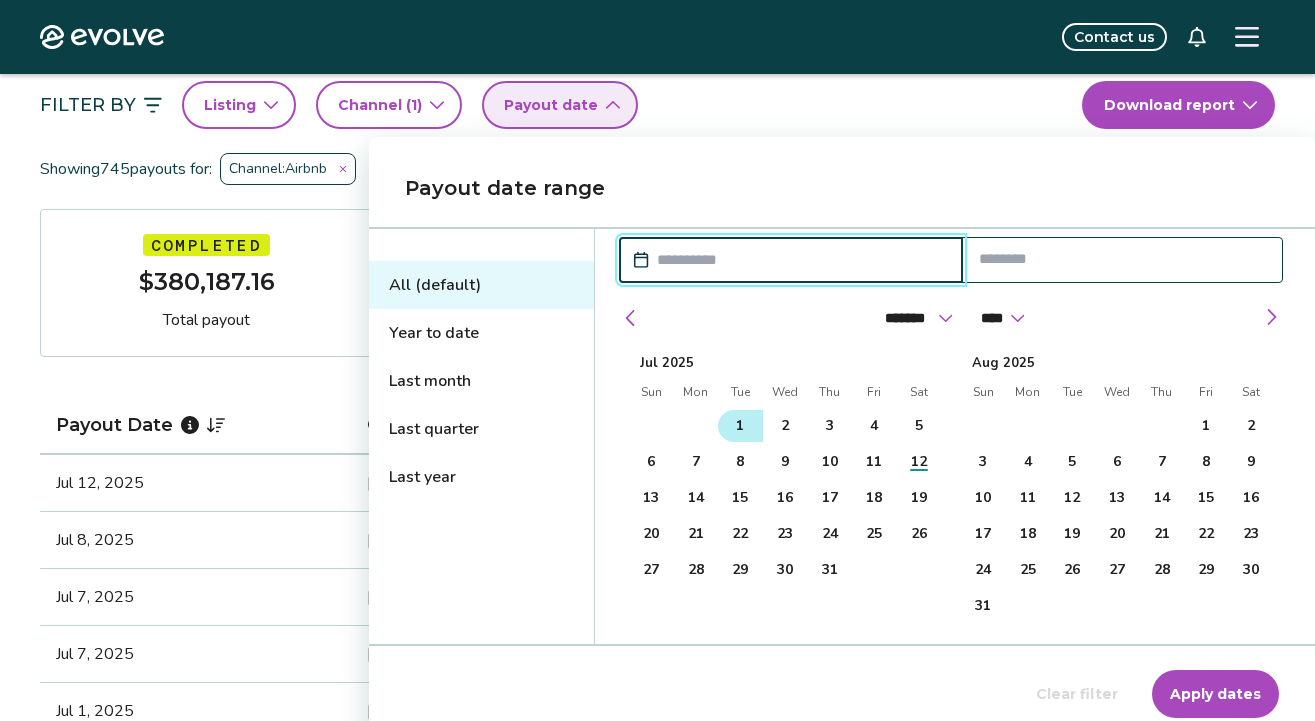 click on "1" at bounding box center [740, 426] 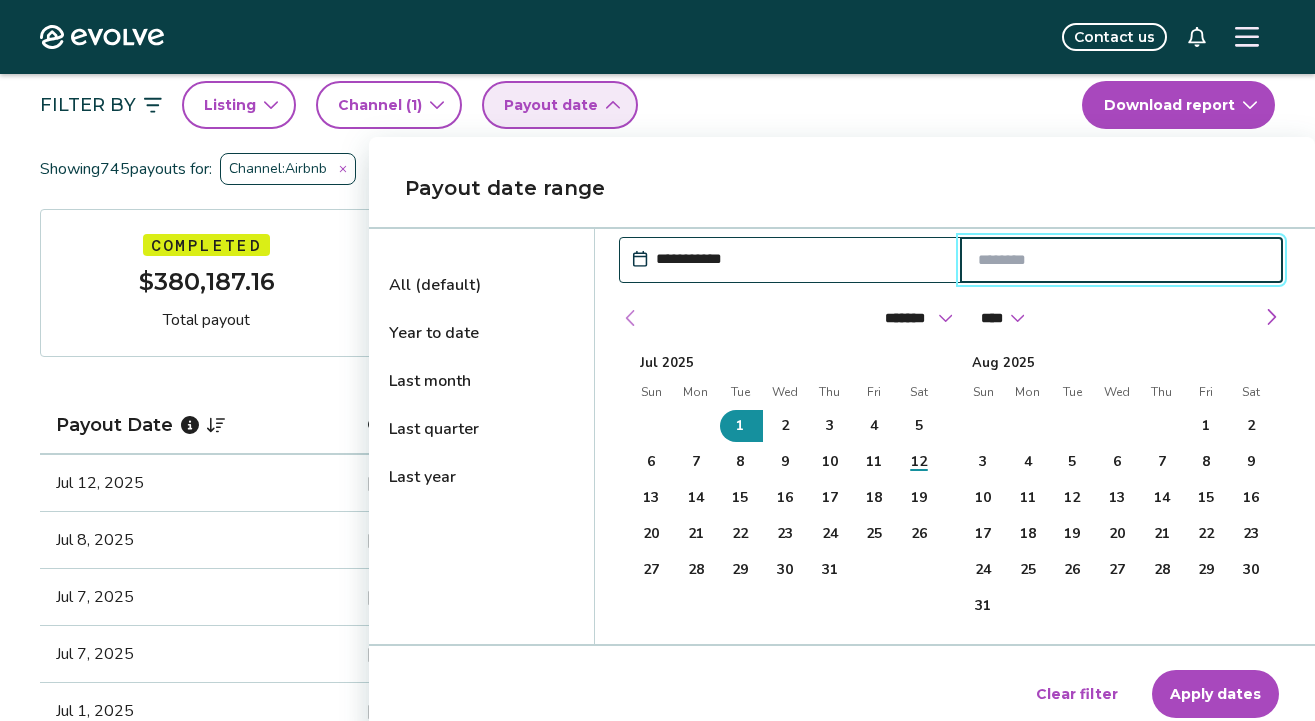 click at bounding box center (631, 318) 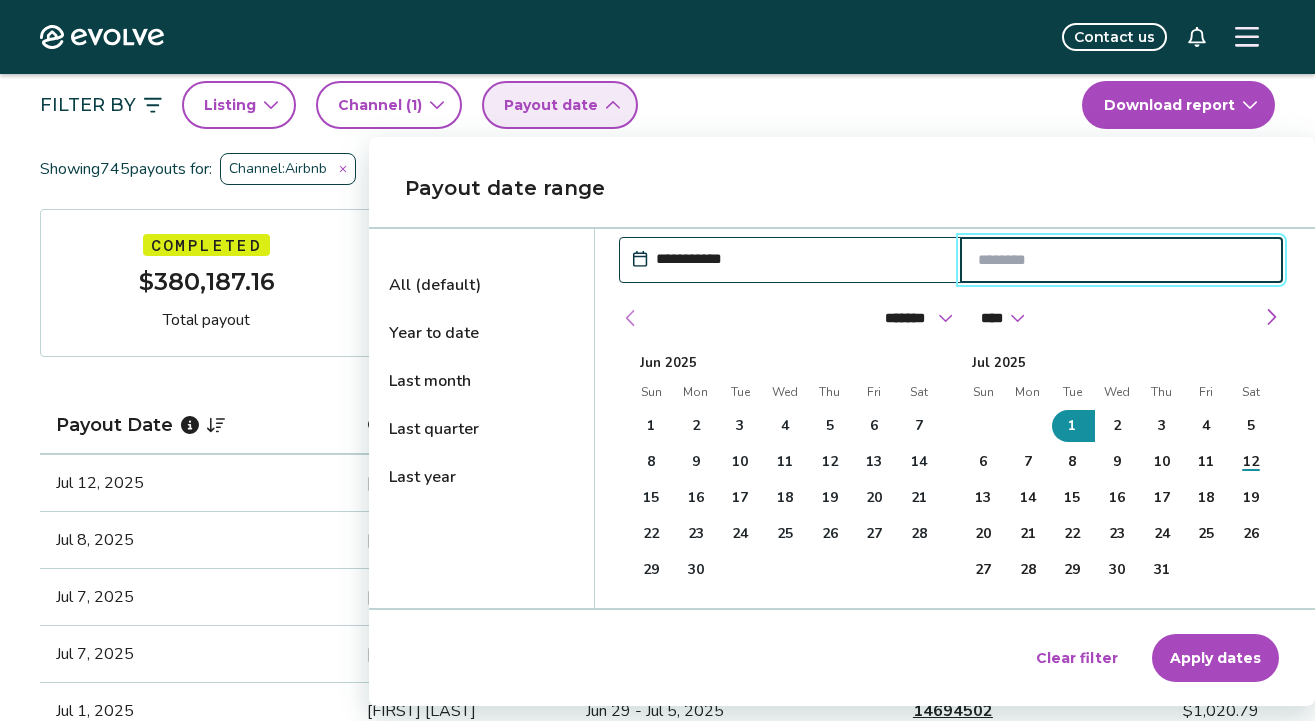 click at bounding box center (631, 318) 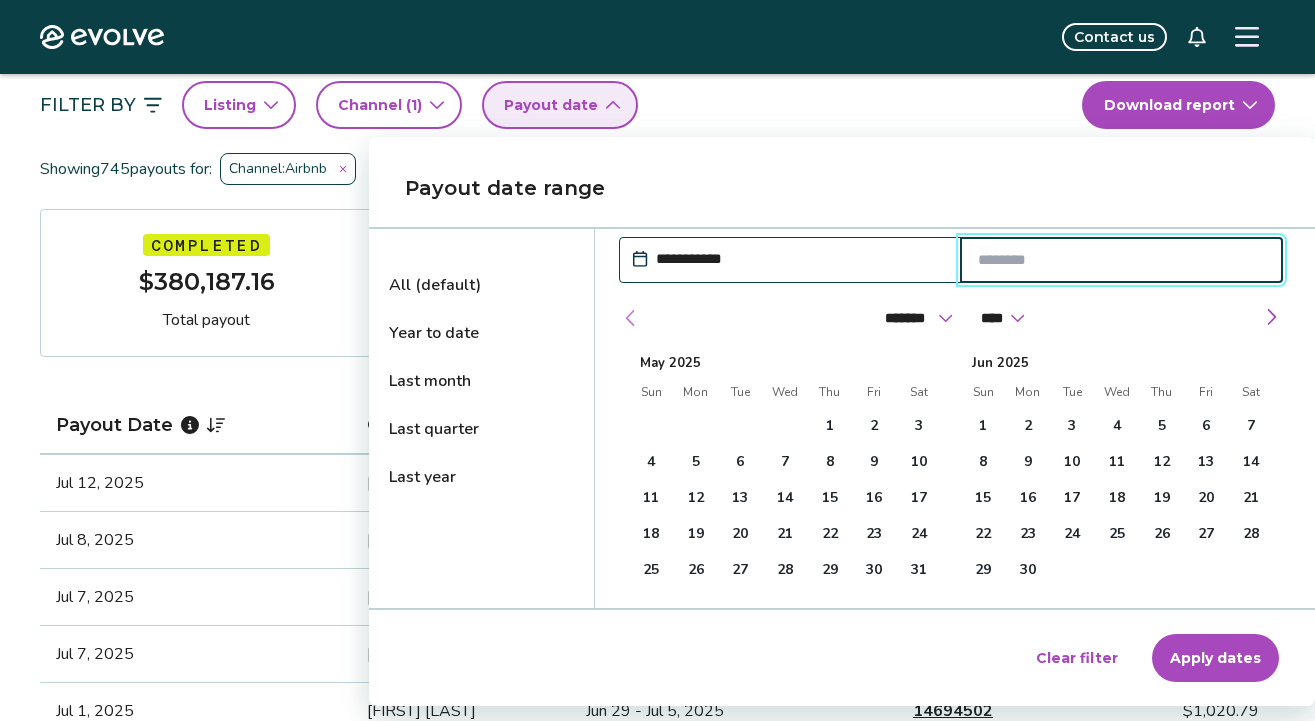 click at bounding box center (631, 318) 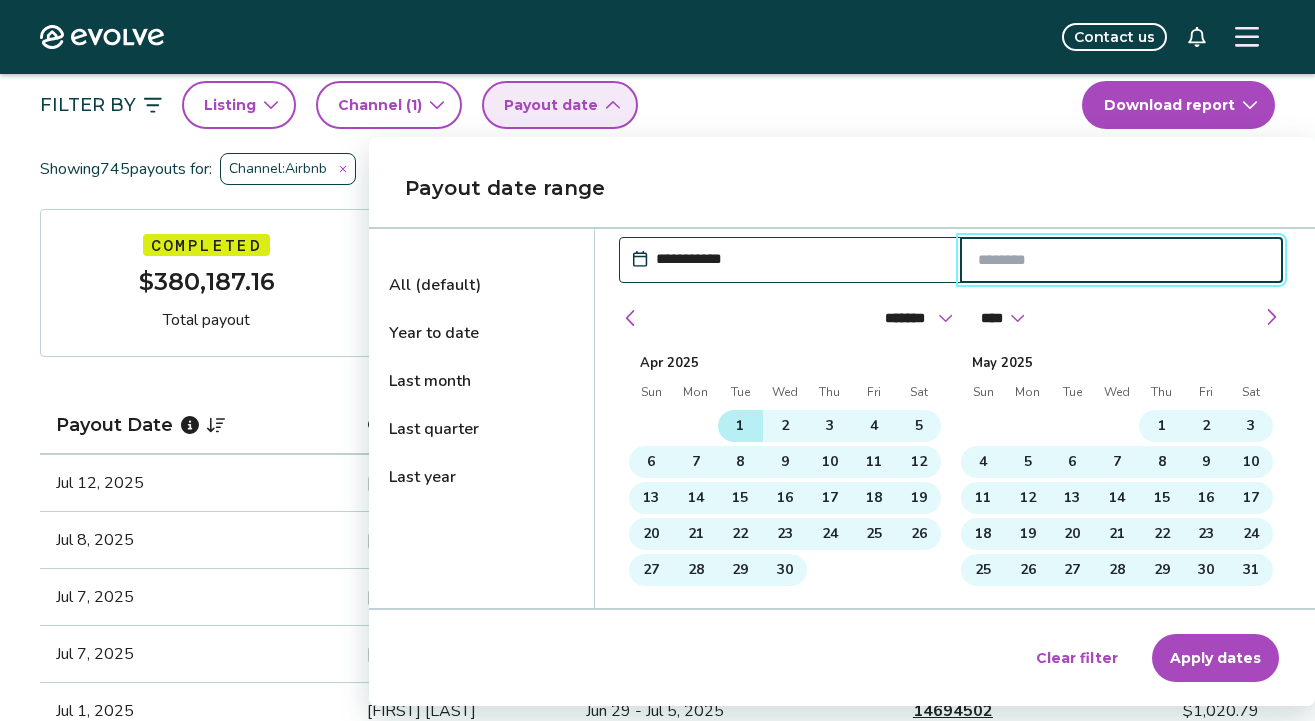 click on "1" at bounding box center (740, 426) 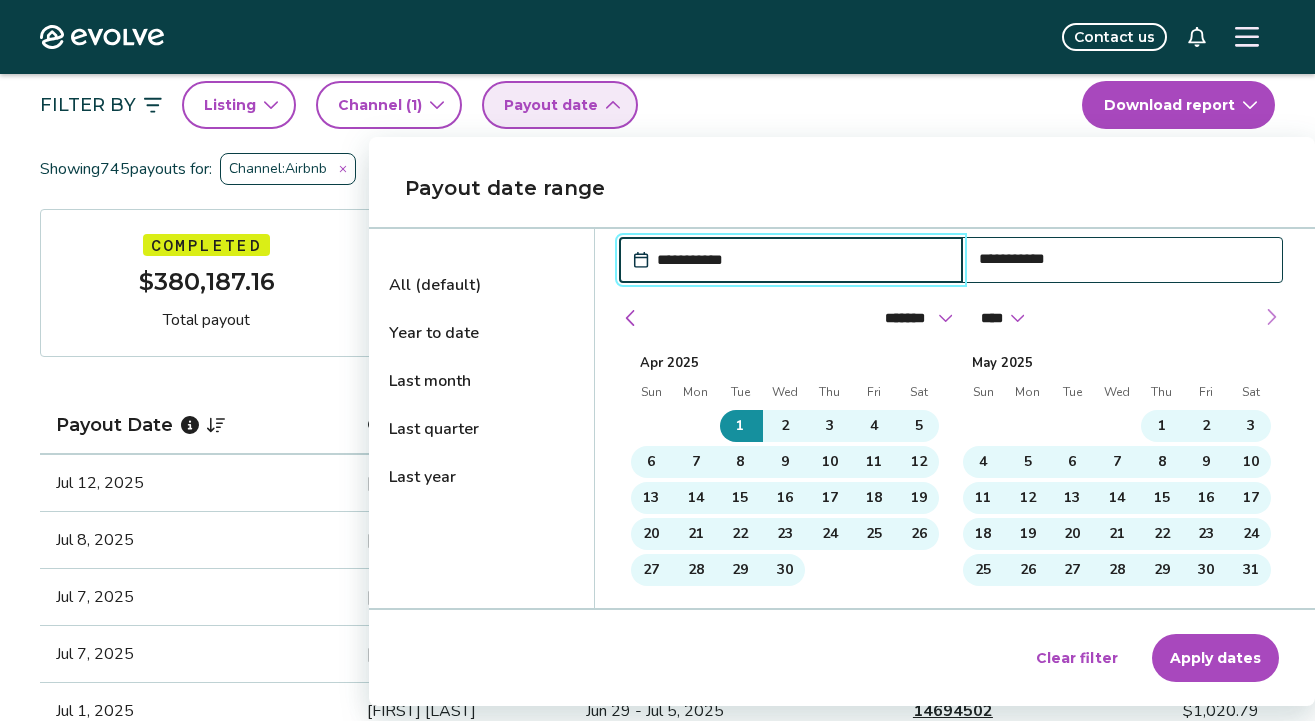 click at bounding box center (1271, 317) 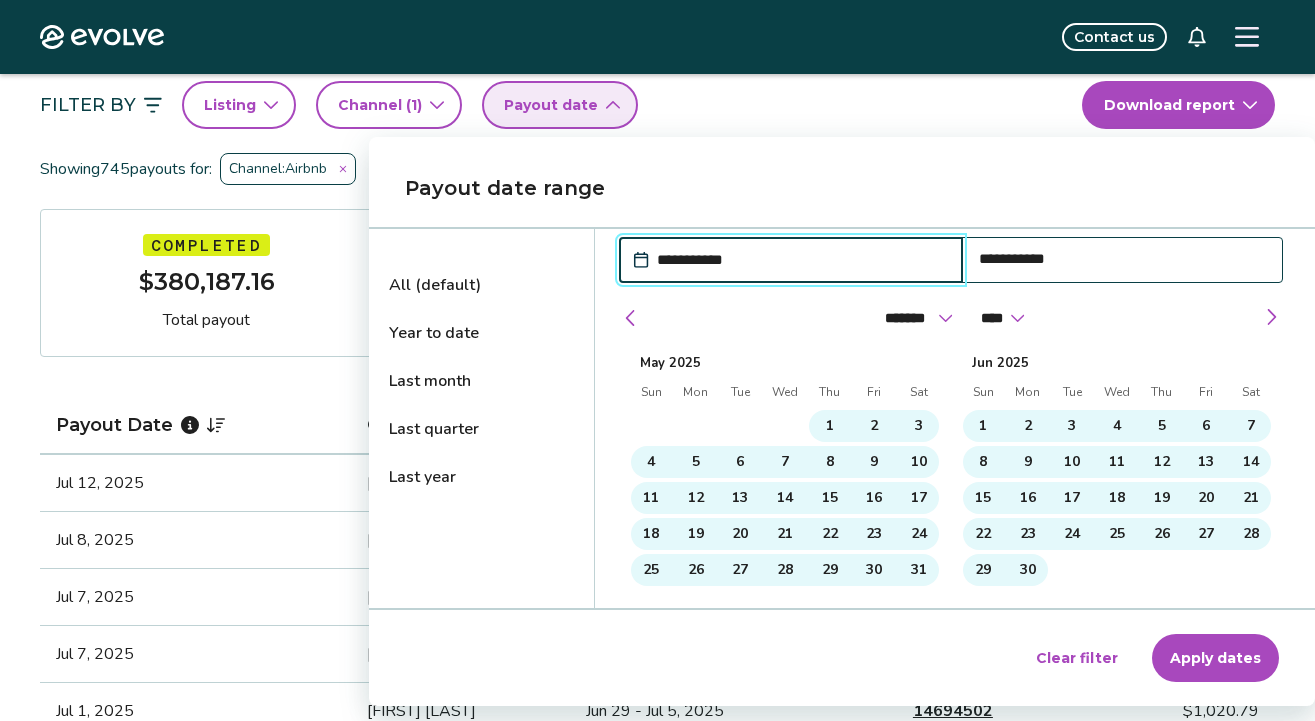 click on "**********" at bounding box center (1123, 259) 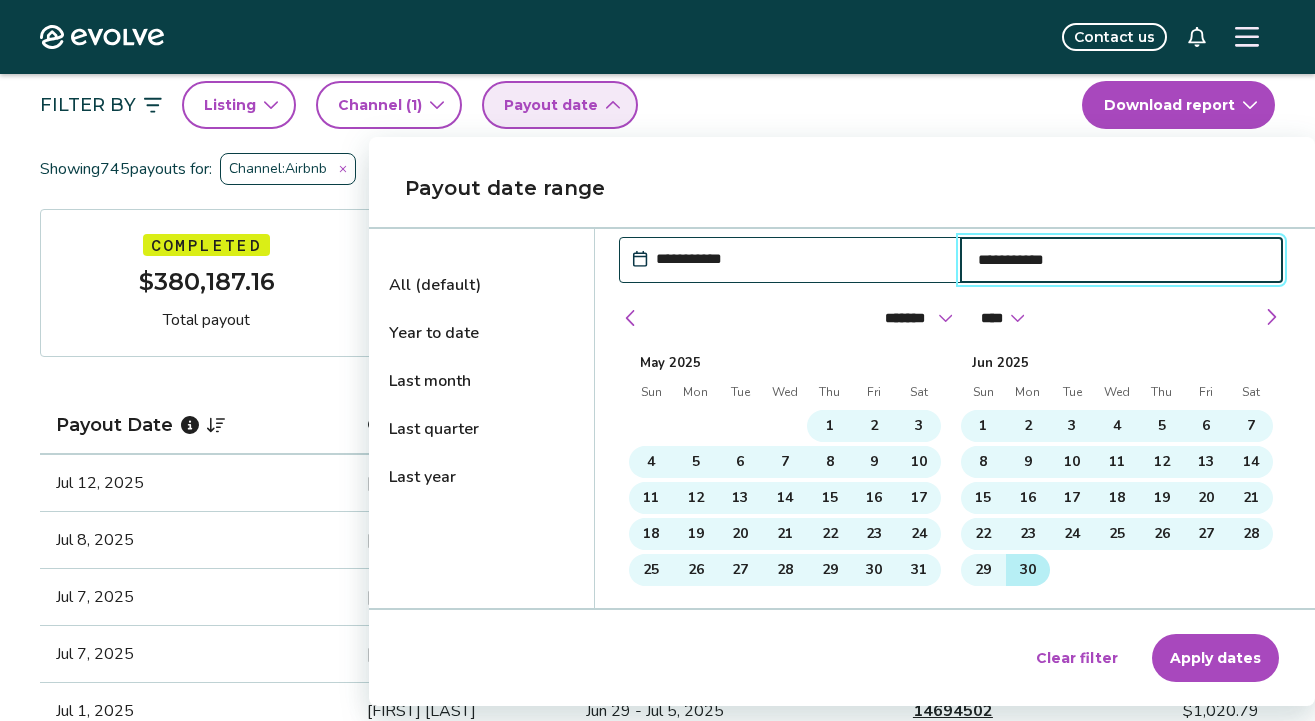 click on "30" at bounding box center (1028, 570) 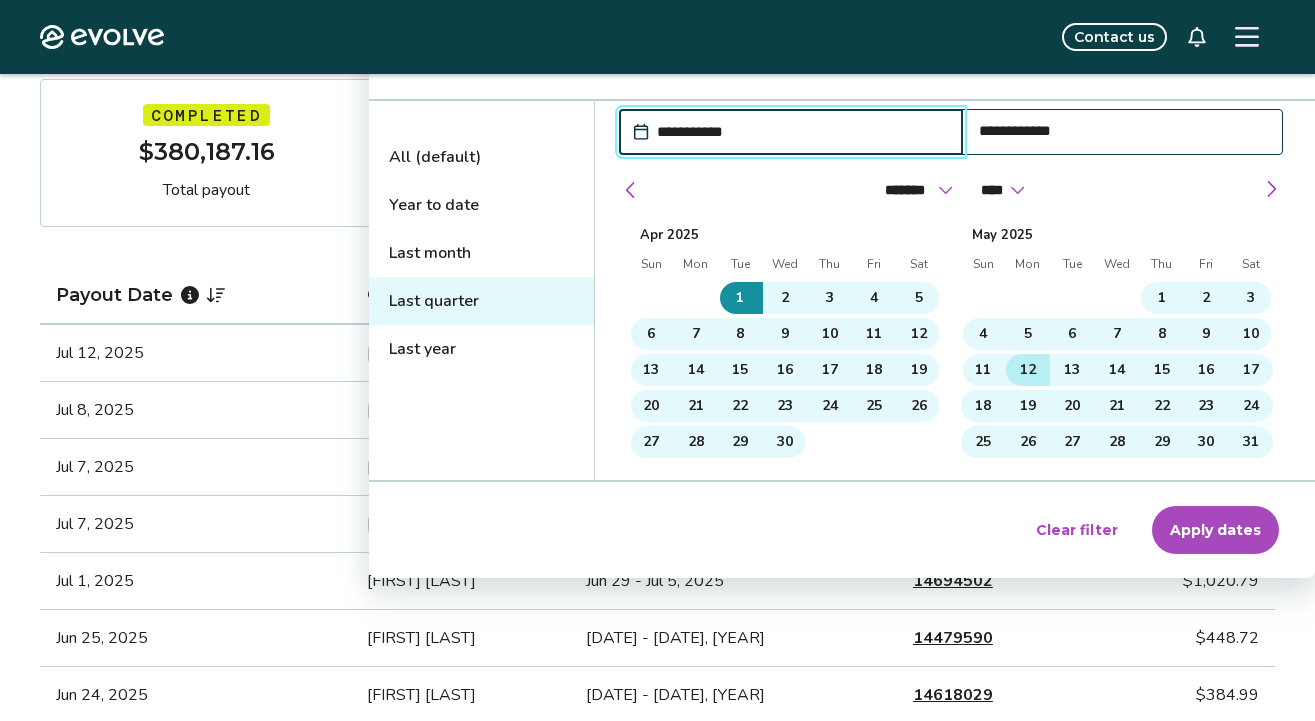 scroll, scrollTop: 340, scrollLeft: 0, axis: vertical 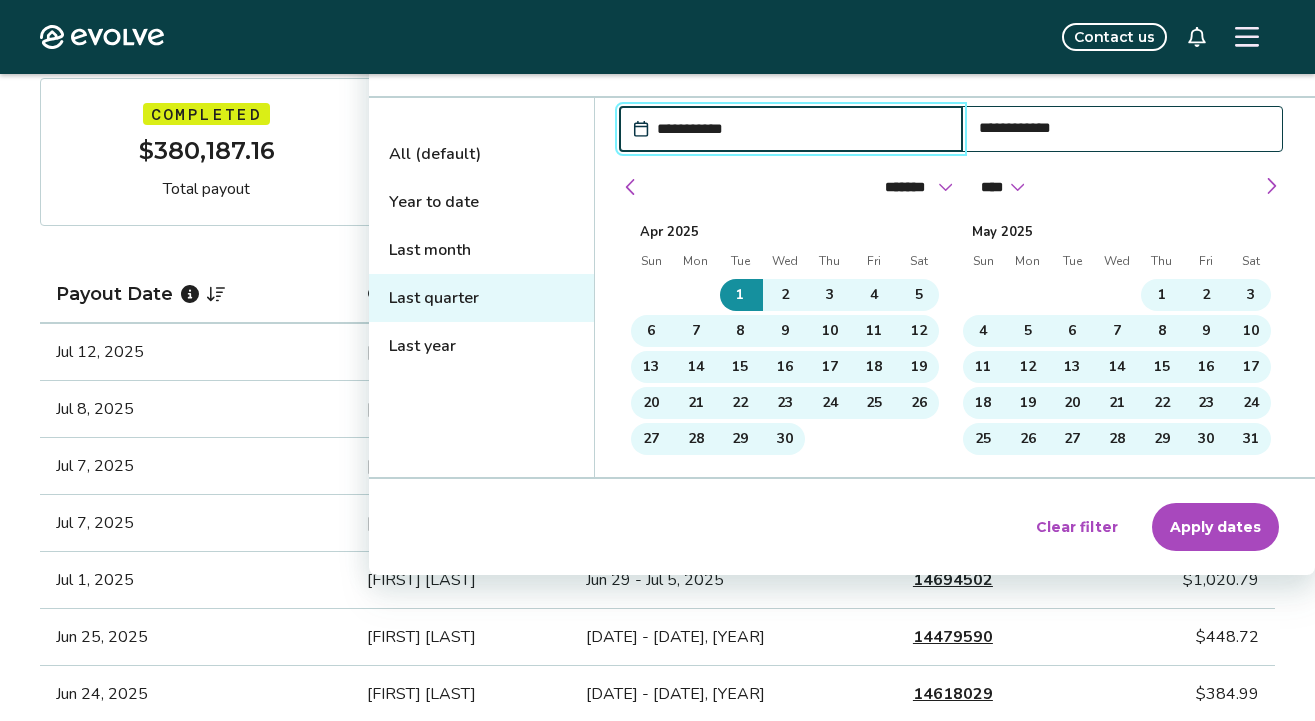 click on "Apply dates" at bounding box center (1215, 527) 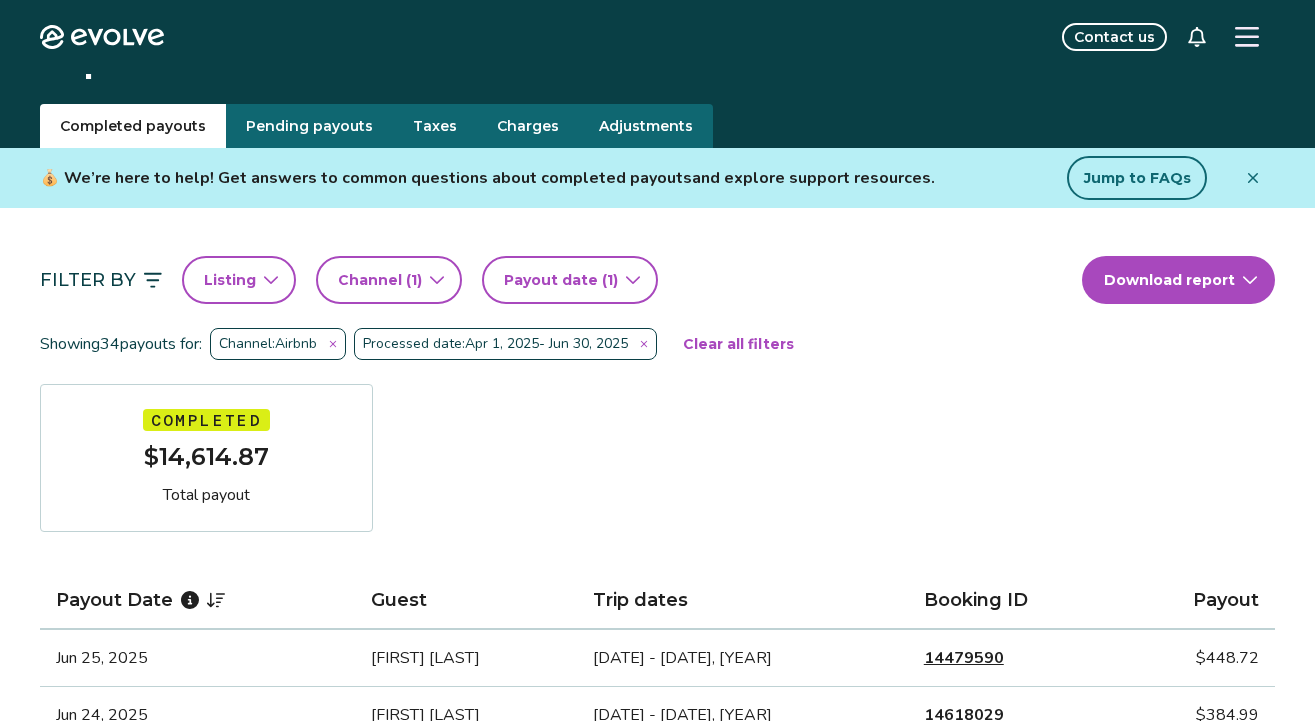 scroll, scrollTop: 0, scrollLeft: 0, axis: both 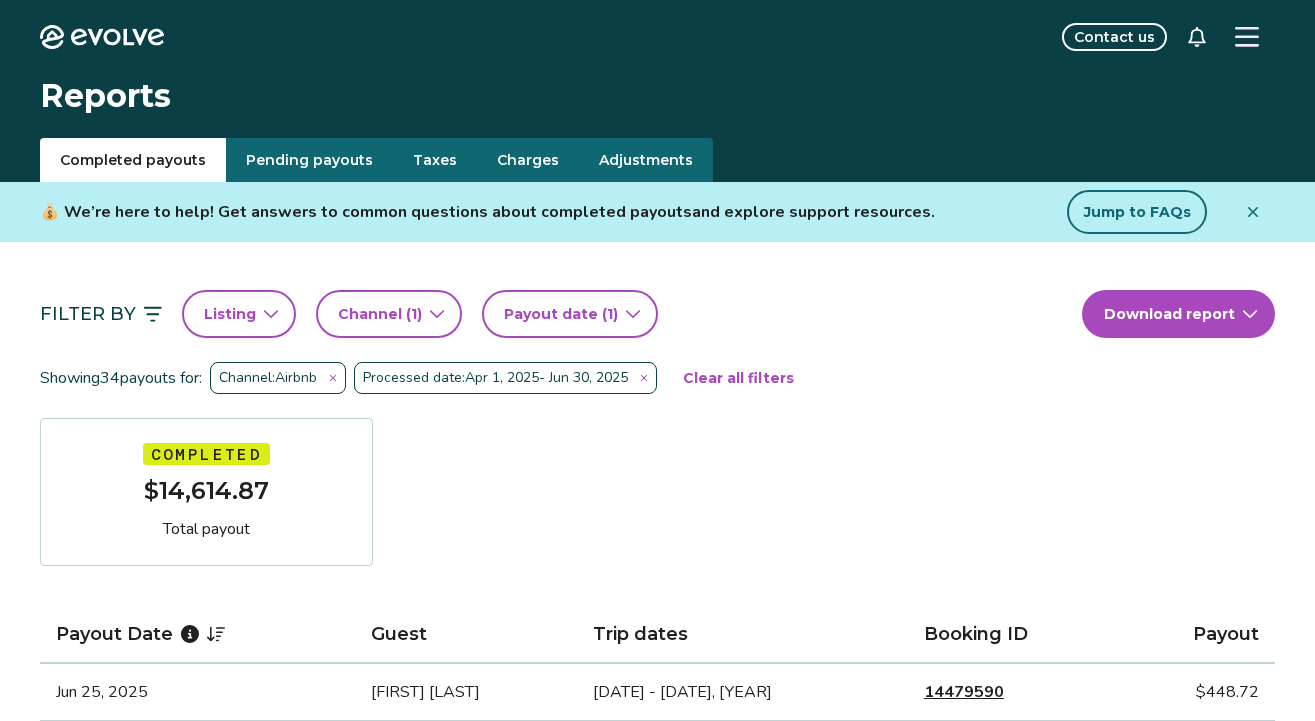click on "Taxes" at bounding box center (435, 160) 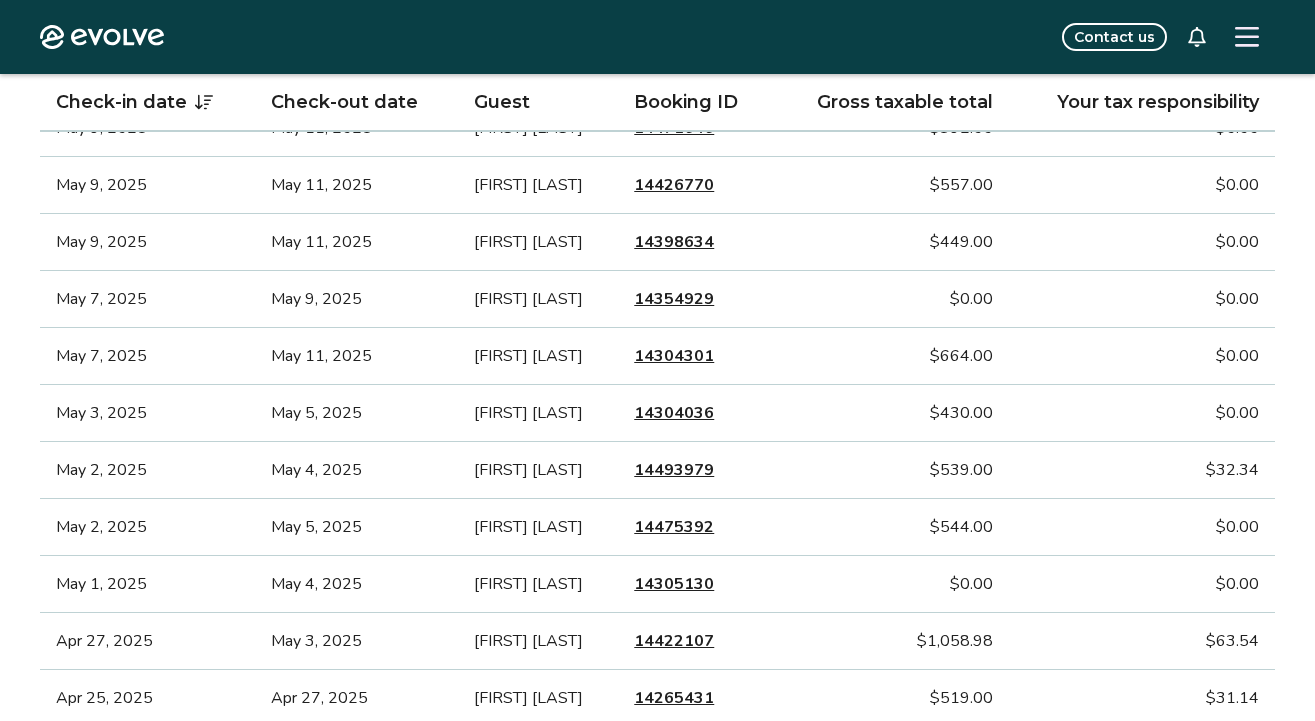 scroll, scrollTop: 1139, scrollLeft: 0, axis: vertical 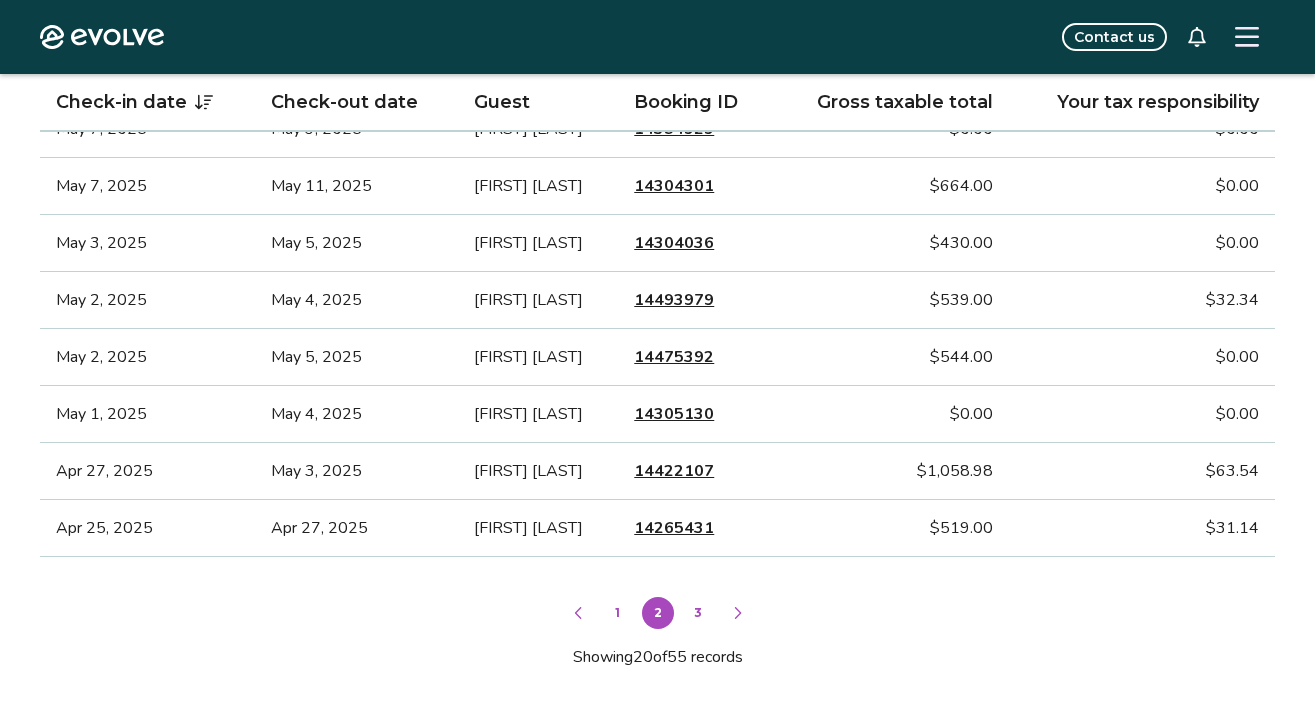 click on "1" at bounding box center [618, 613] 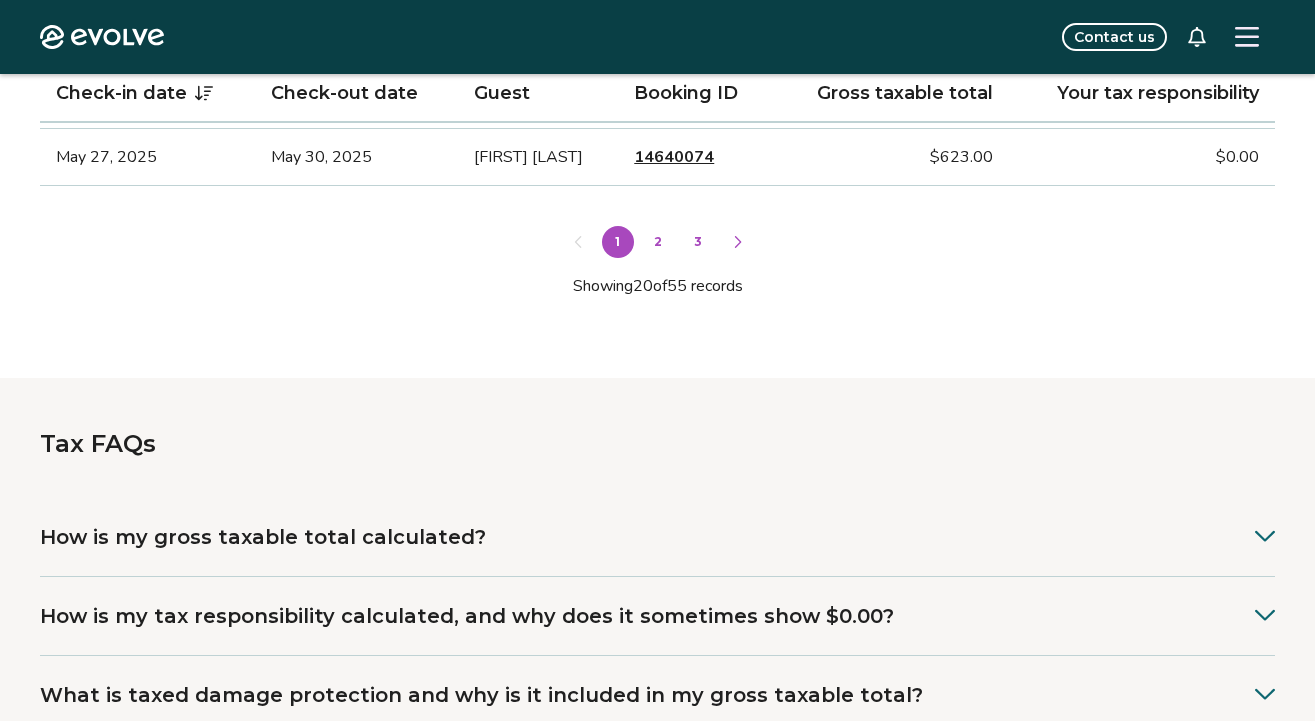 scroll, scrollTop: 1667, scrollLeft: 0, axis: vertical 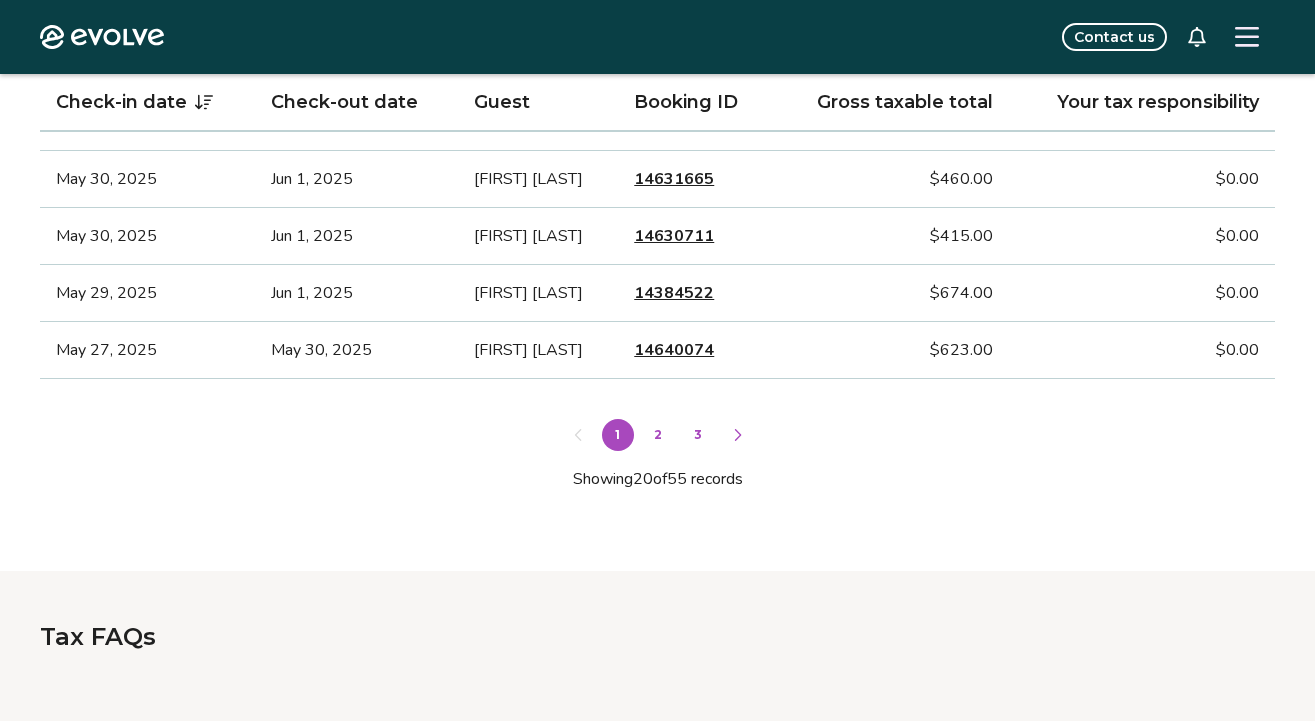 click on "2" at bounding box center [658, 435] 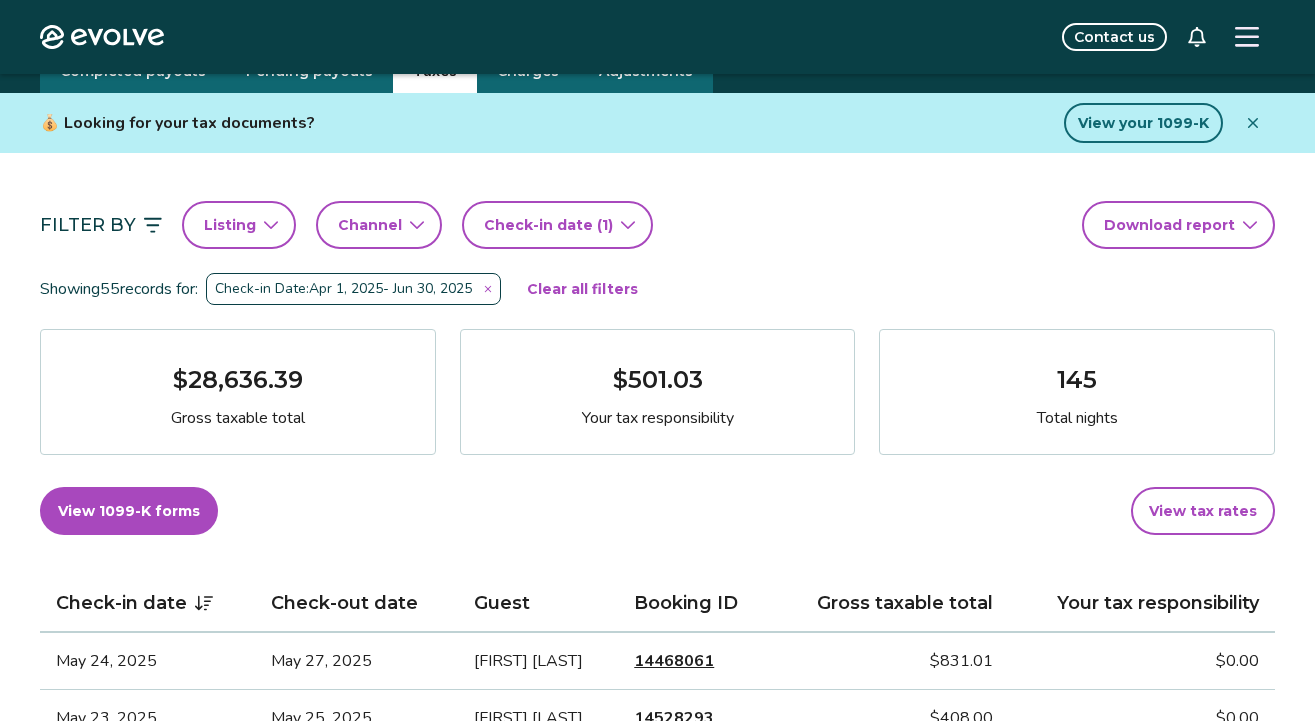 scroll, scrollTop: 0, scrollLeft: 0, axis: both 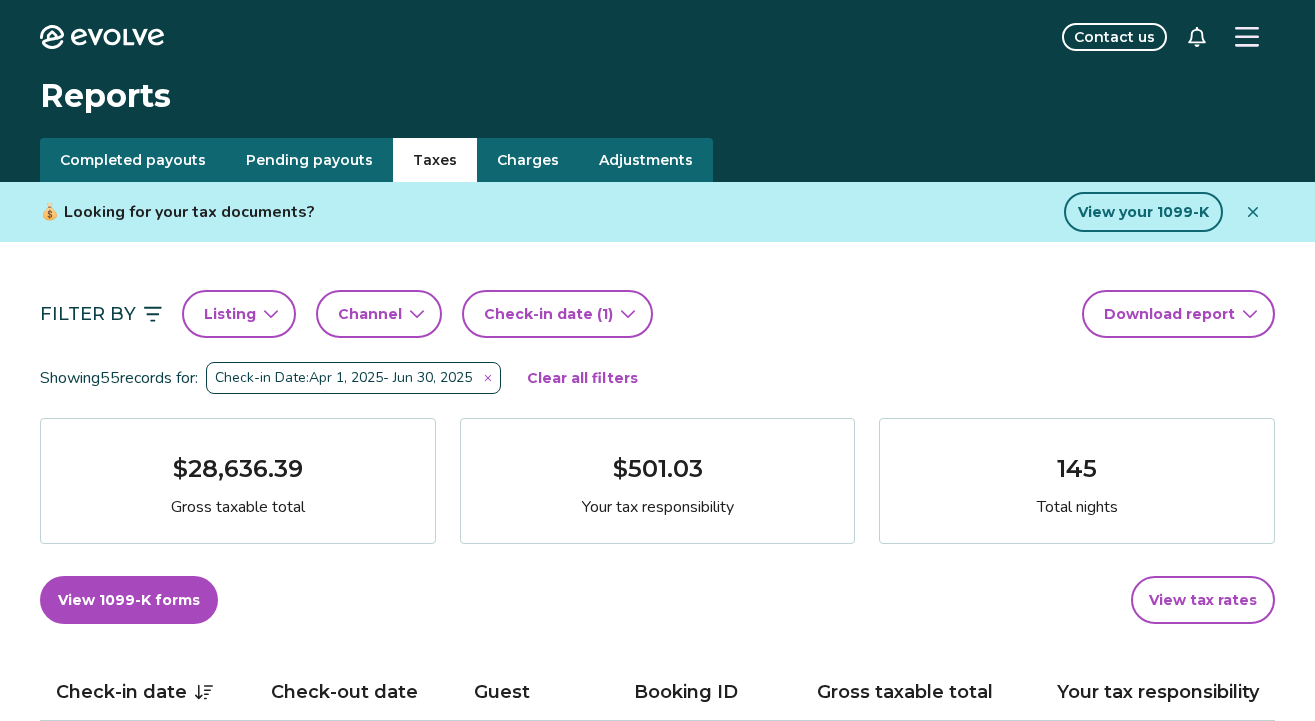 click on "Charges" at bounding box center (528, 160) 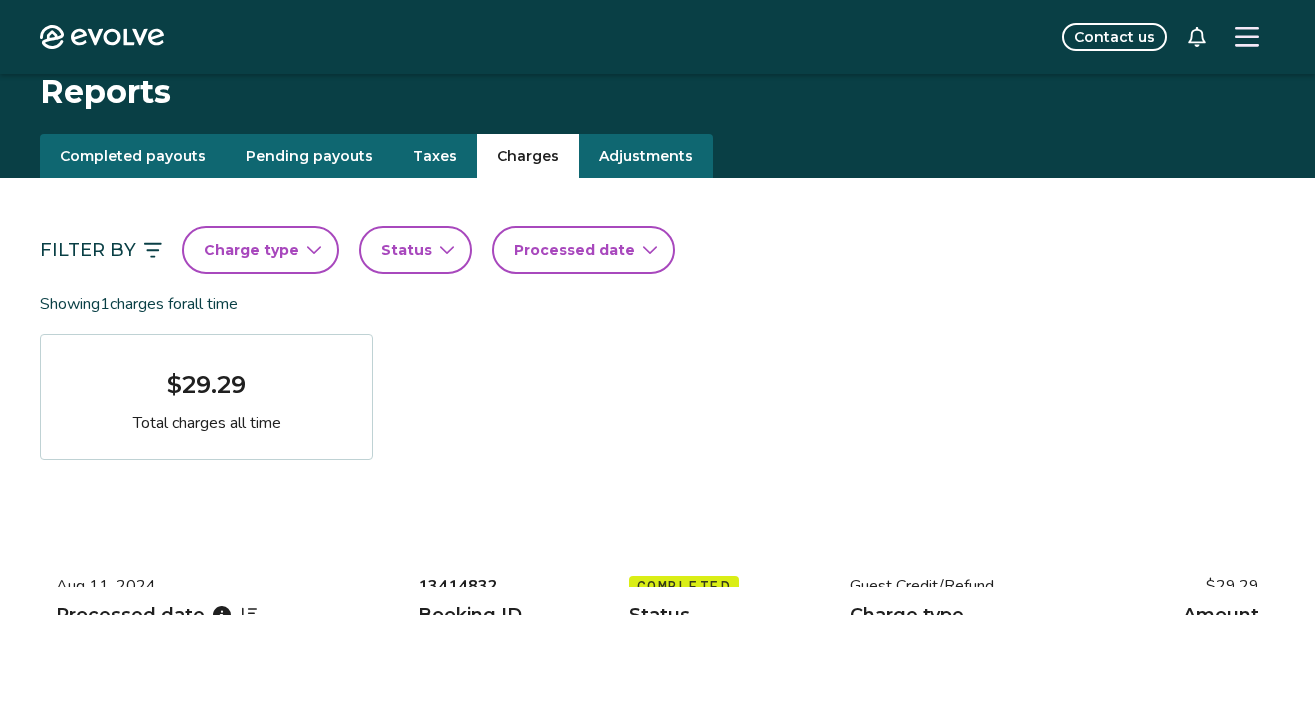 scroll, scrollTop: 0, scrollLeft: 0, axis: both 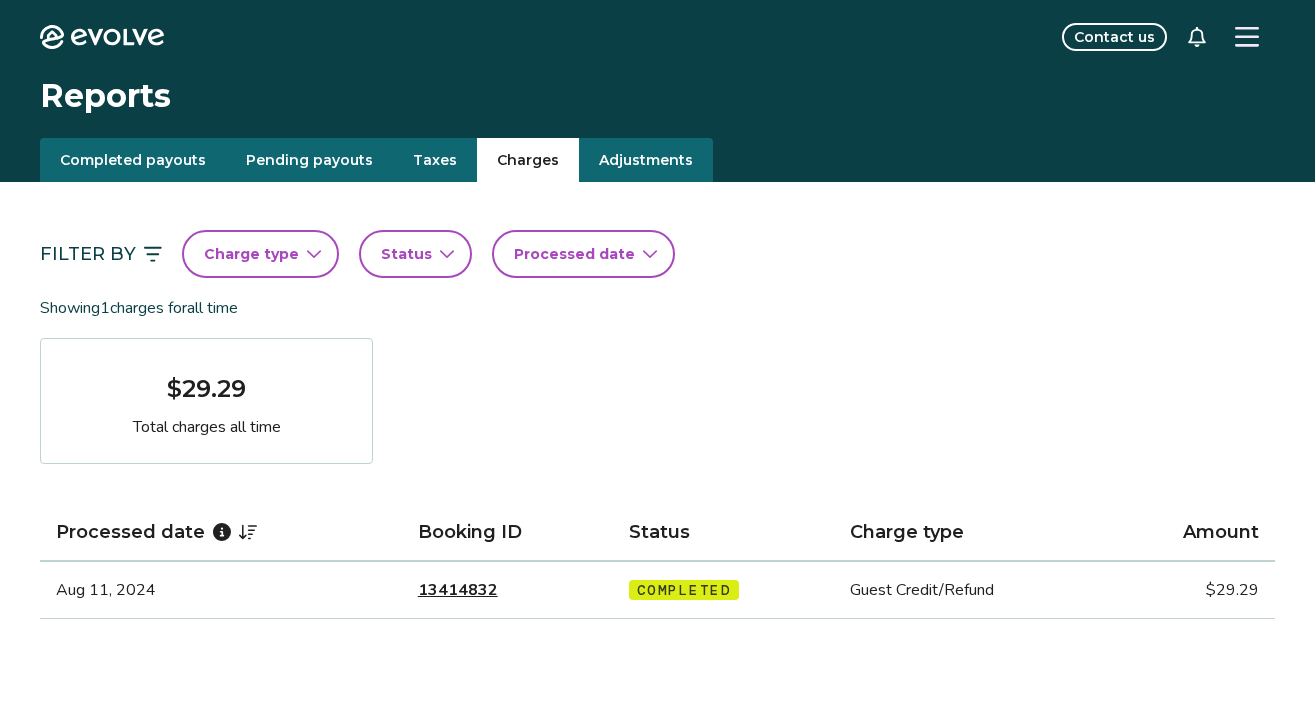 click on "Taxes" at bounding box center [435, 160] 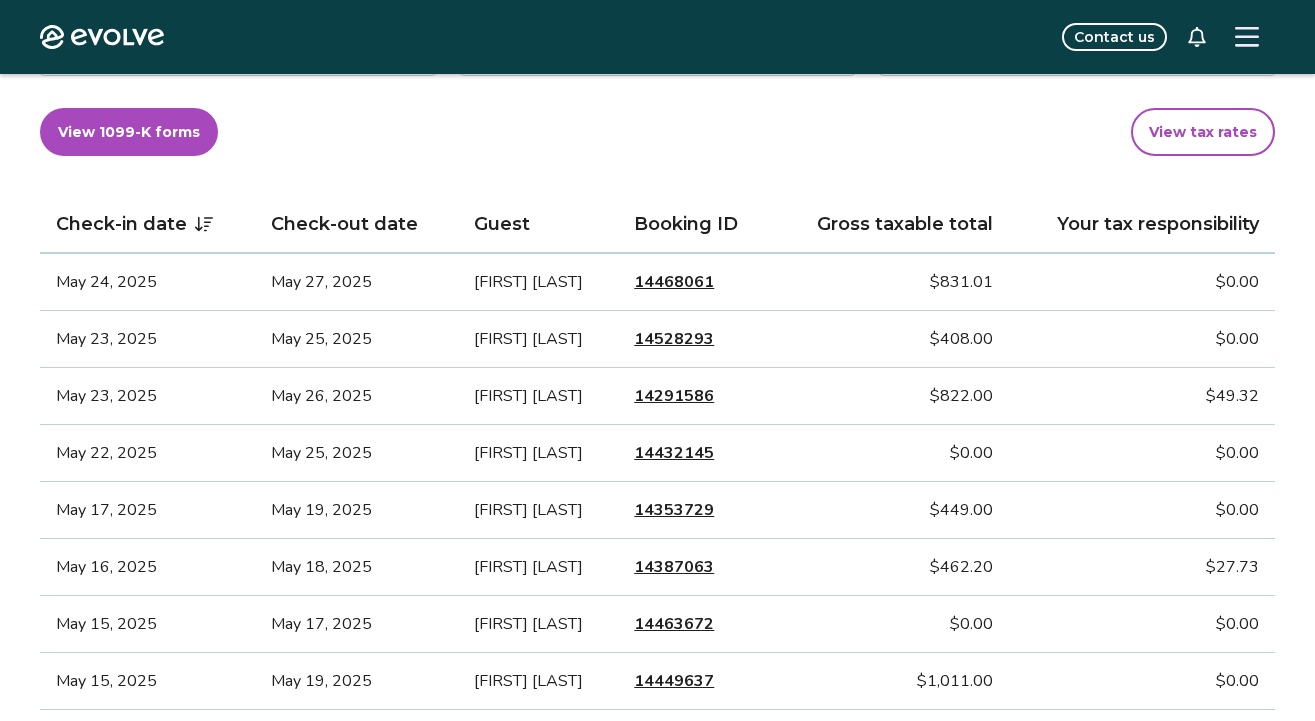 scroll, scrollTop: 462, scrollLeft: 0, axis: vertical 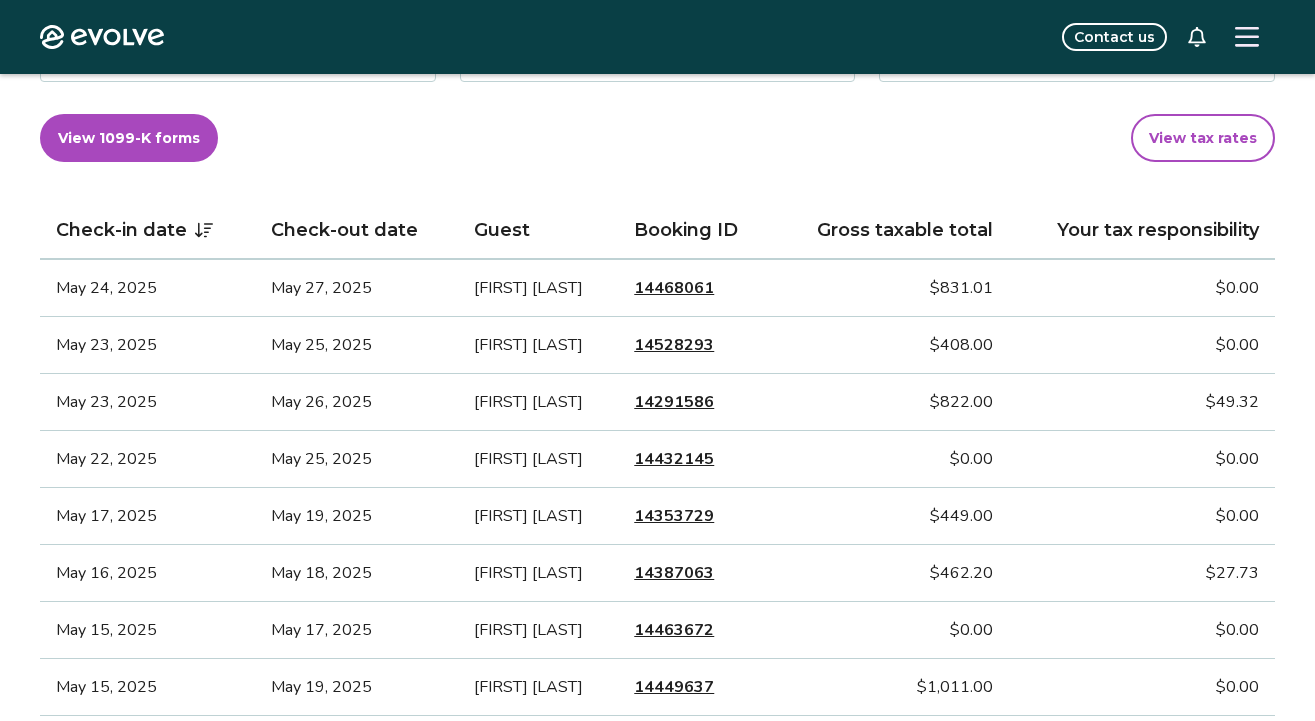 type 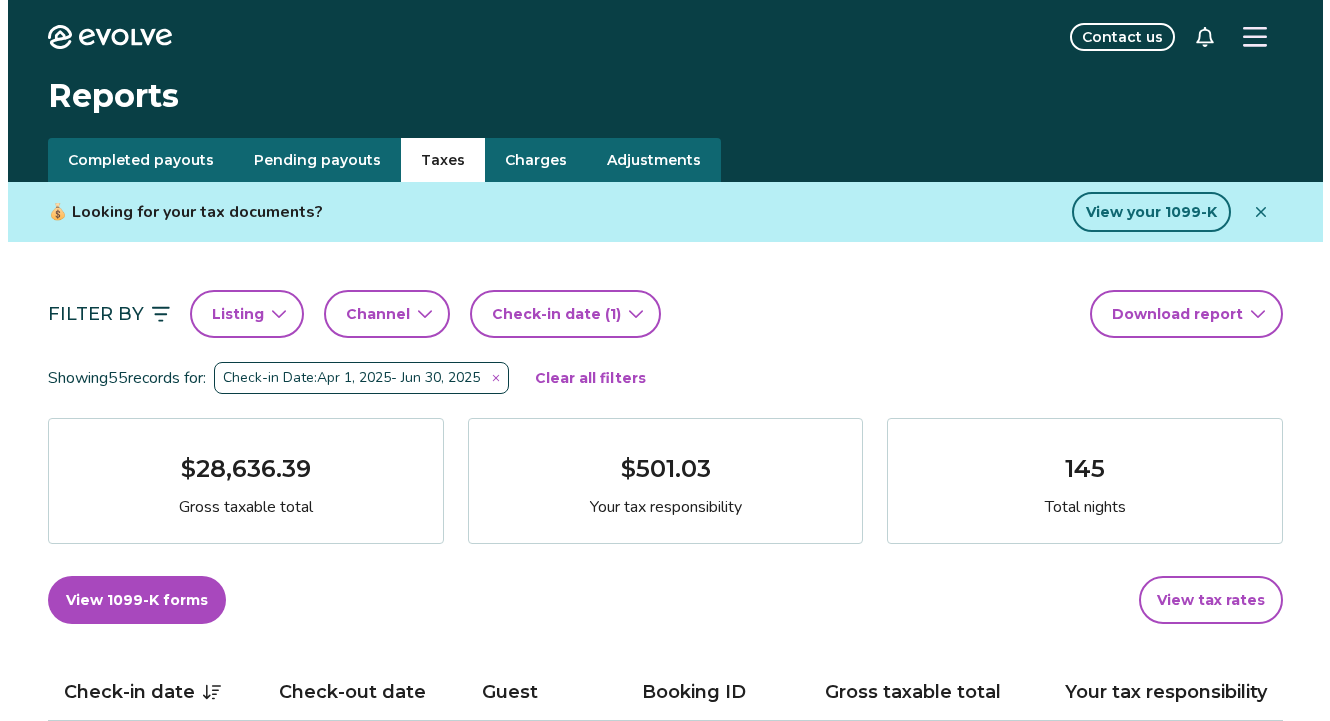 scroll, scrollTop: 11, scrollLeft: 0, axis: vertical 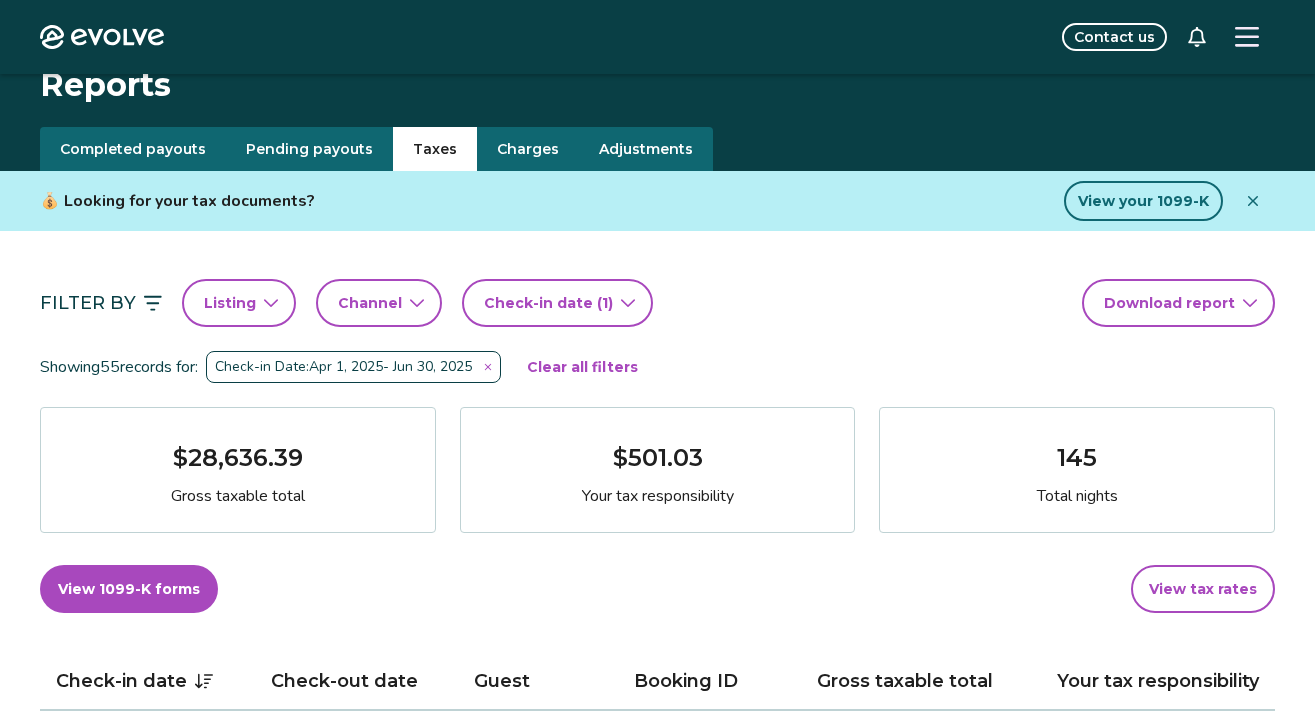 click 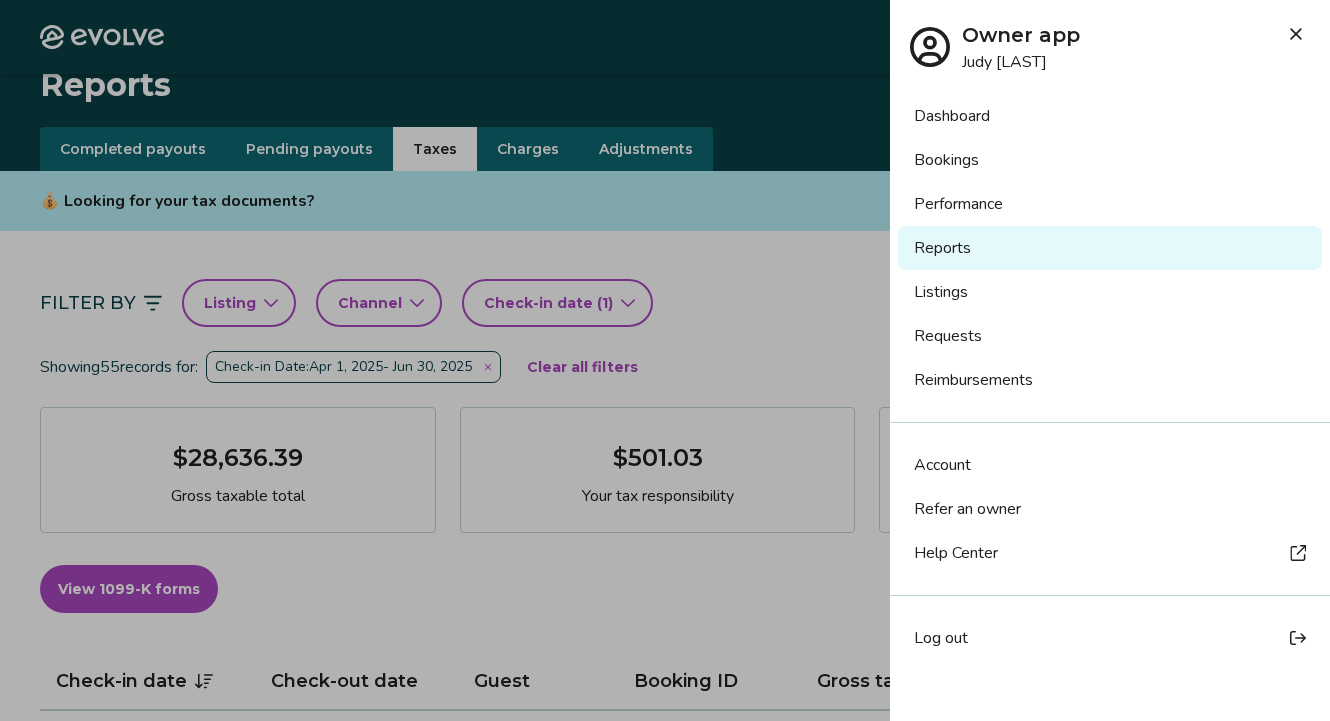 click on "Listings" at bounding box center (1110, 292) 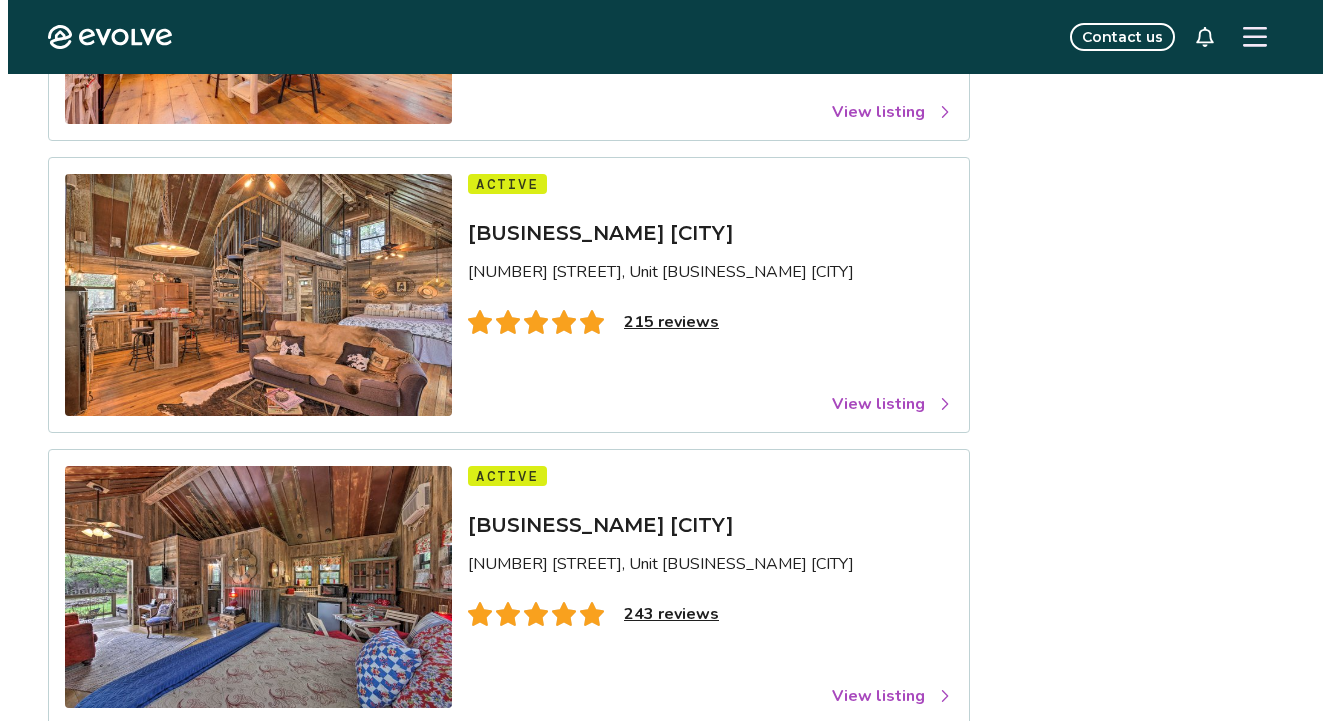 scroll, scrollTop: 0, scrollLeft: 0, axis: both 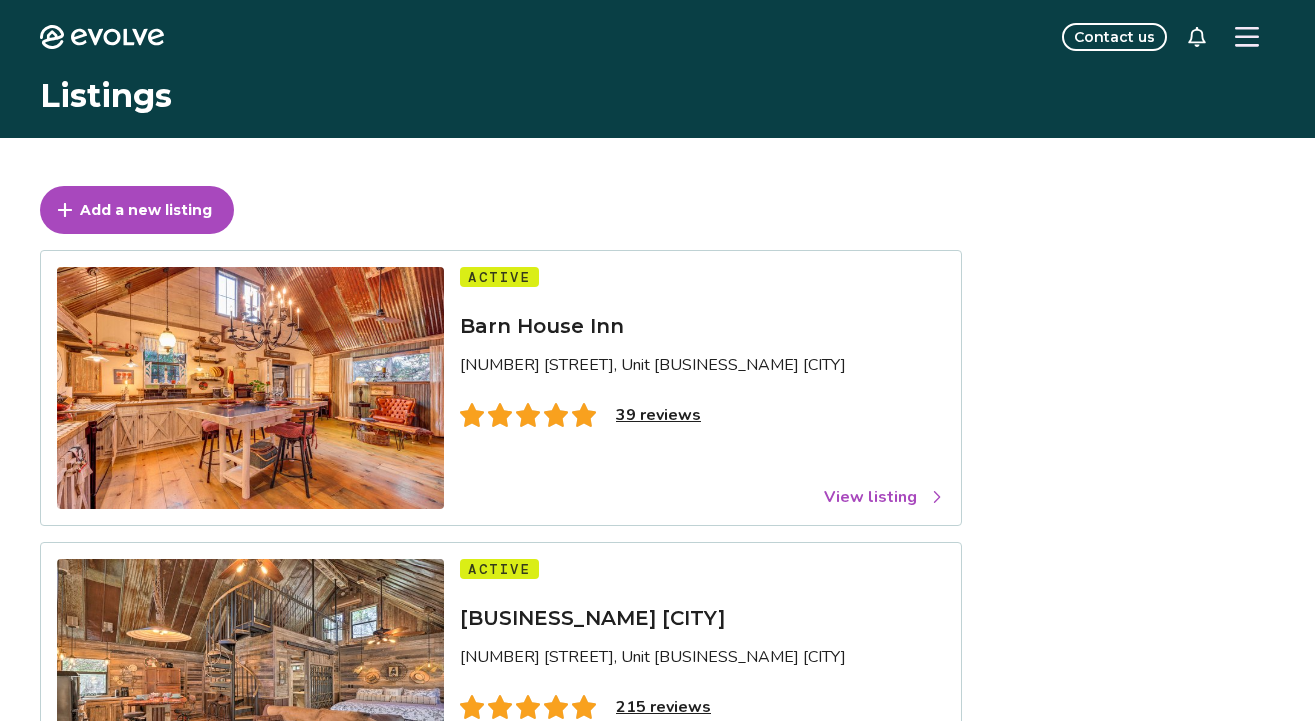 click 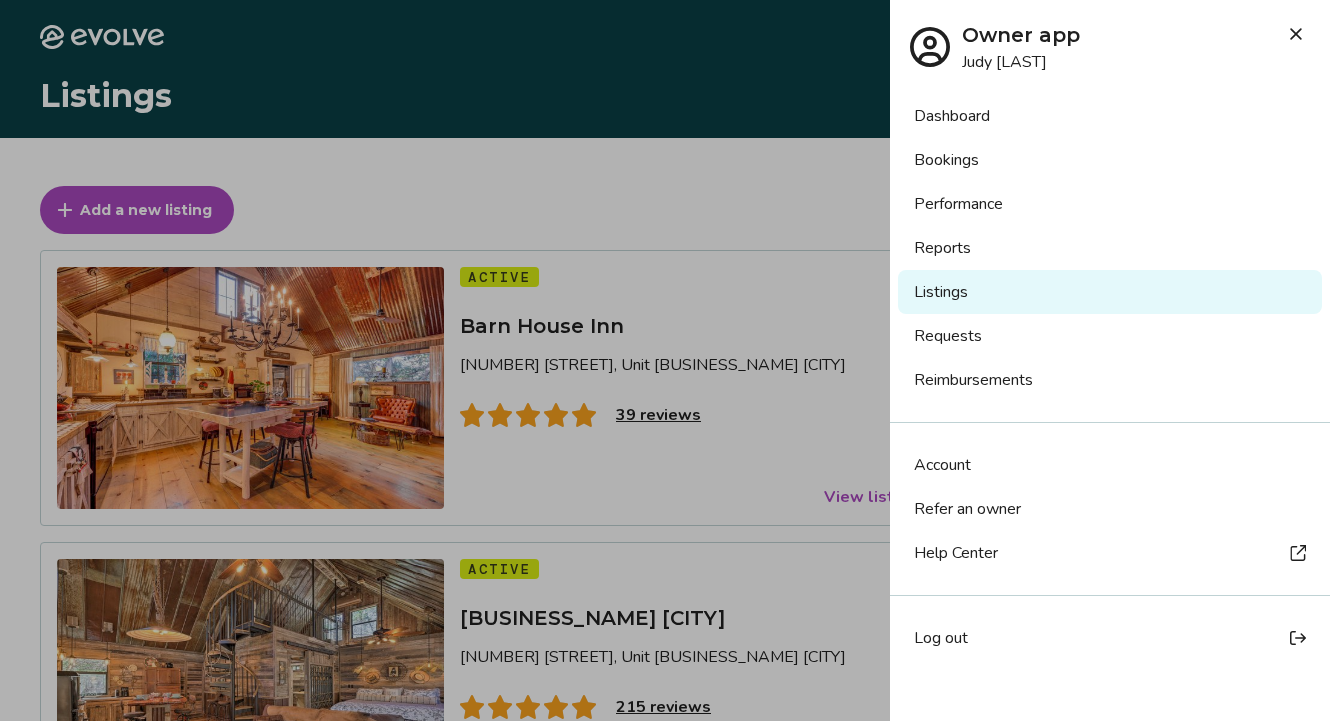 click on "Reports" at bounding box center [1110, 248] 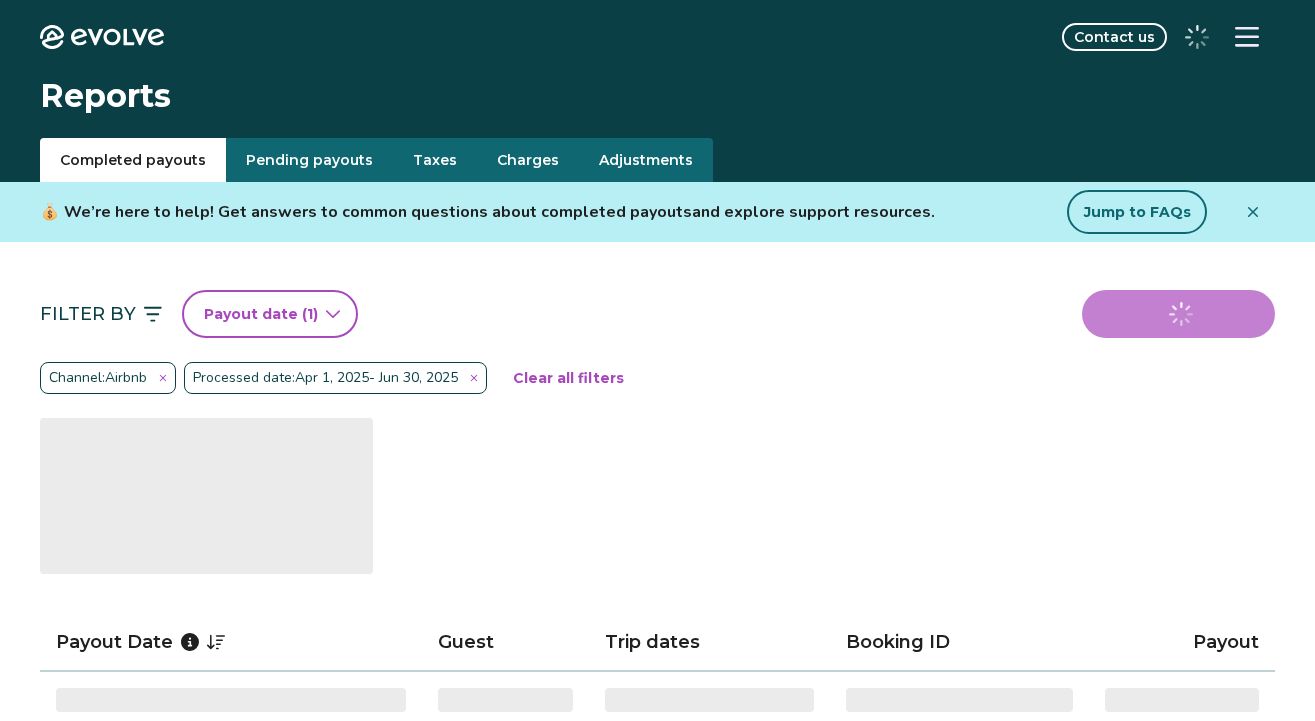 scroll, scrollTop: 0, scrollLeft: 0, axis: both 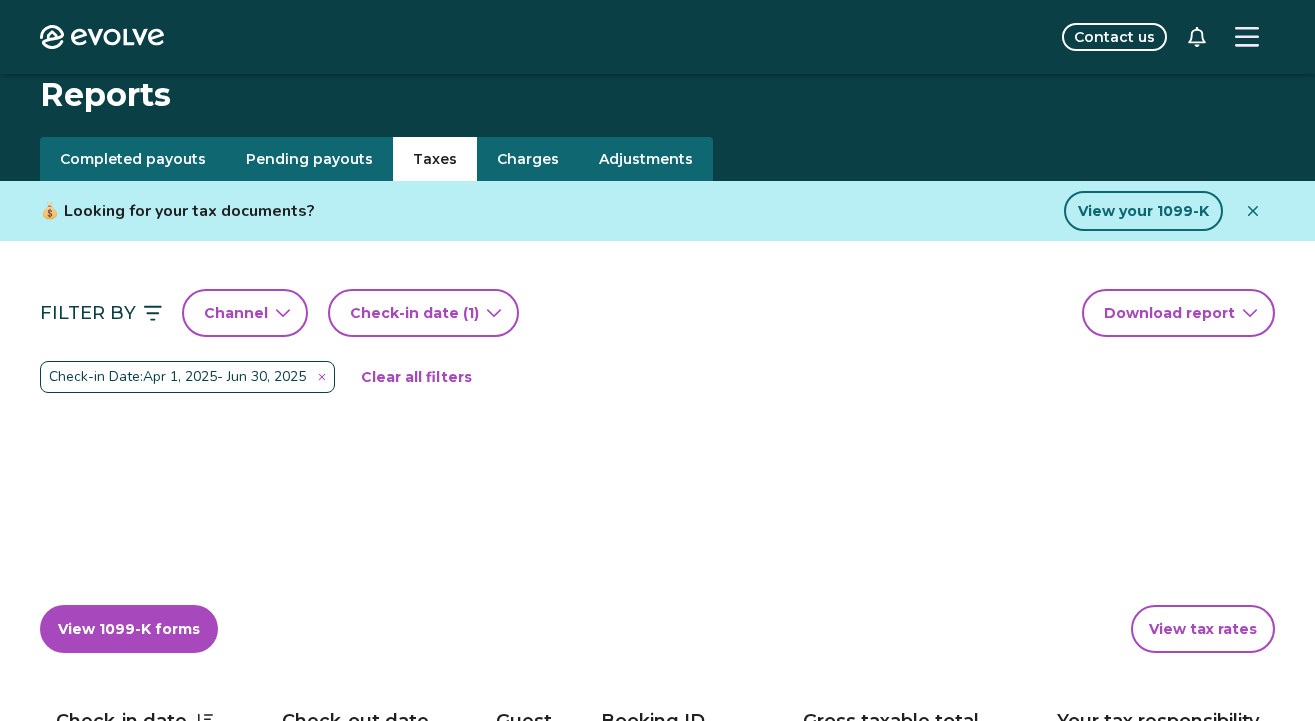 click on "Taxes" at bounding box center [435, 159] 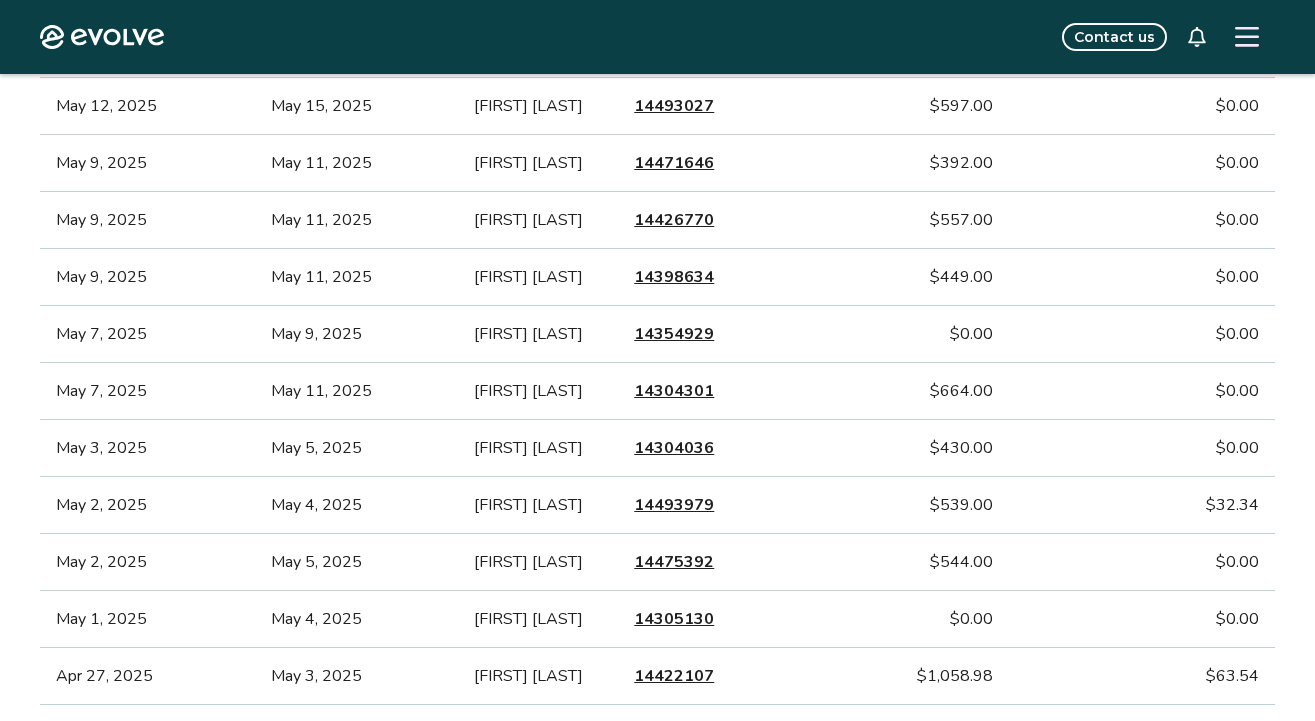 scroll, scrollTop: 1018, scrollLeft: 0, axis: vertical 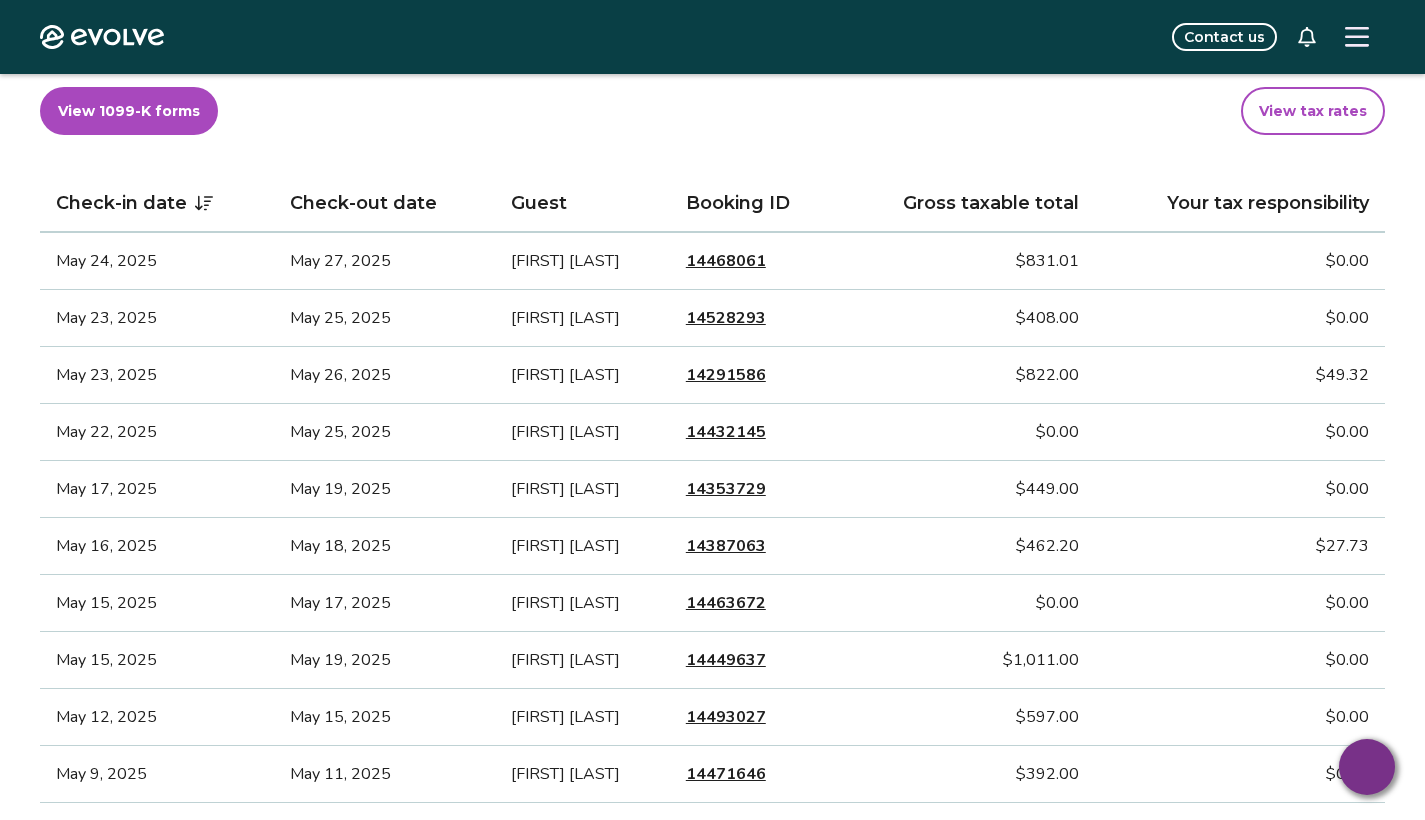 click on "View 1099-K forms View tax rates" at bounding box center [712, 111] 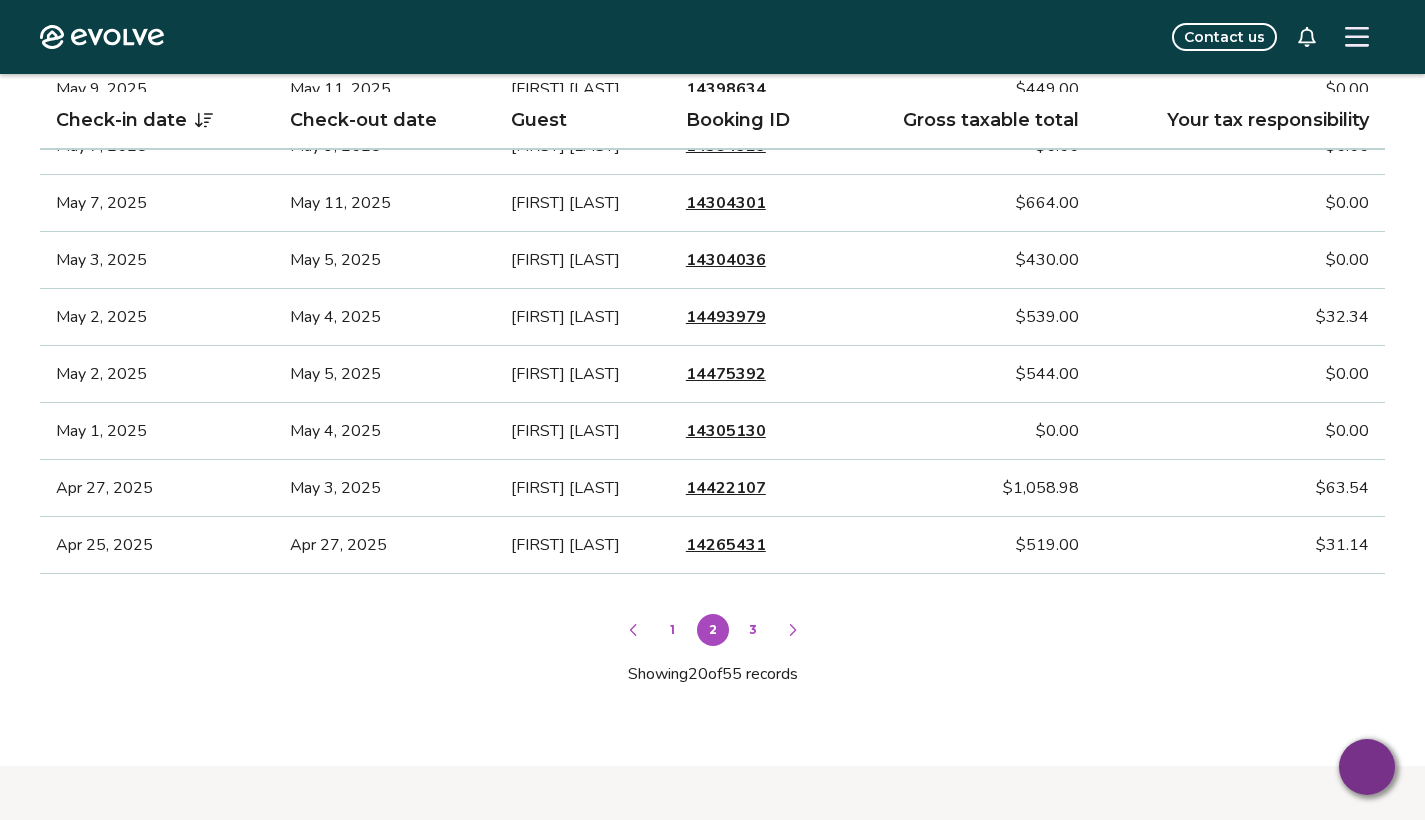 scroll, scrollTop: 1306, scrollLeft: 0, axis: vertical 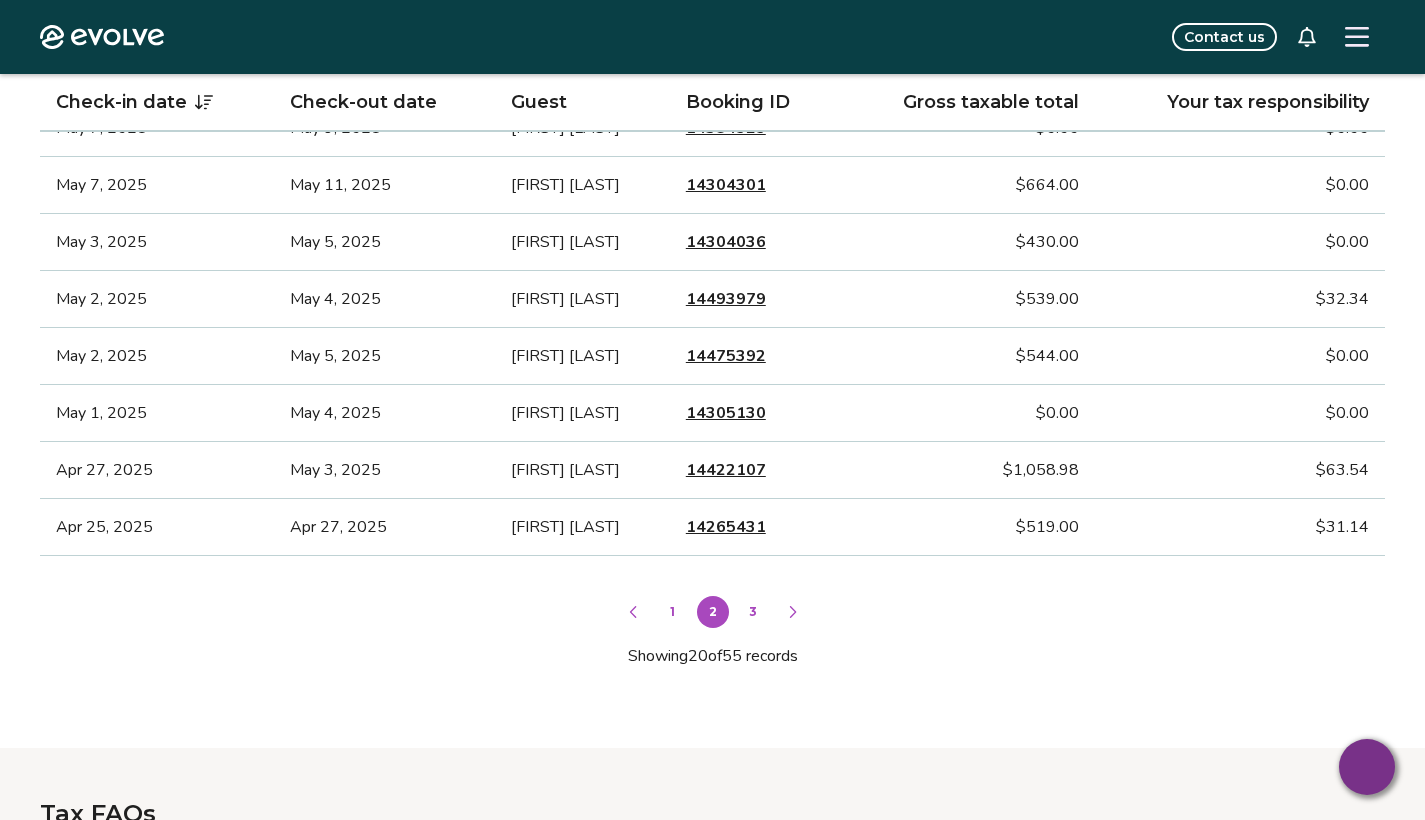 click on "3" at bounding box center (753, 612) 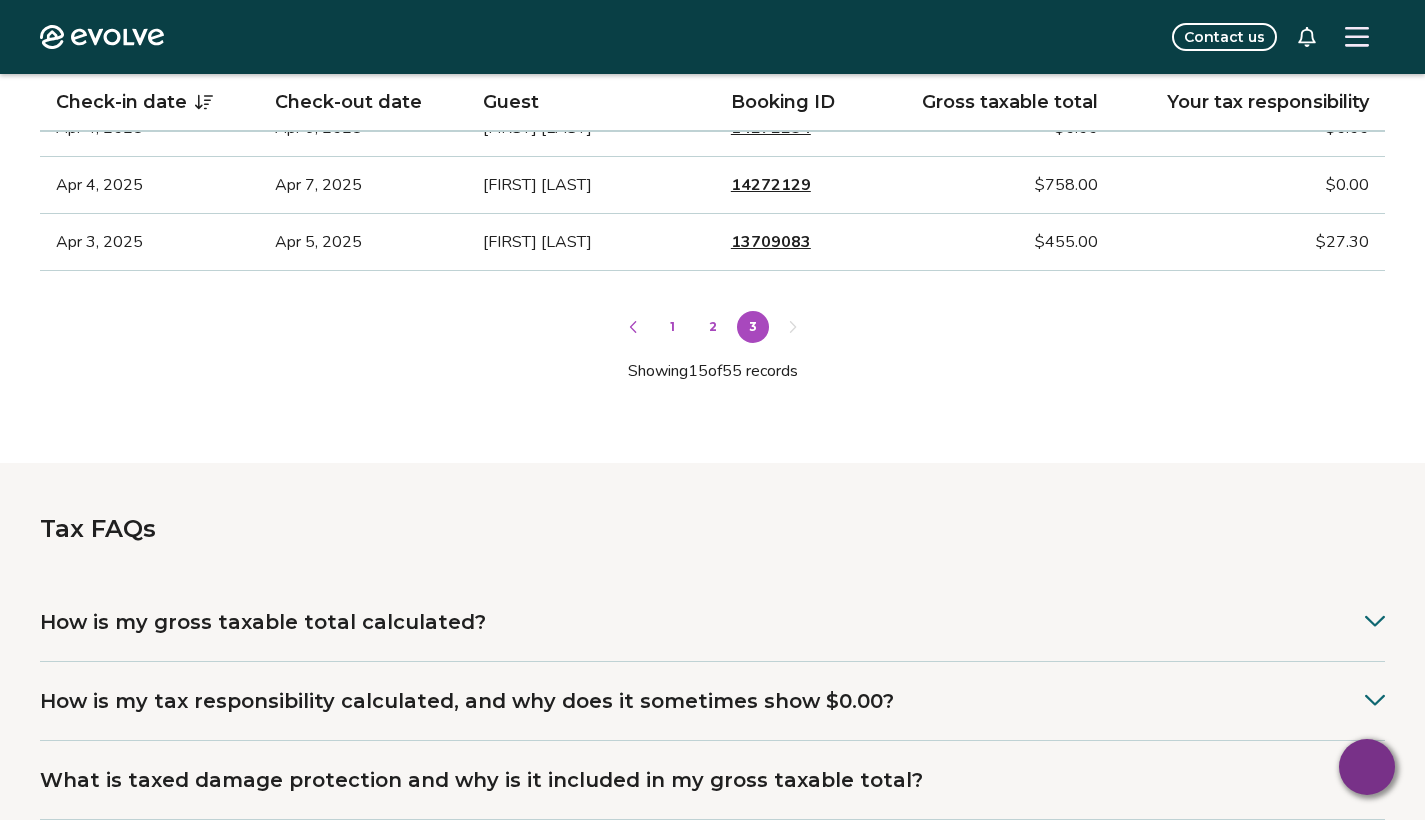 click on "1" at bounding box center [673, 327] 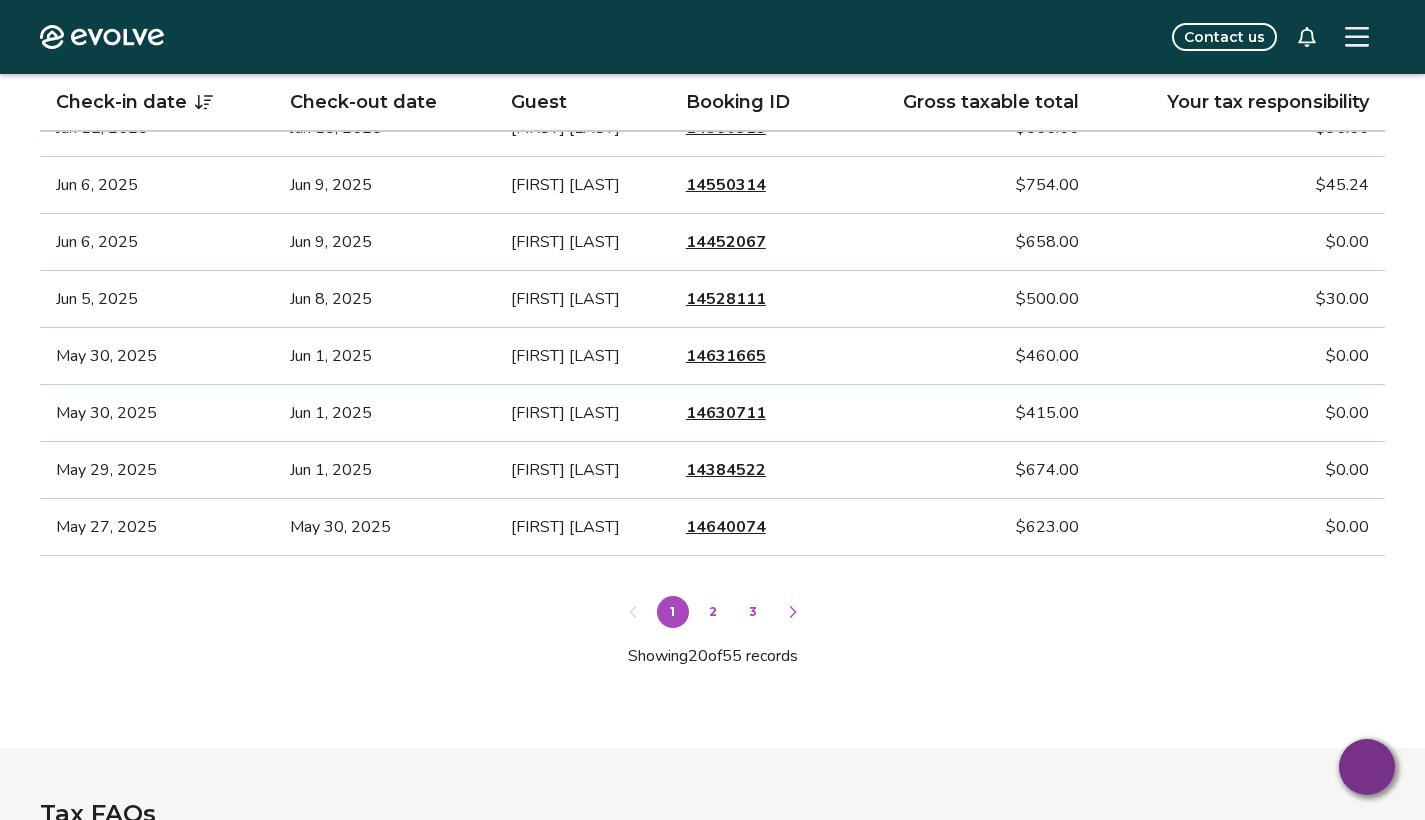 click on "2" at bounding box center [713, 612] 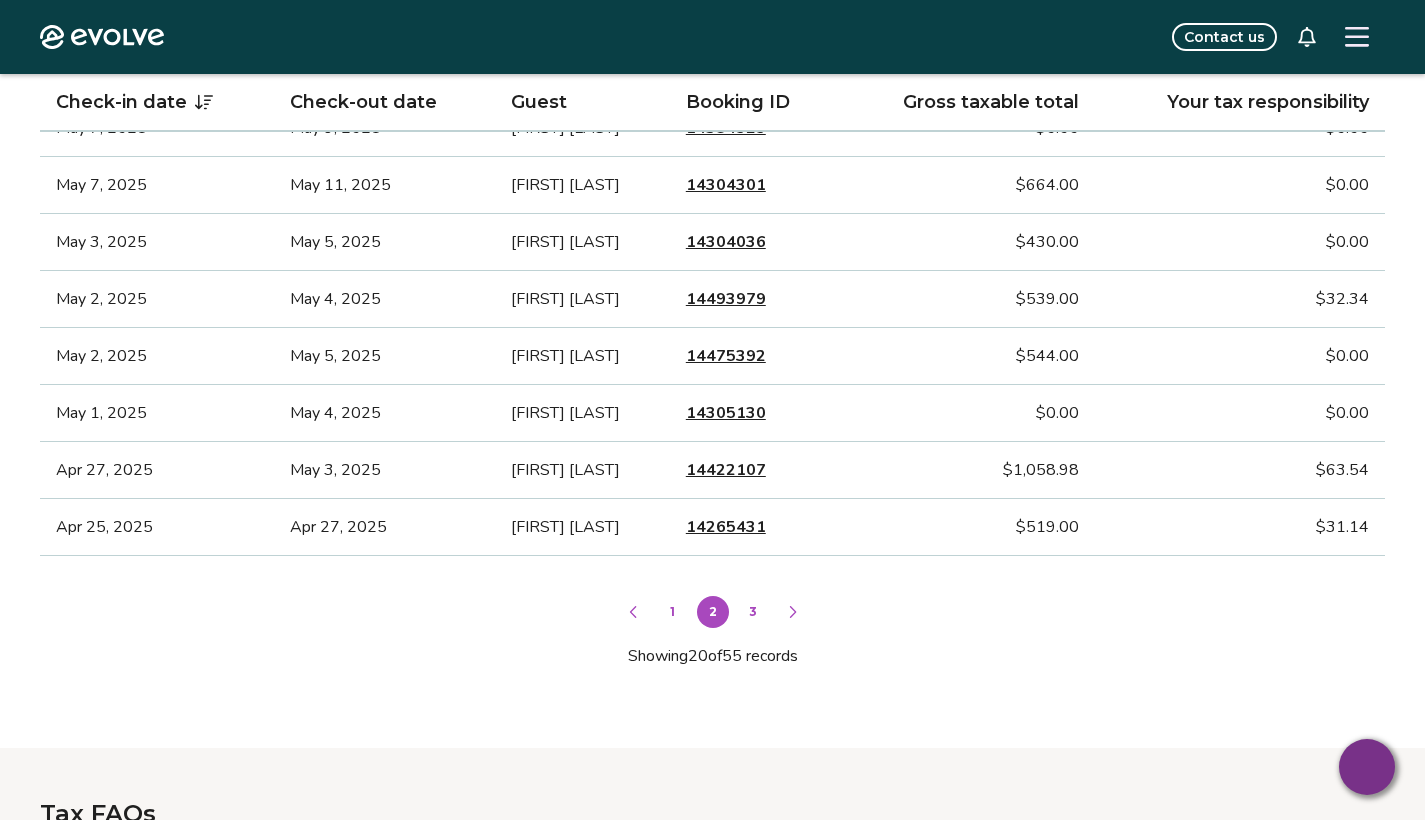 click at bounding box center [793, 612] 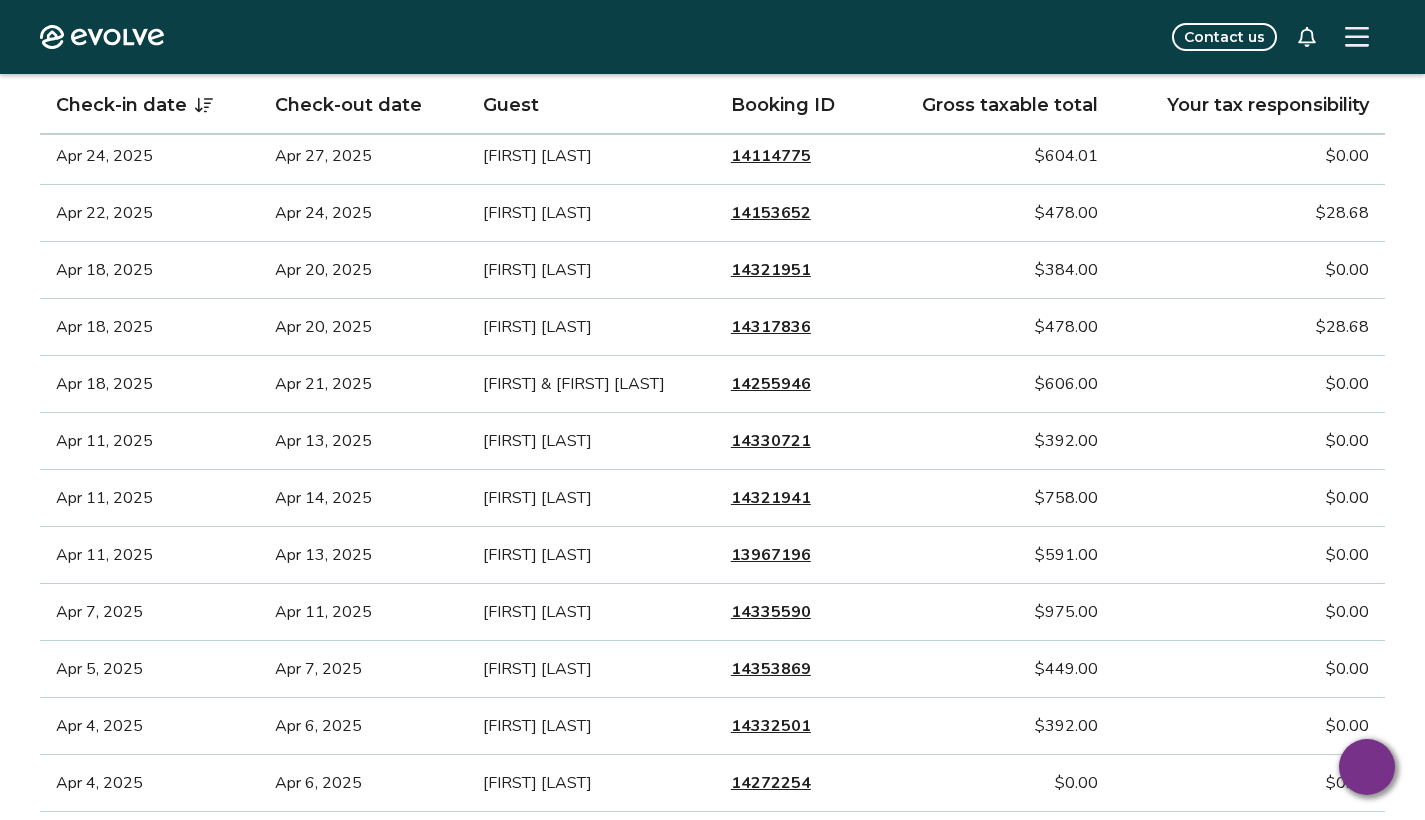 scroll, scrollTop: 654, scrollLeft: 0, axis: vertical 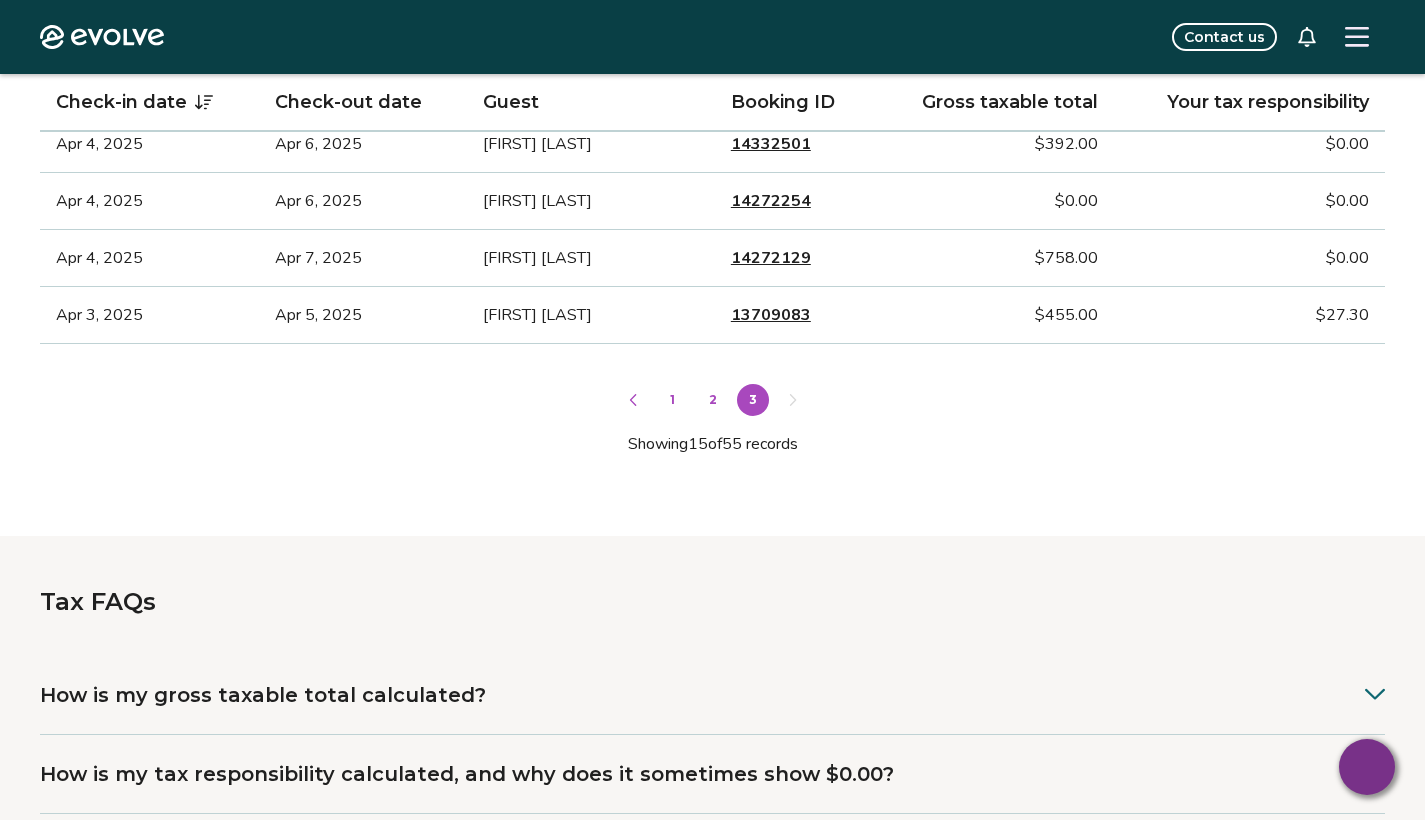 click on "2" at bounding box center (713, 400) 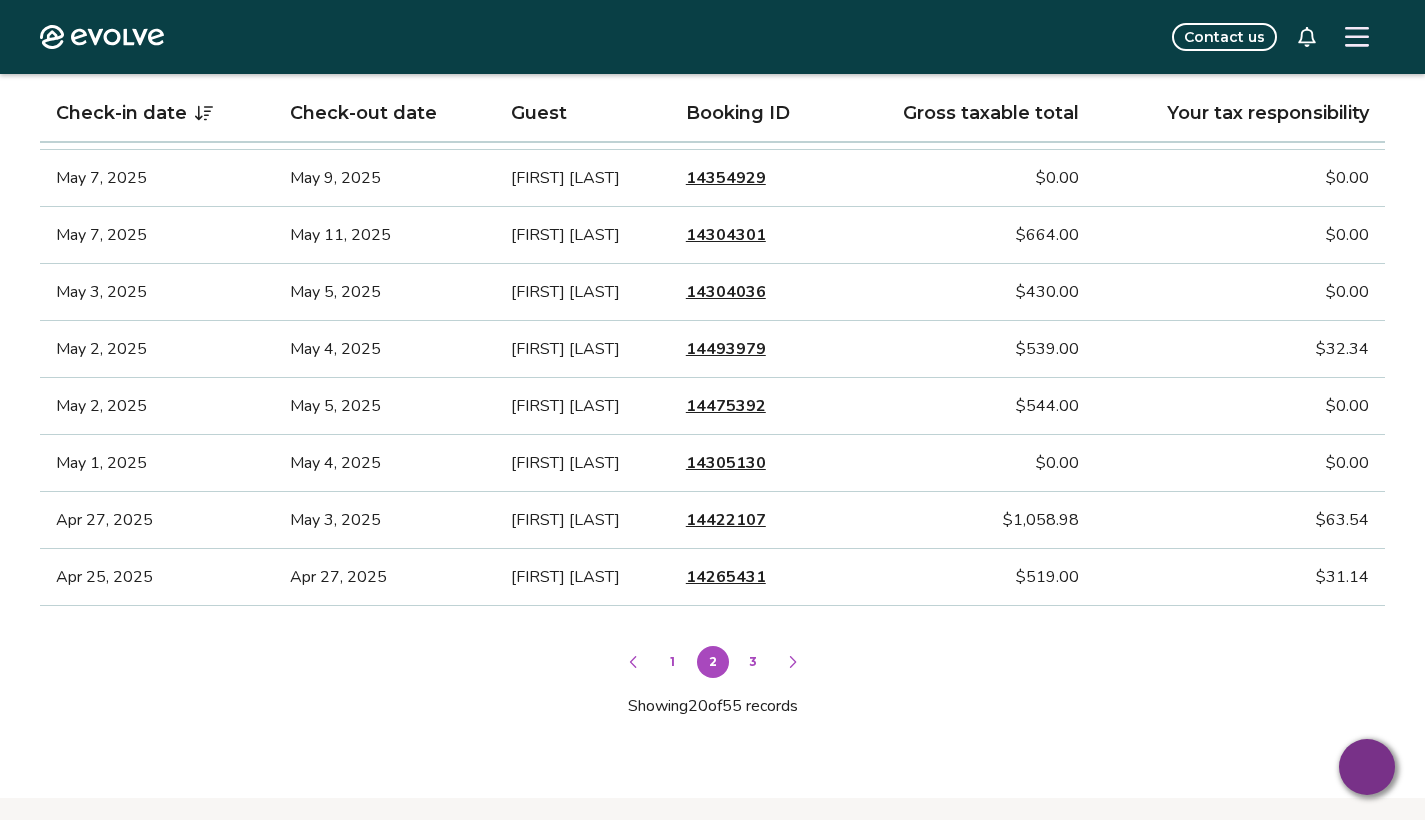 scroll, scrollTop: 1267, scrollLeft: 0, axis: vertical 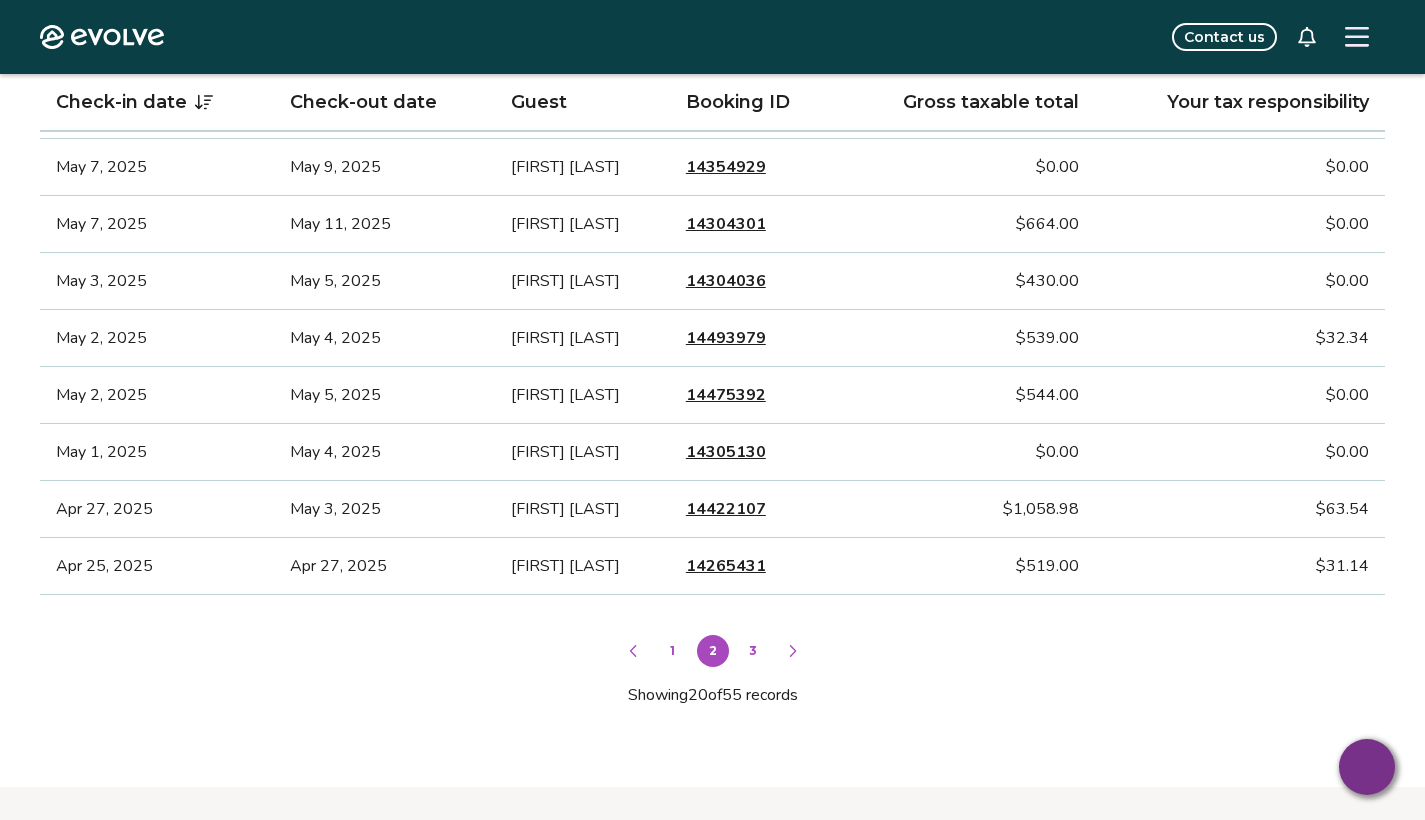 click on "1" at bounding box center (673, 651) 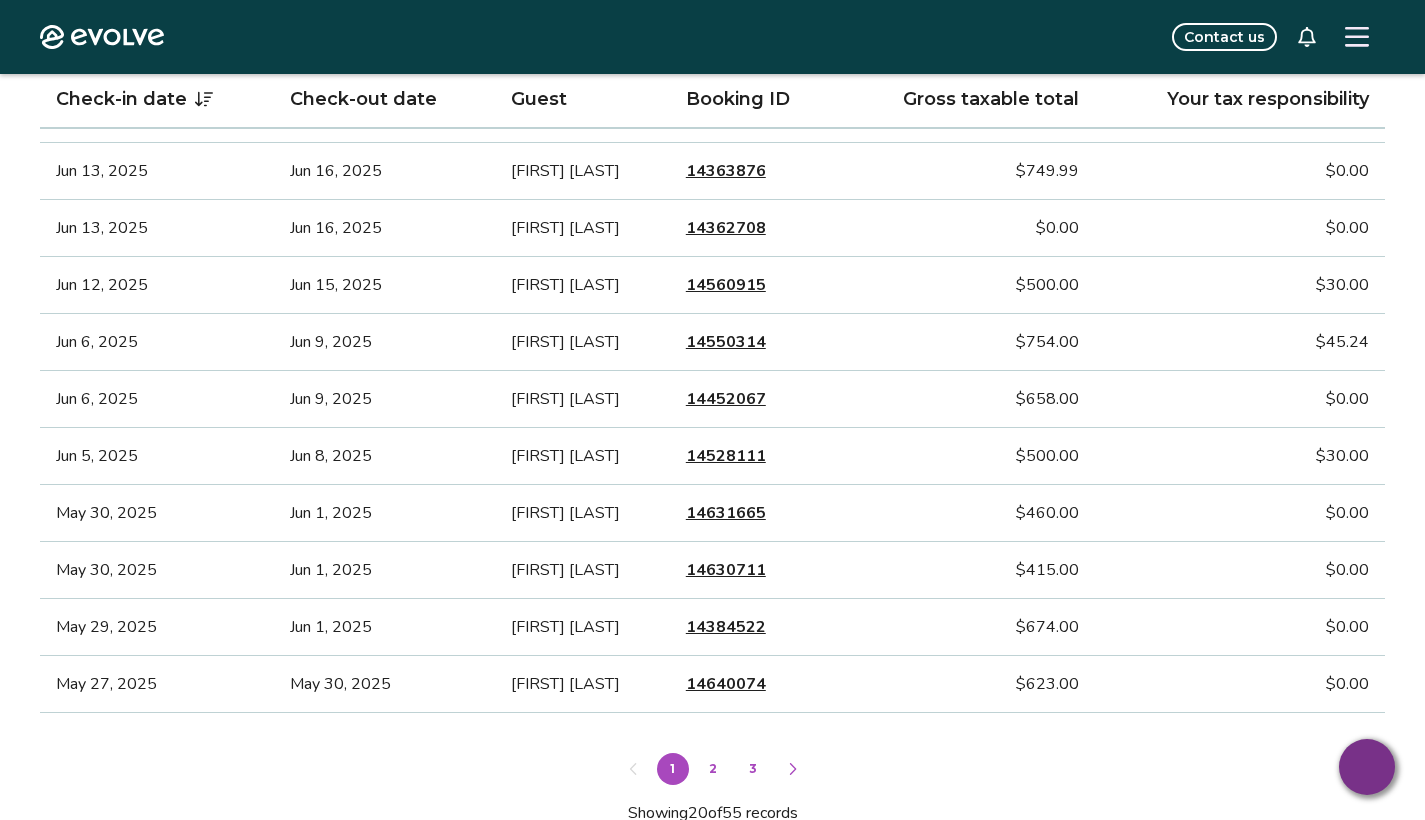 scroll, scrollTop: 1150, scrollLeft: 0, axis: vertical 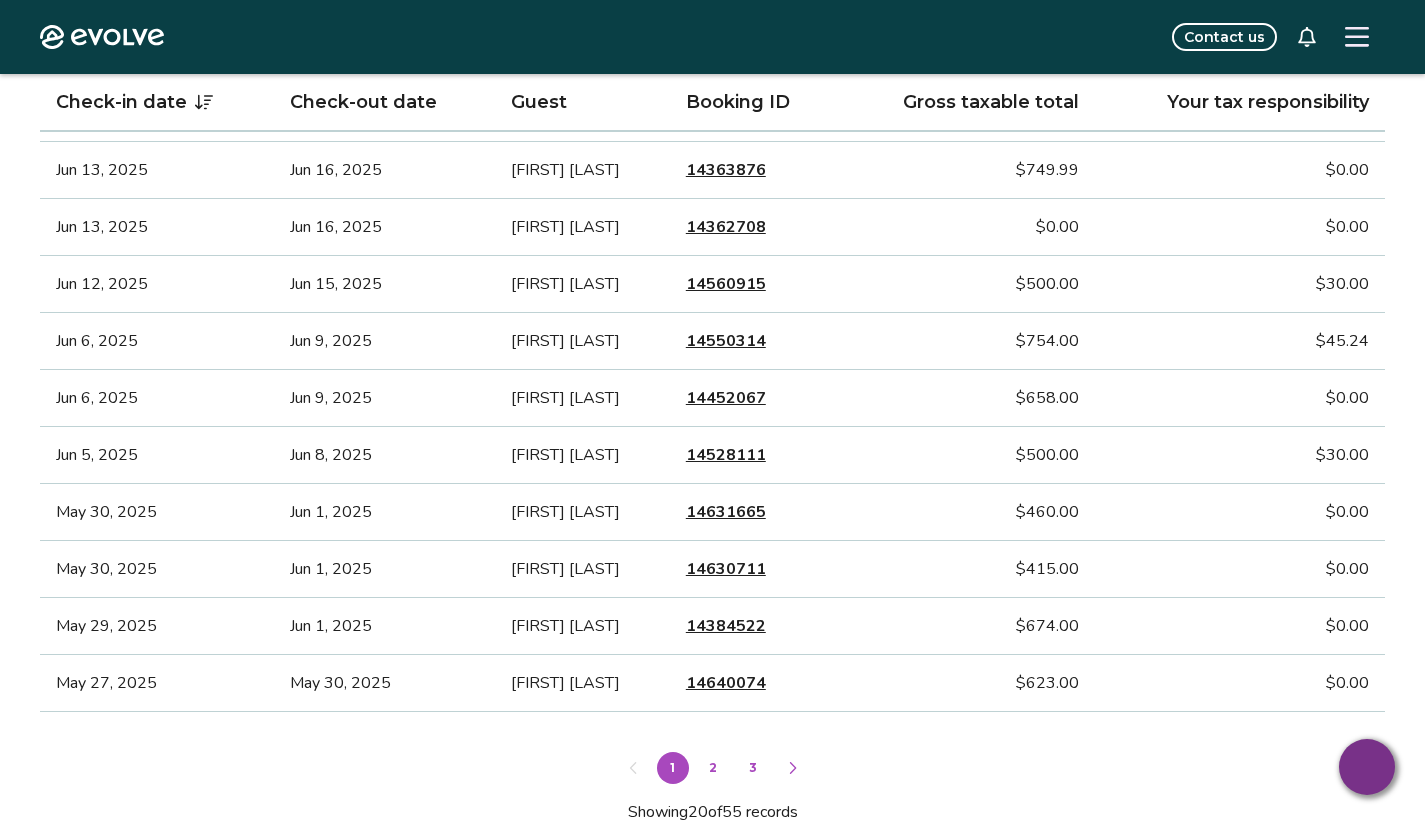 click on "2" at bounding box center [713, 768] 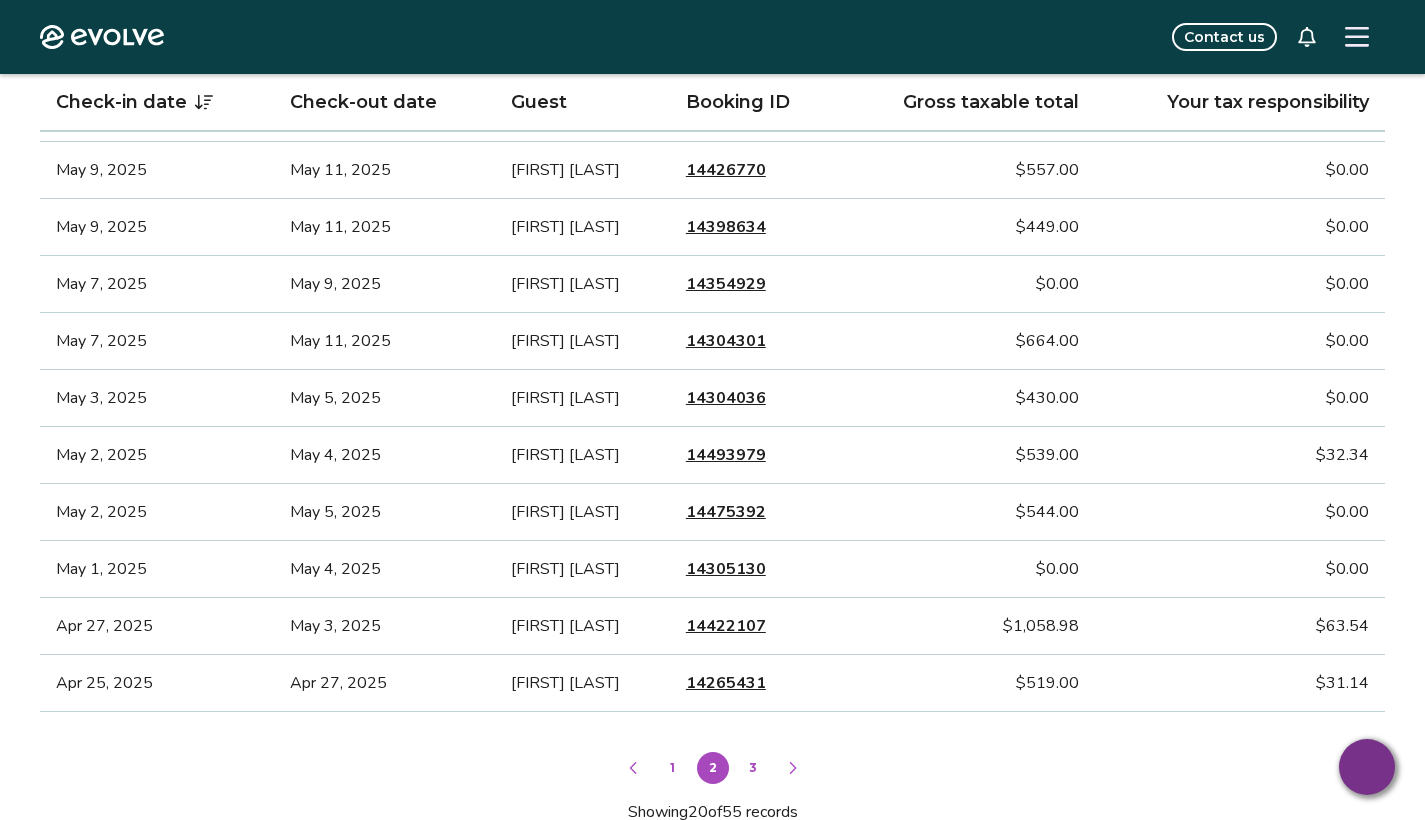 click on "3" at bounding box center [753, 768] 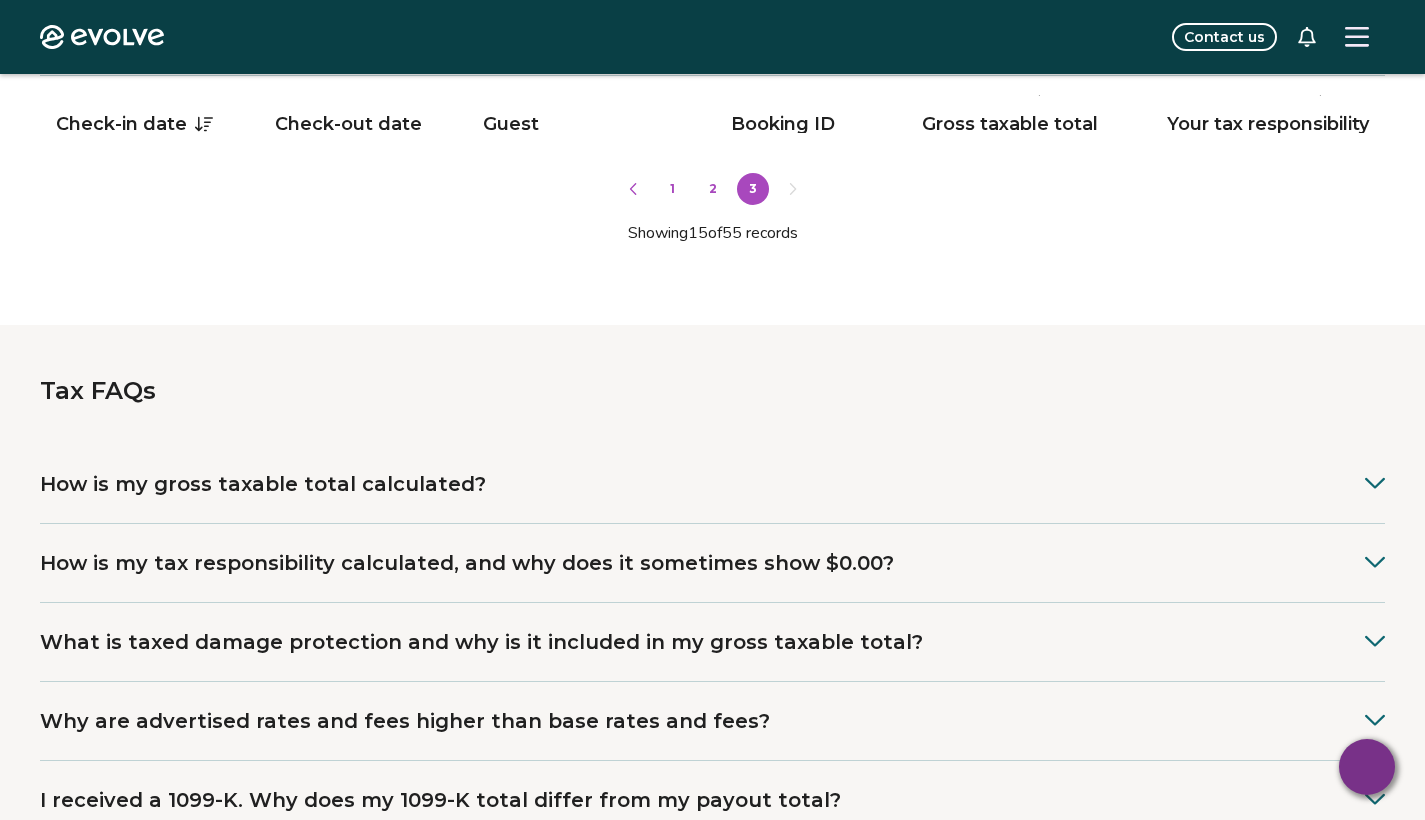 scroll, scrollTop: 1391, scrollLeft: 0, axis: vertical 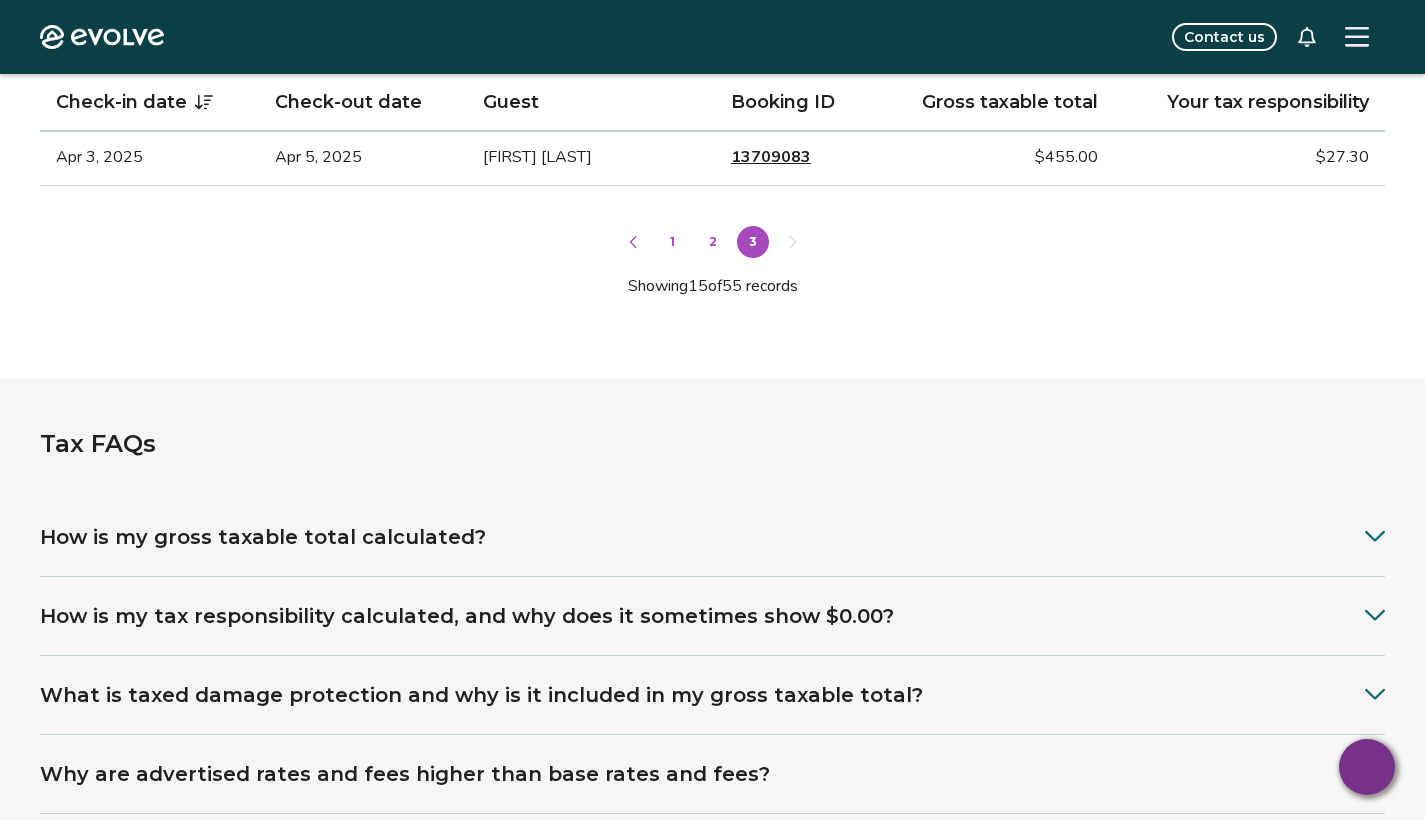 click on "2" at bounding box center [713, 242] 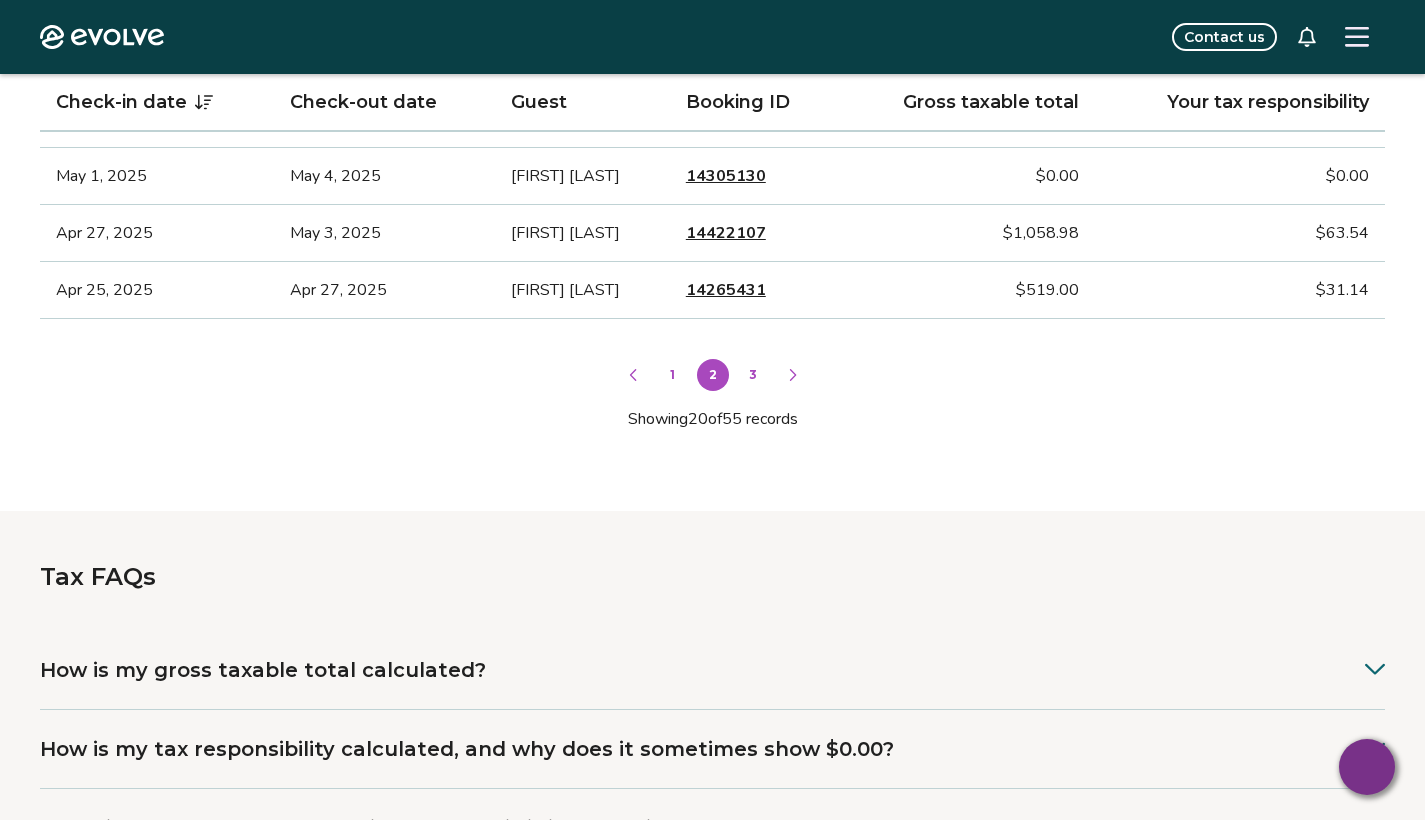 scroll, scrollTop: 1544, scrollLeft: 0, axis: vertical 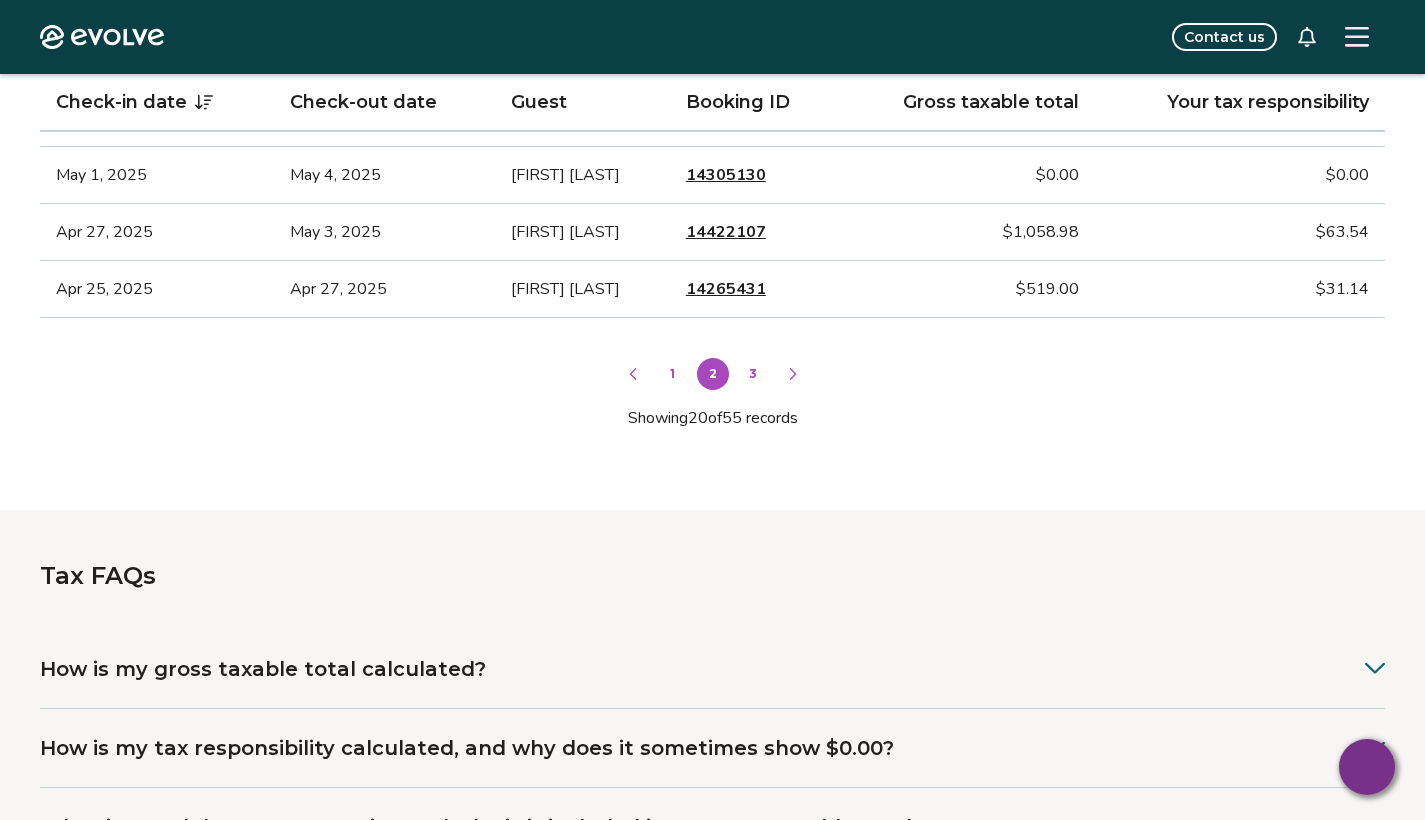 click on "3" at bounding box center [753, 374] 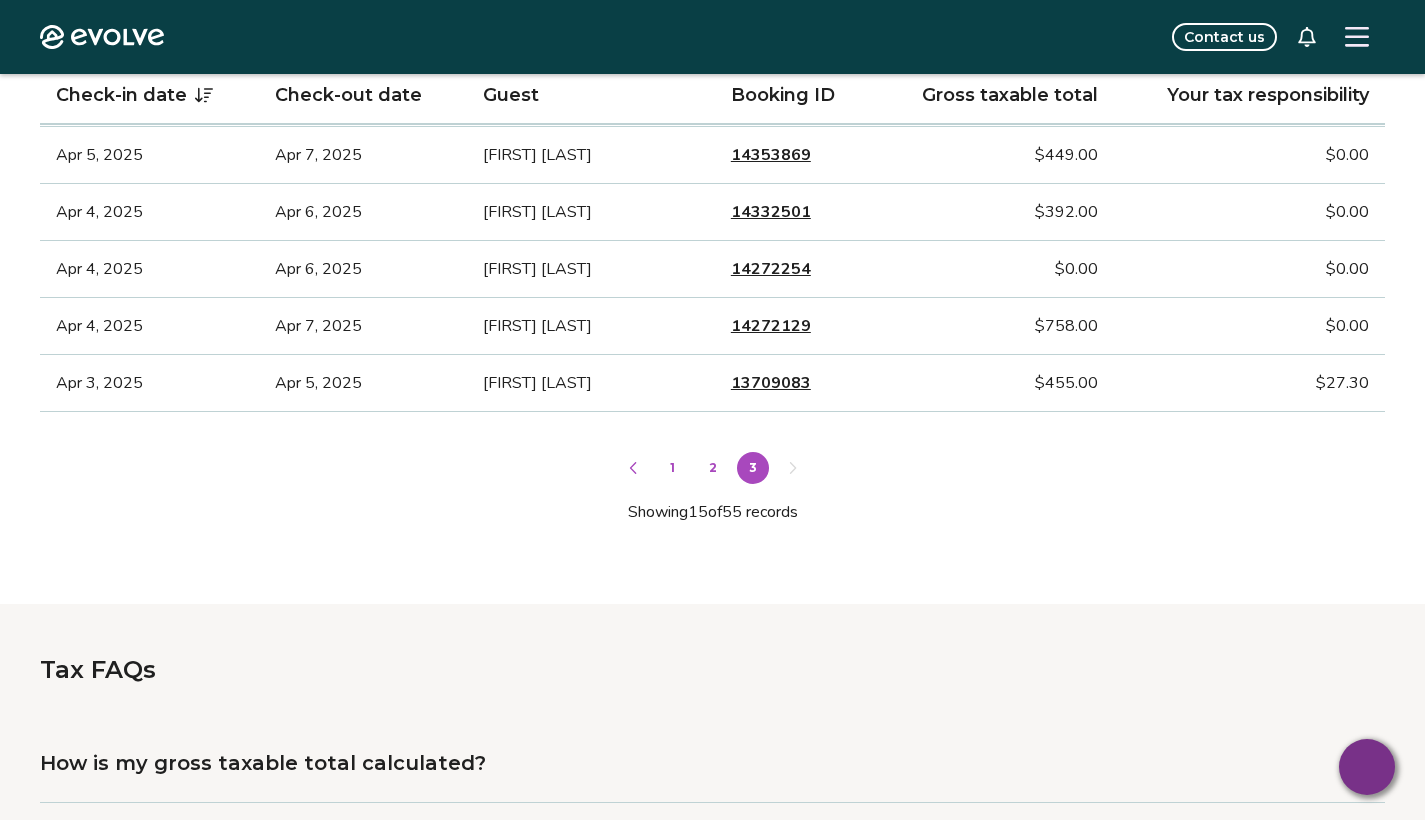 scroll, scrollTop: 1158, scrollLeft: 0, axis: vertical 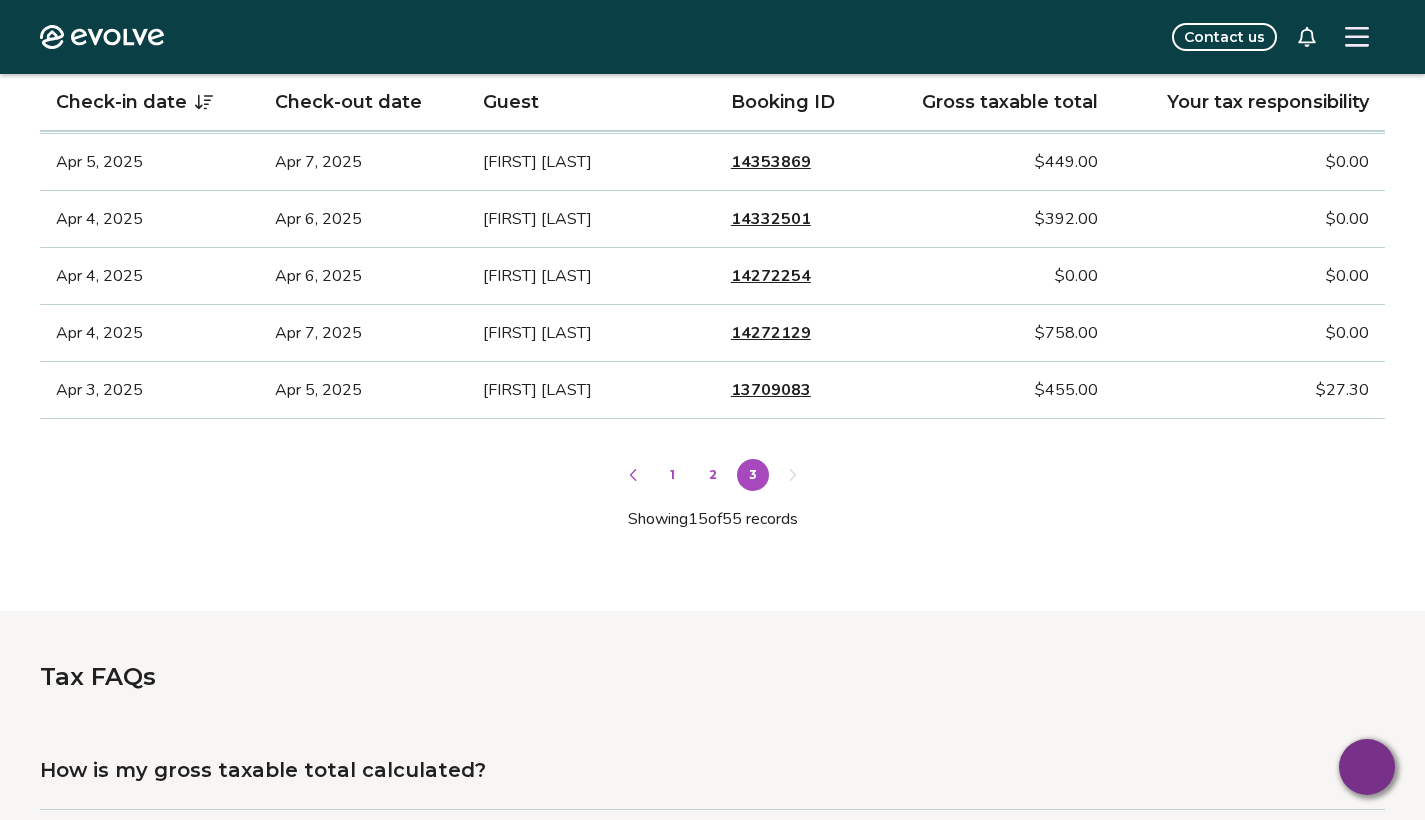 click on "1" at bounding box center [673, 475] 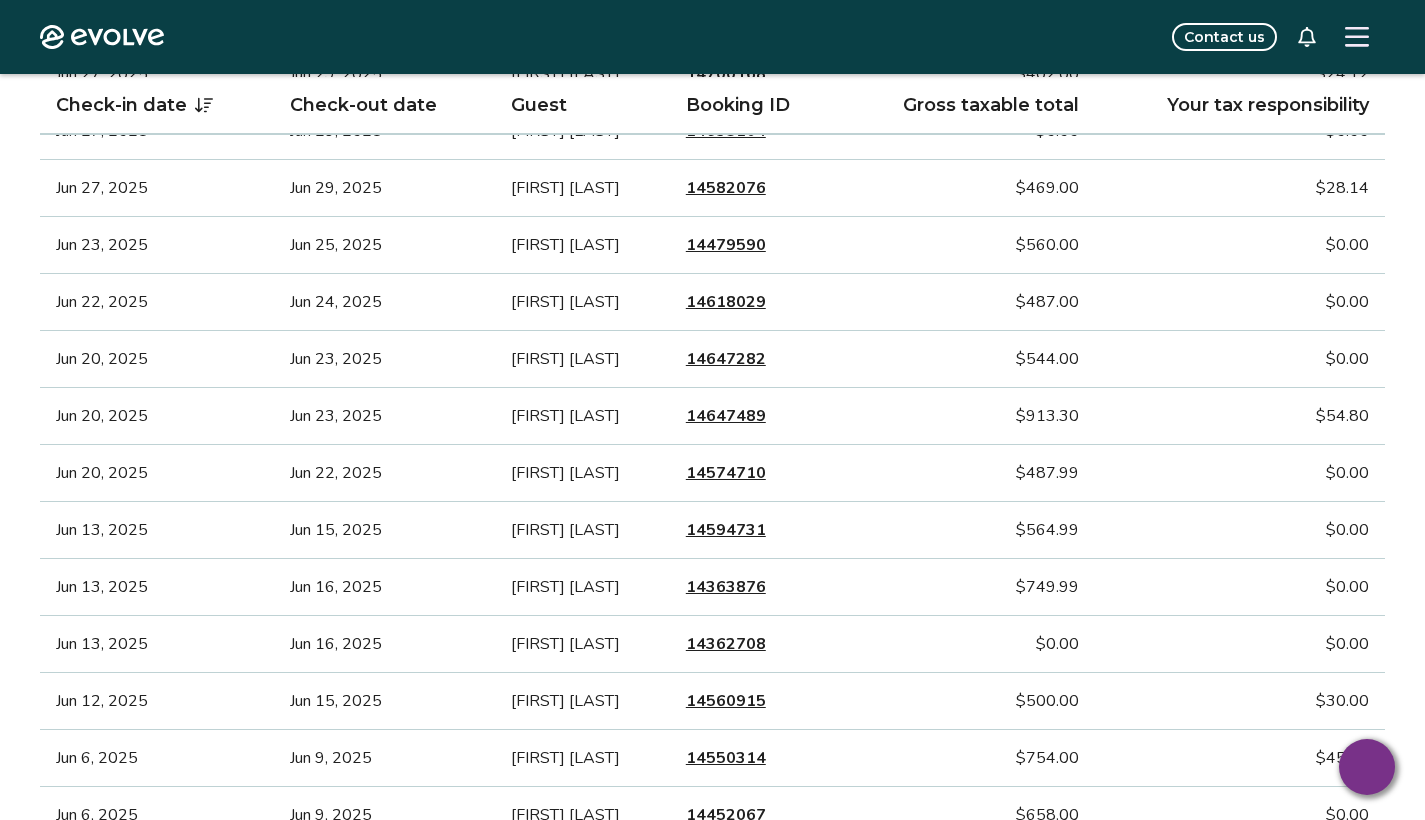 scroll, scrollTop: 736, scrollLeft: 0, axis: vertical 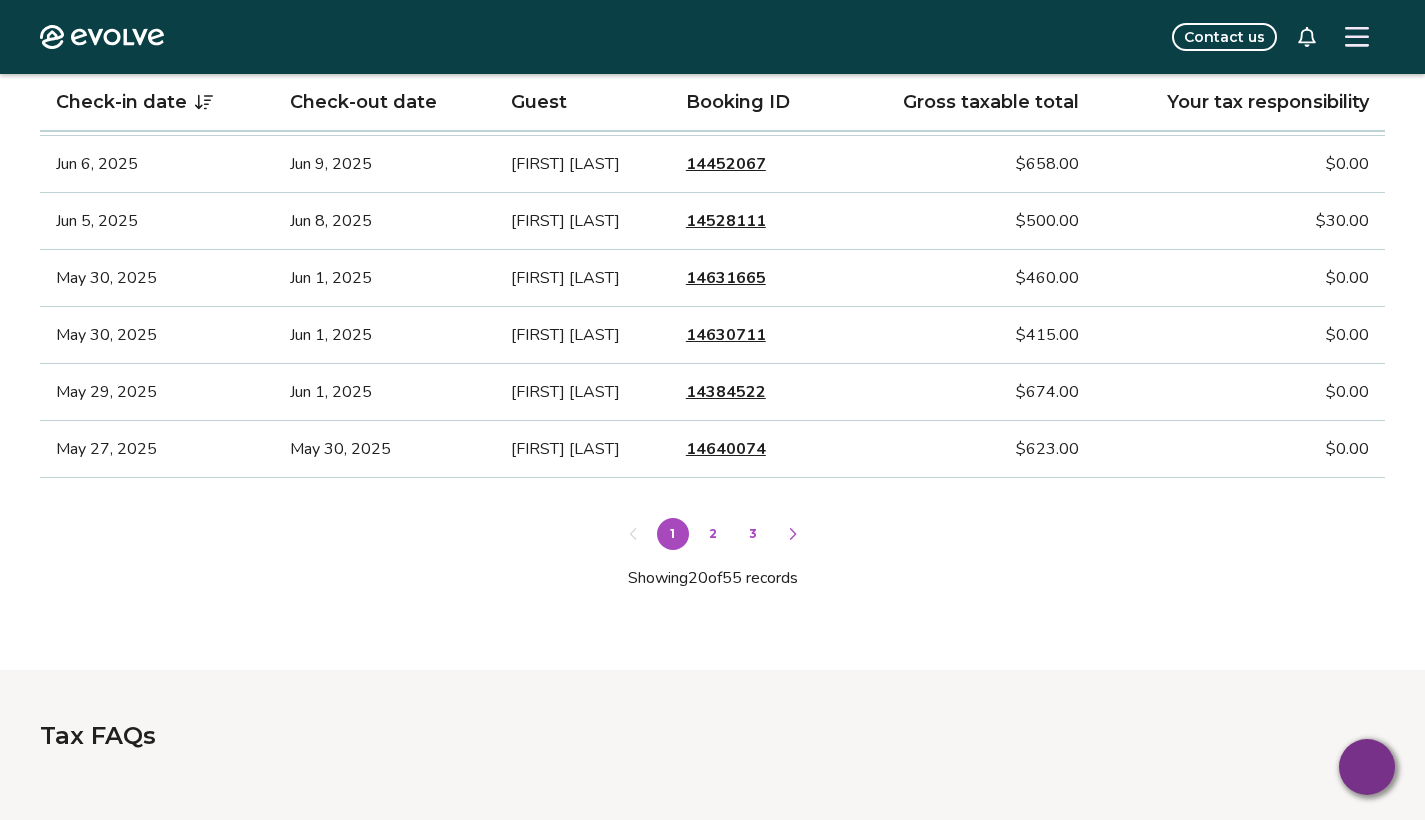 click on "2" at bounding box center [713, 534] 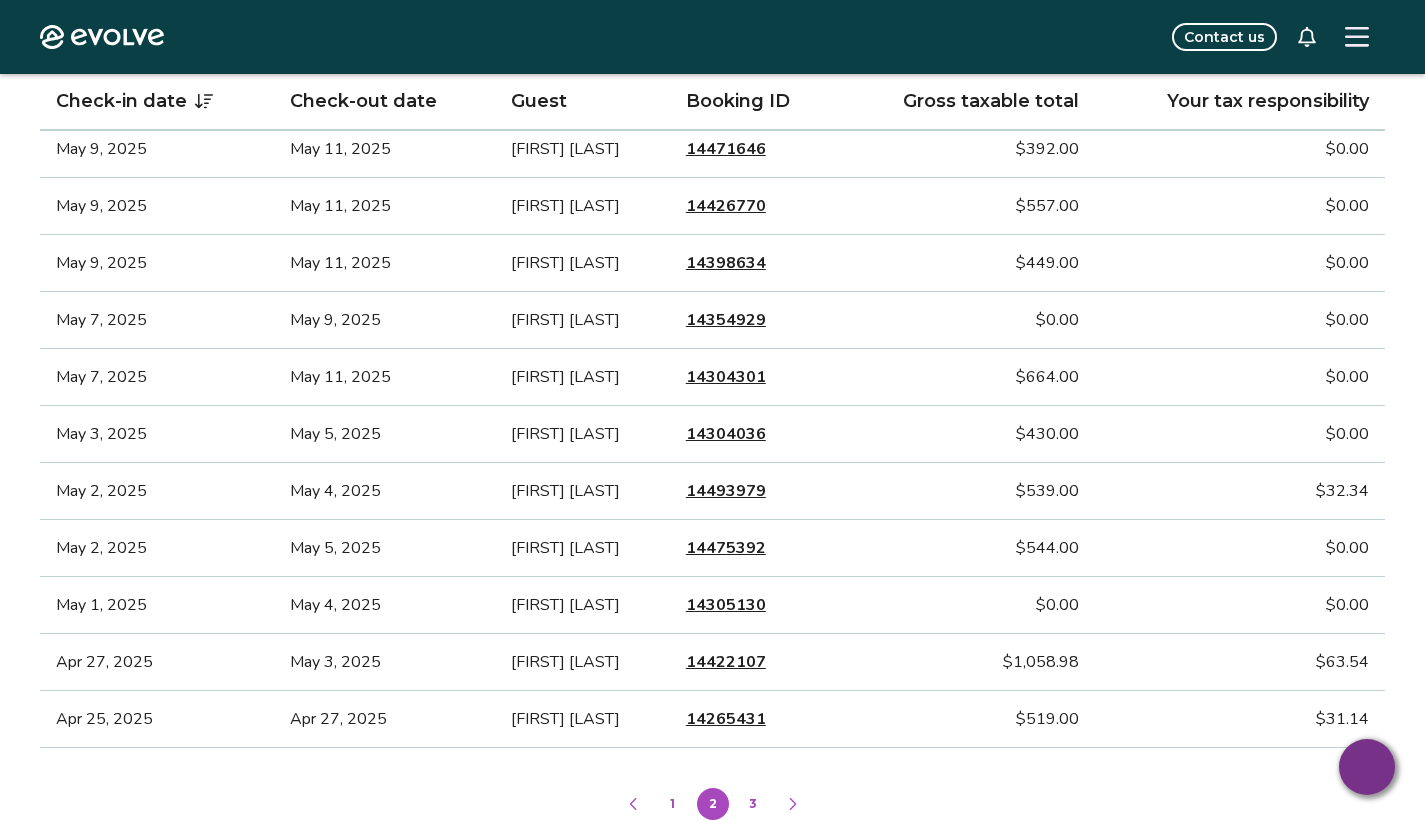scroll, scrollTop: 1113, scrollLeft: 0, axis: vertical 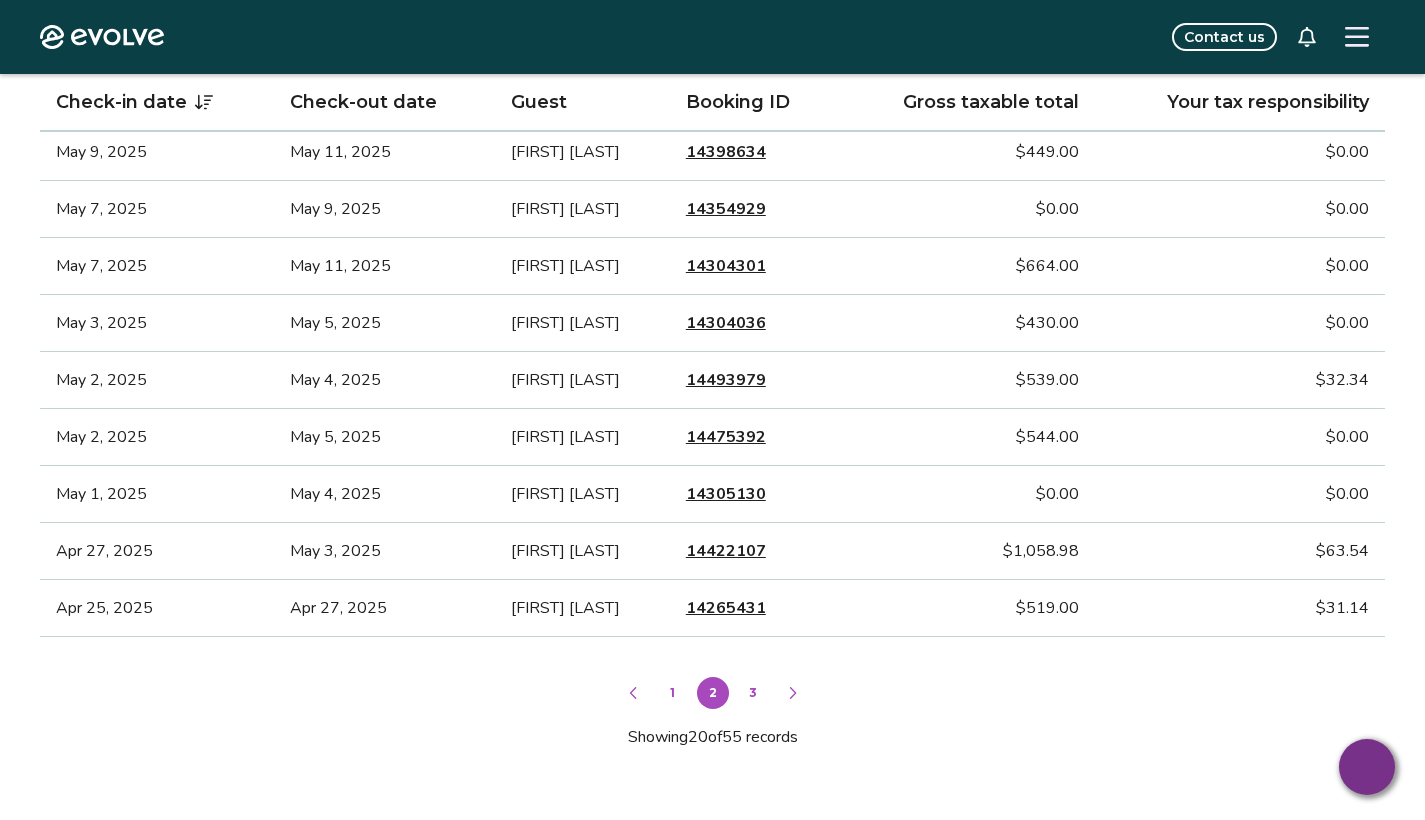 click on "1" at bounding box center (673, 693) 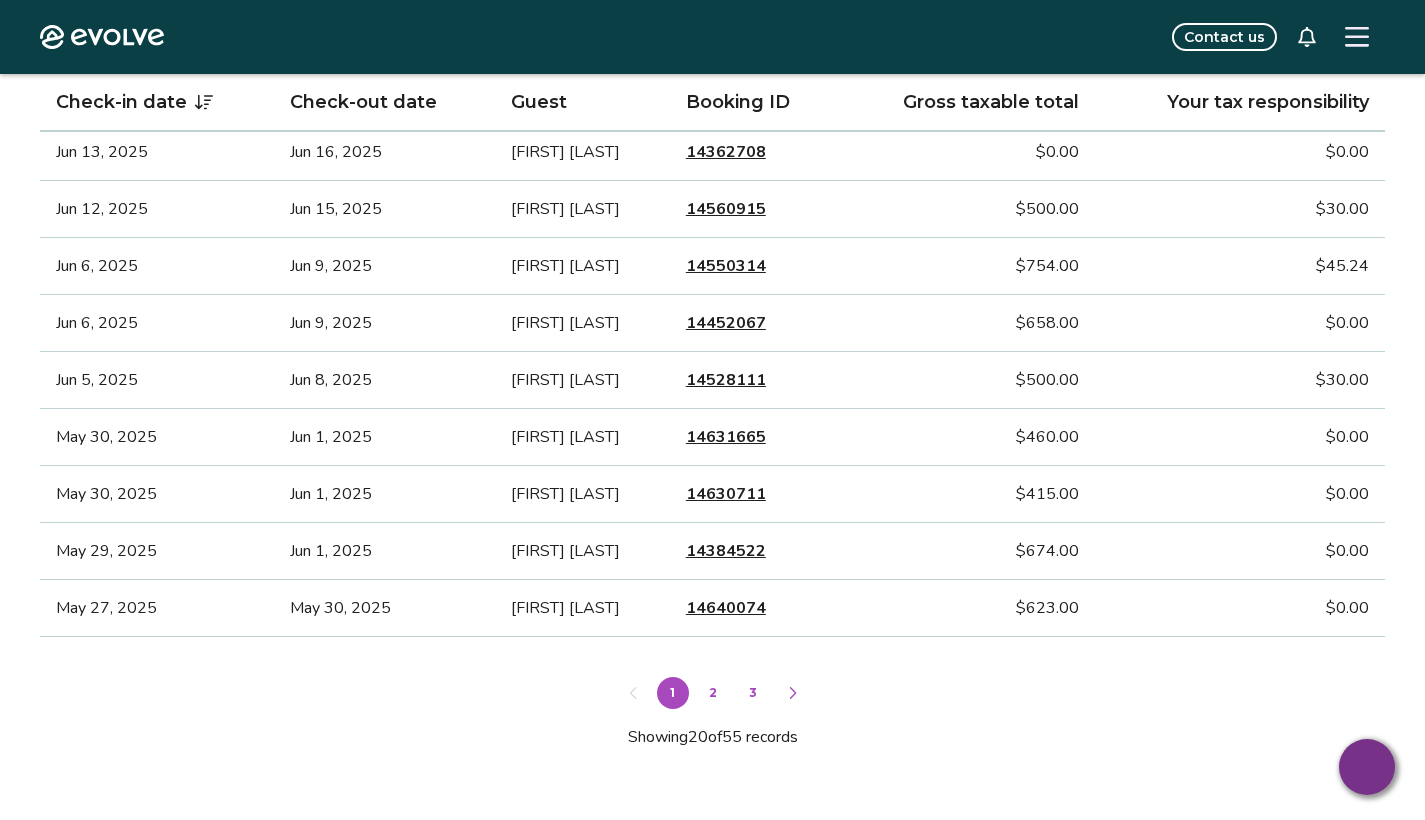 drag, startPoint x: 1063, startPoint y: 694, endPoint x: 926, endPoint y: 643, distance: 146.18481 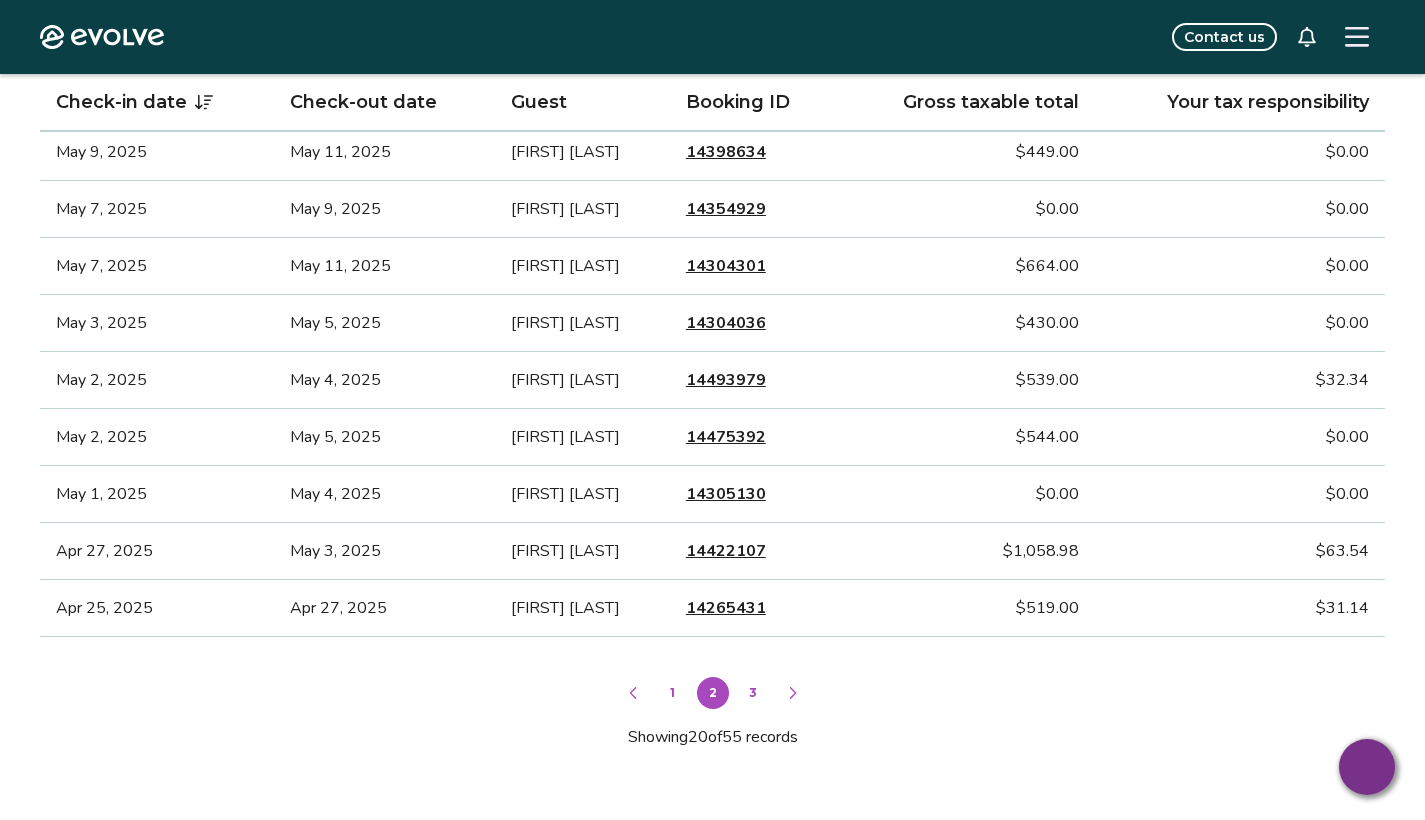 click on "3" at bounding box center (753, 693) 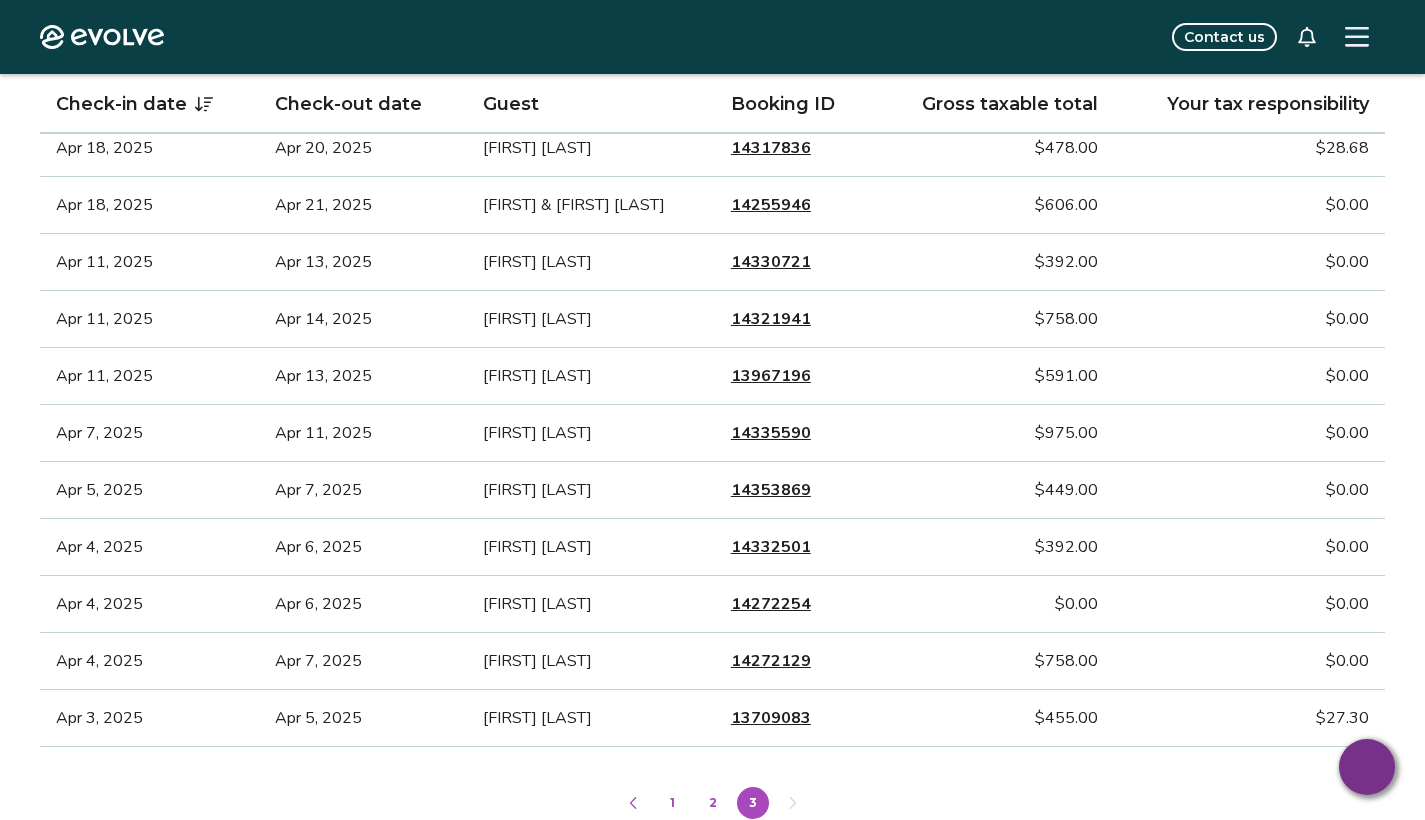 scroll, scrollTop: 827, scrollLeft: 0, axis: vertical 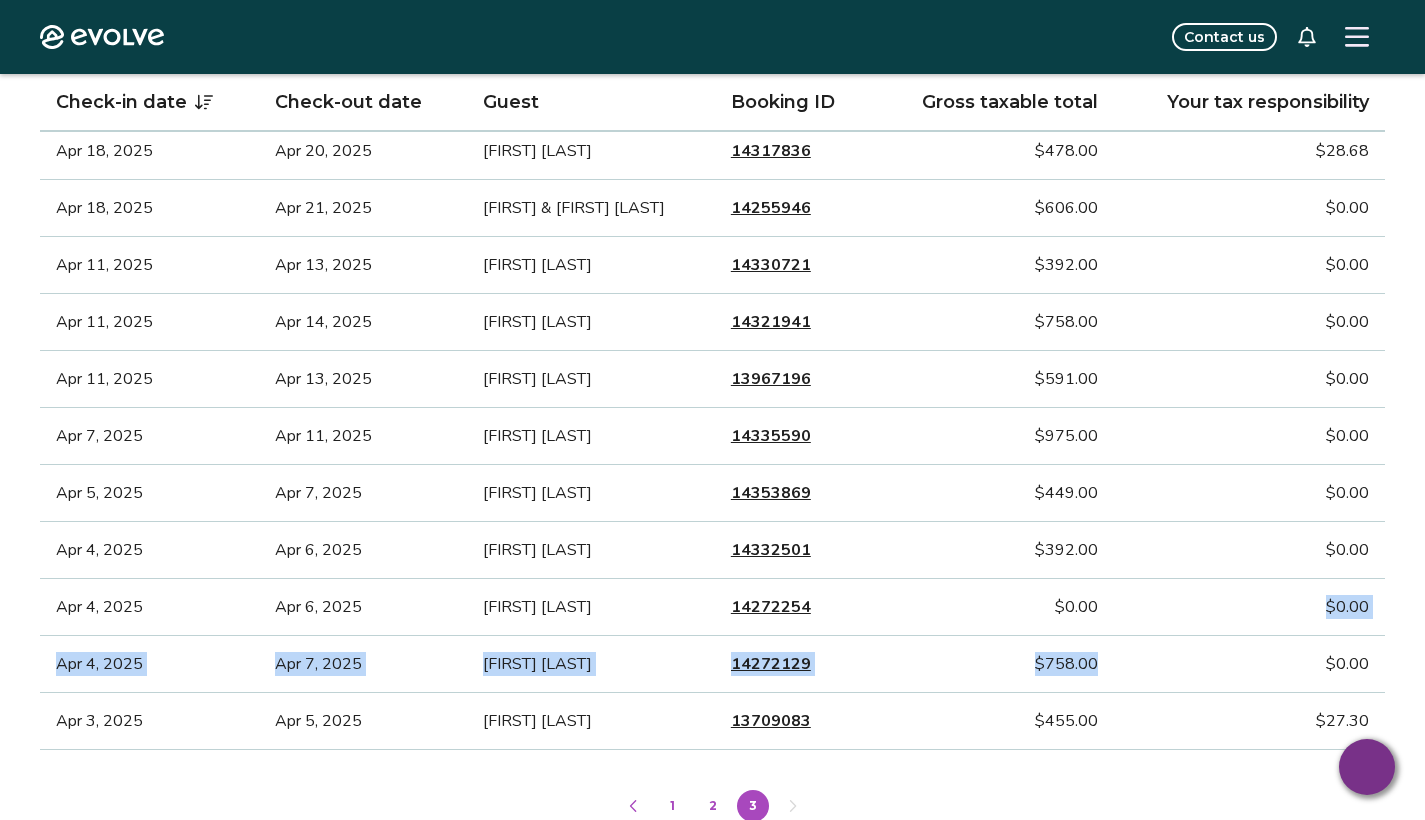 drag, startPoint x: 1059, startPoint y: 684, endPoint x: 1320, endPoint y: 650, distance: 263.20523 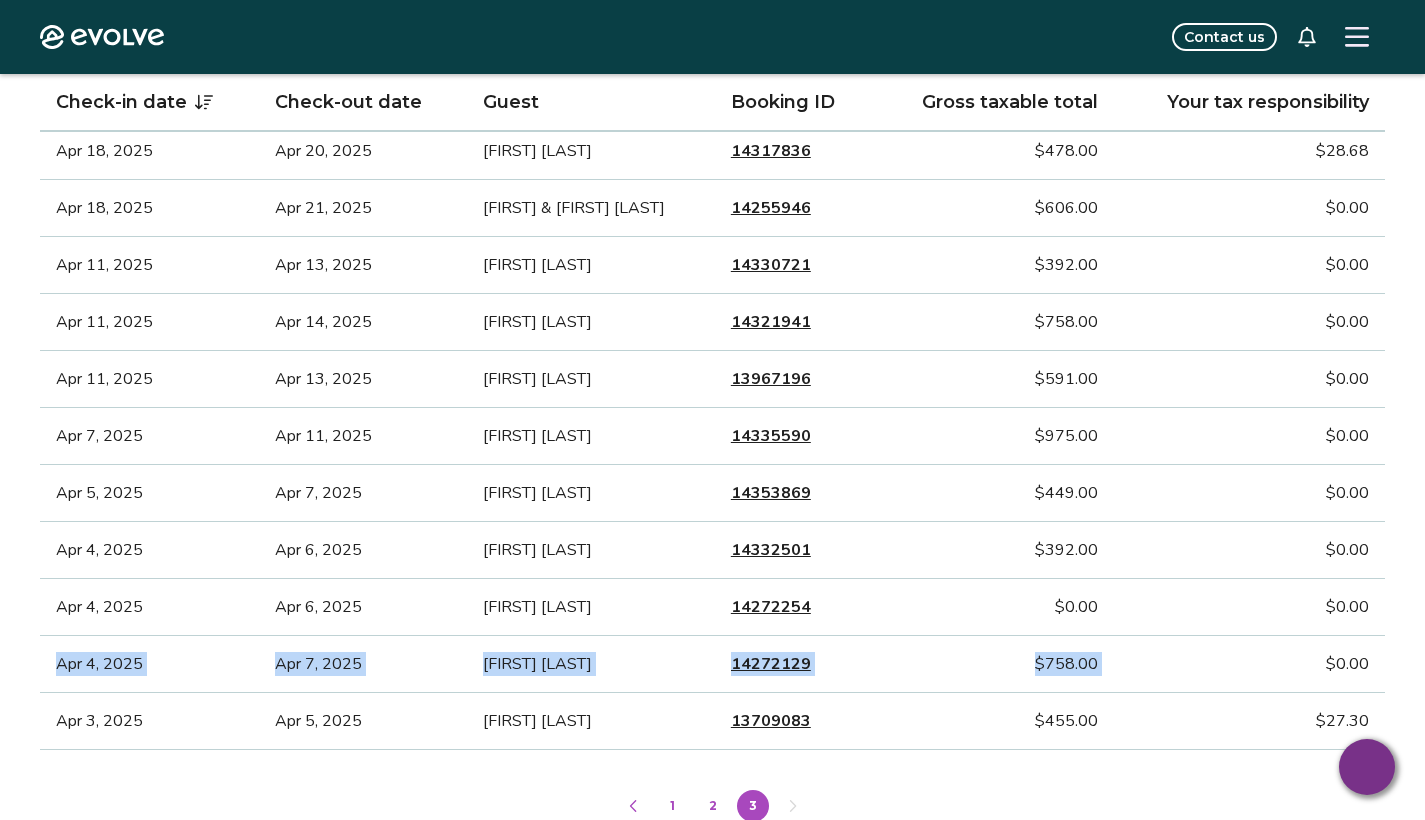 drag, startPoint x: 1320, startPoint y: 650, endPoint x: 1330, endPoint y: 635, distance: 18.027756 